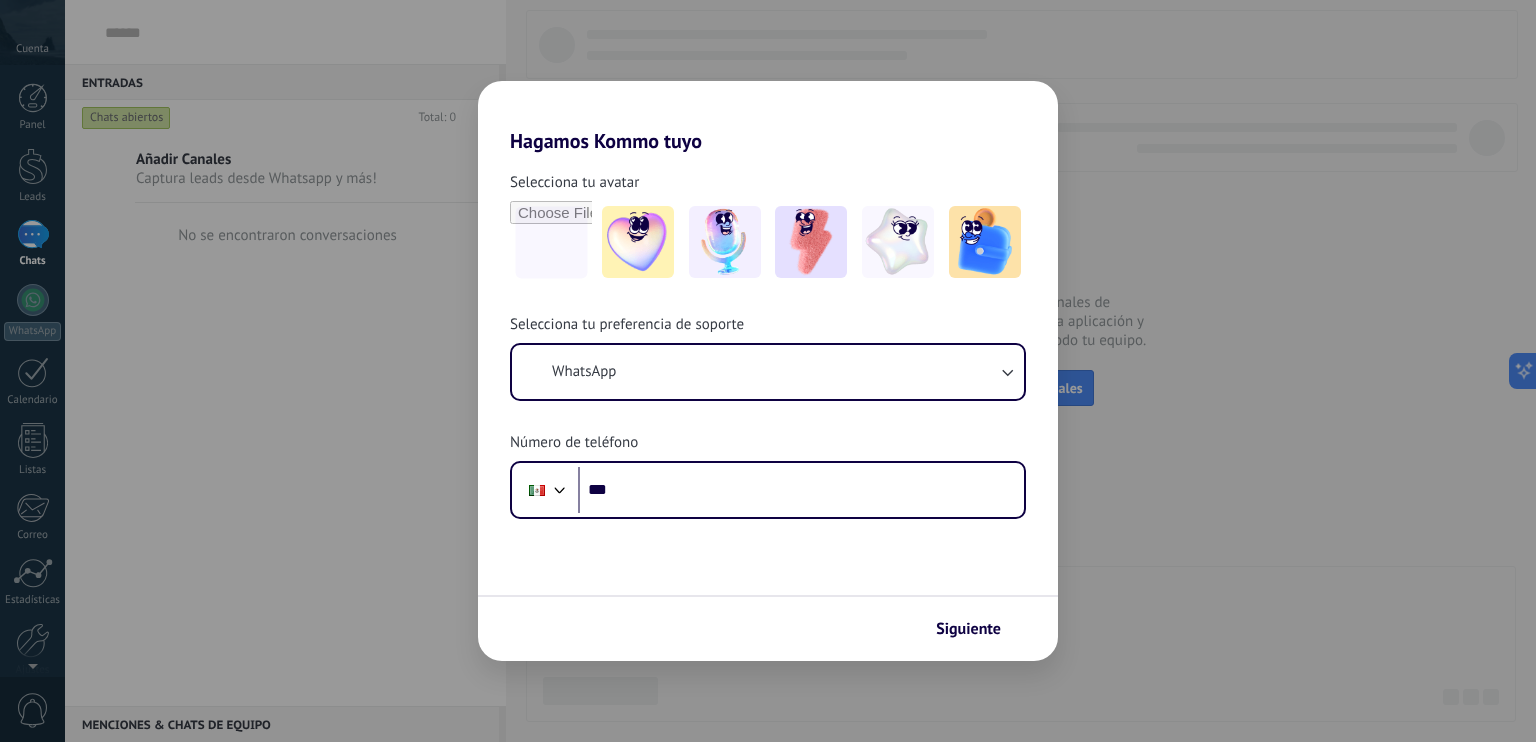 scroll, scrollTop: 0, scrollLeft: 0, axis: both 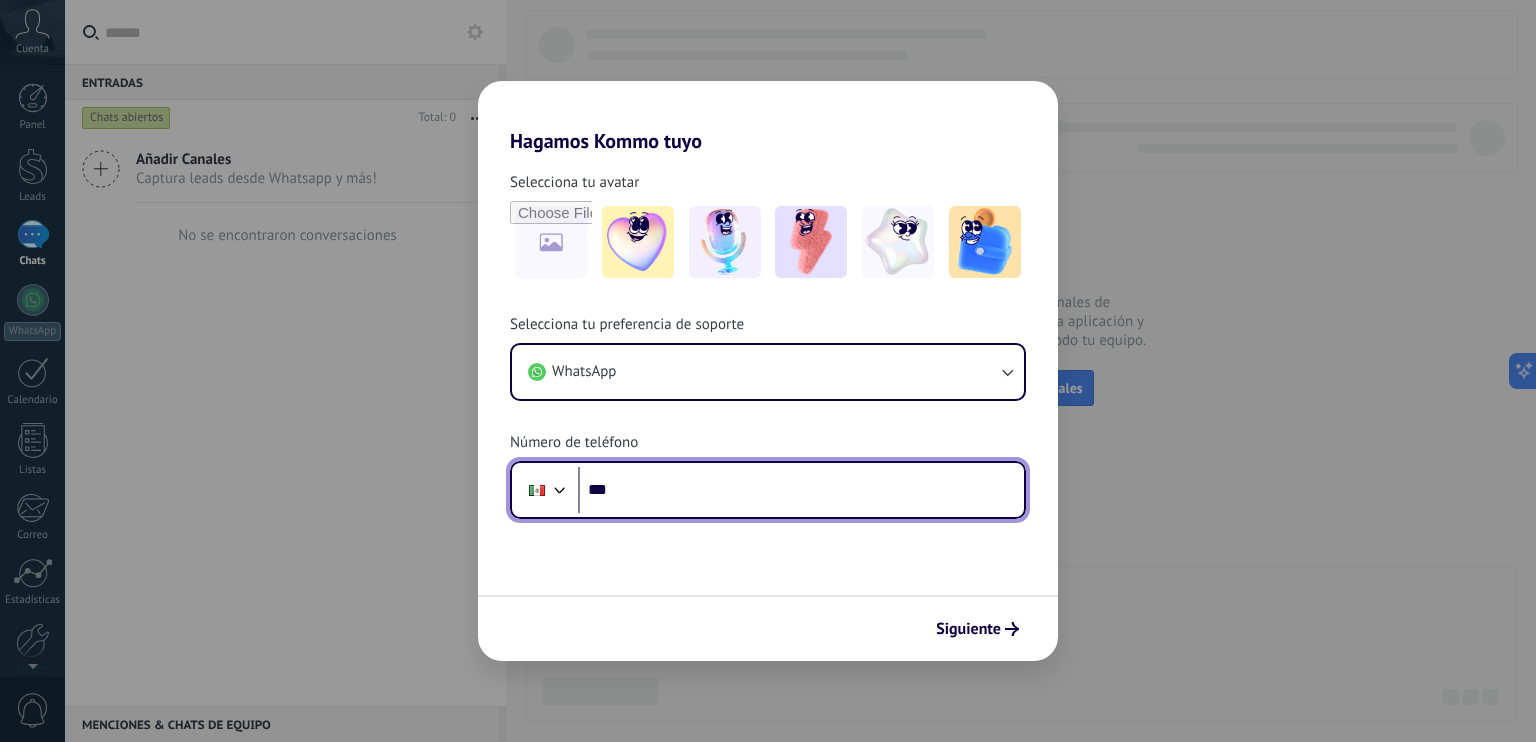click on "***" at bounding box center [801, 490] 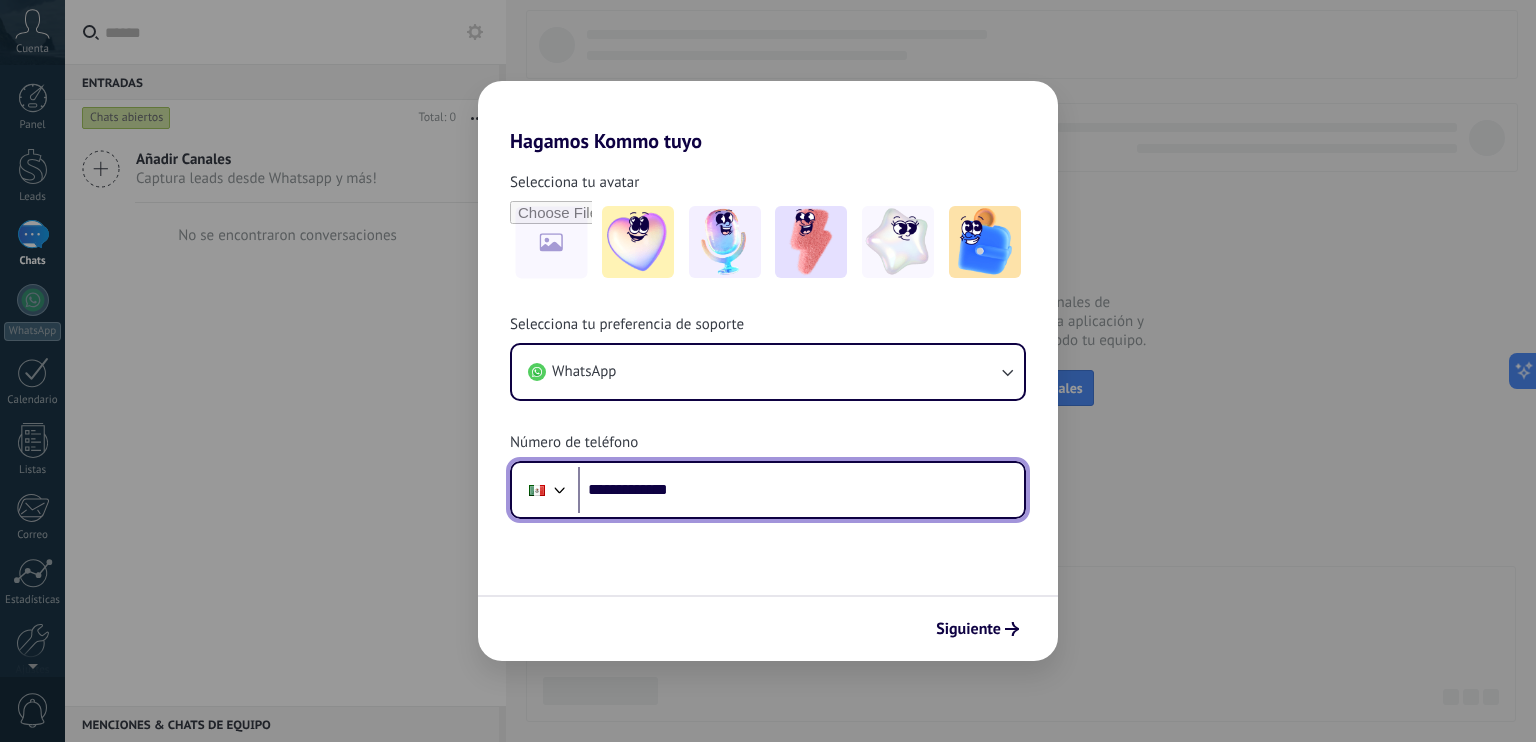 drag, startPoint x: 689, startPoint y: 497, endPoint x: 620, endPoint y: 494, distance: 69.065186 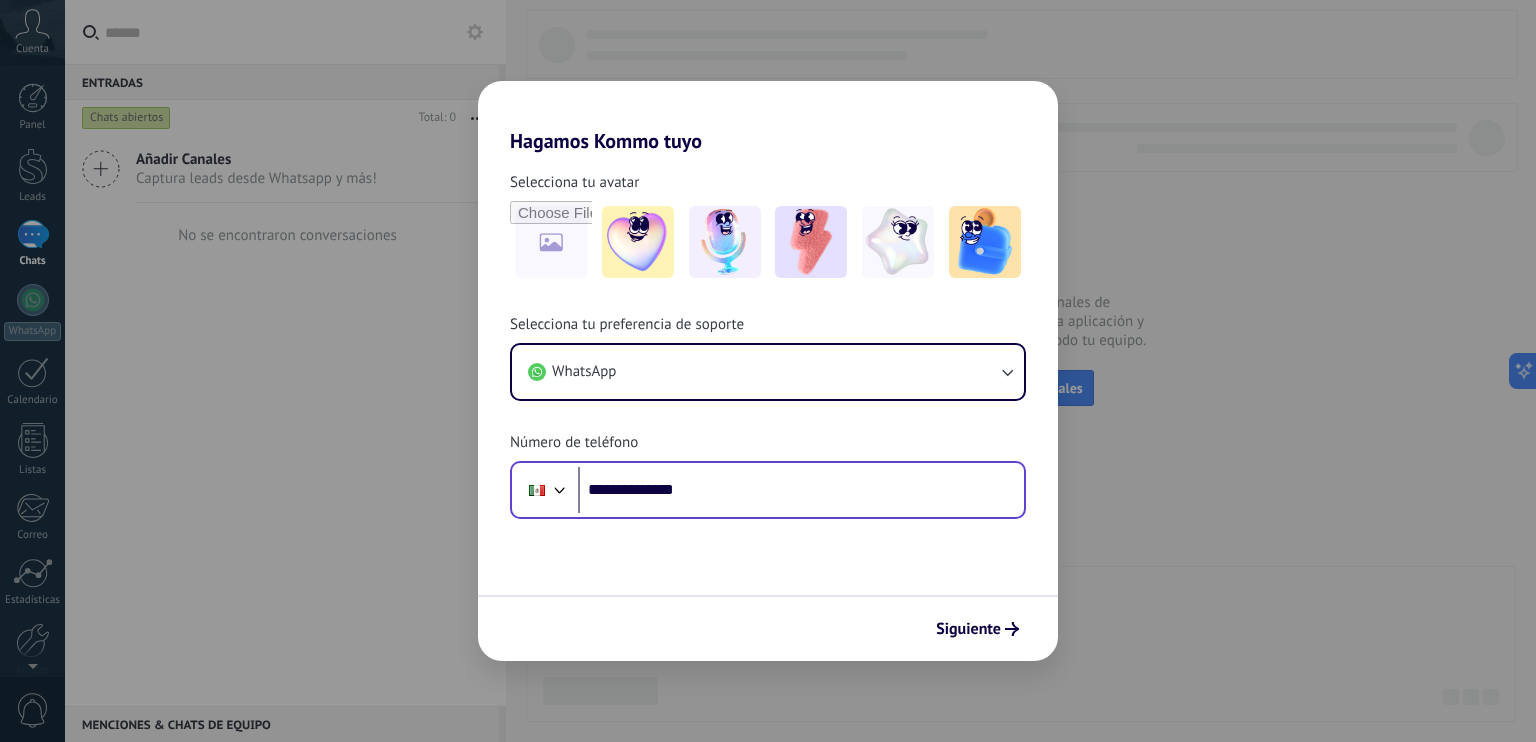 drag, startPoint x: 573, startPoint y: 473, endPoint x: 560, endPoint y: 490, distance: 21.400934 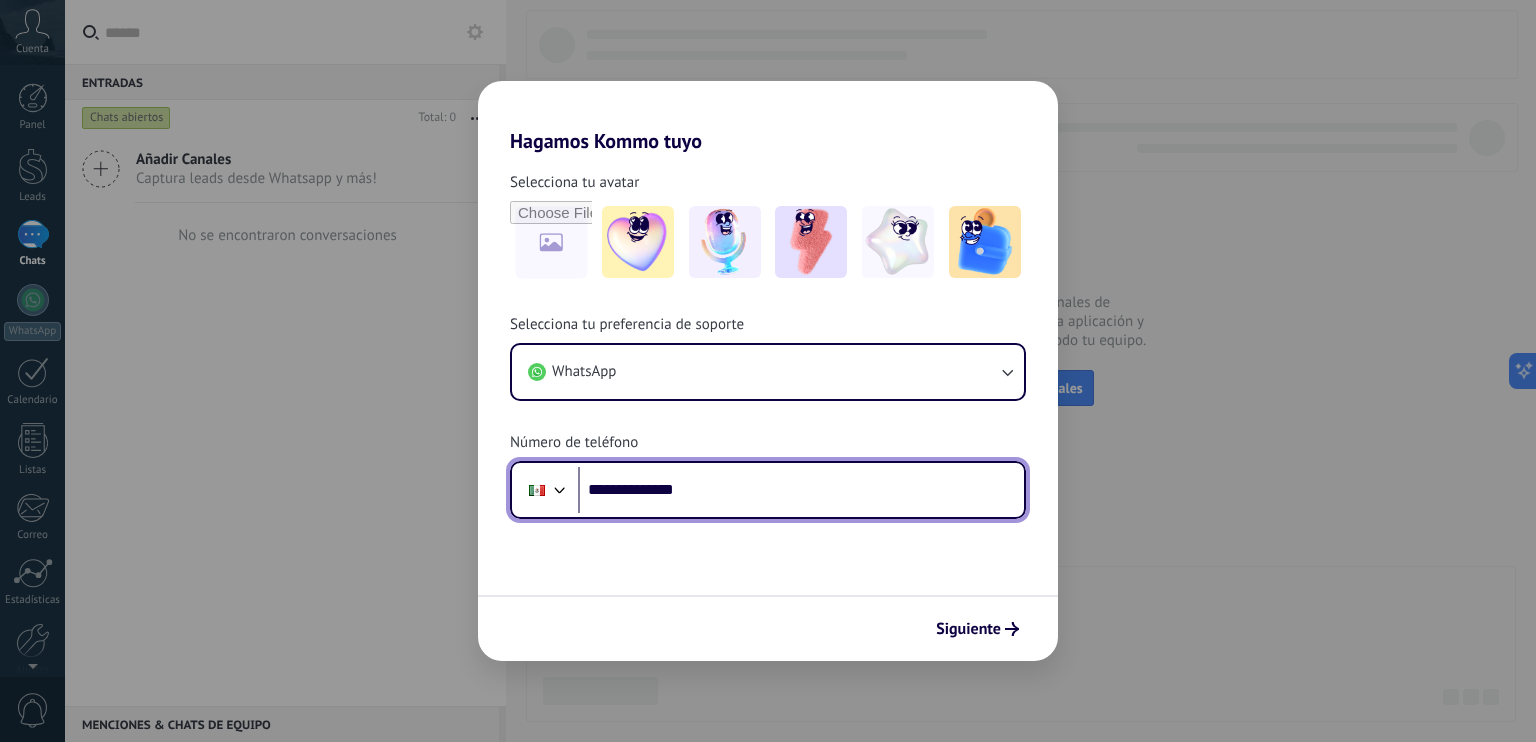 click at bounding box center (560, 488) 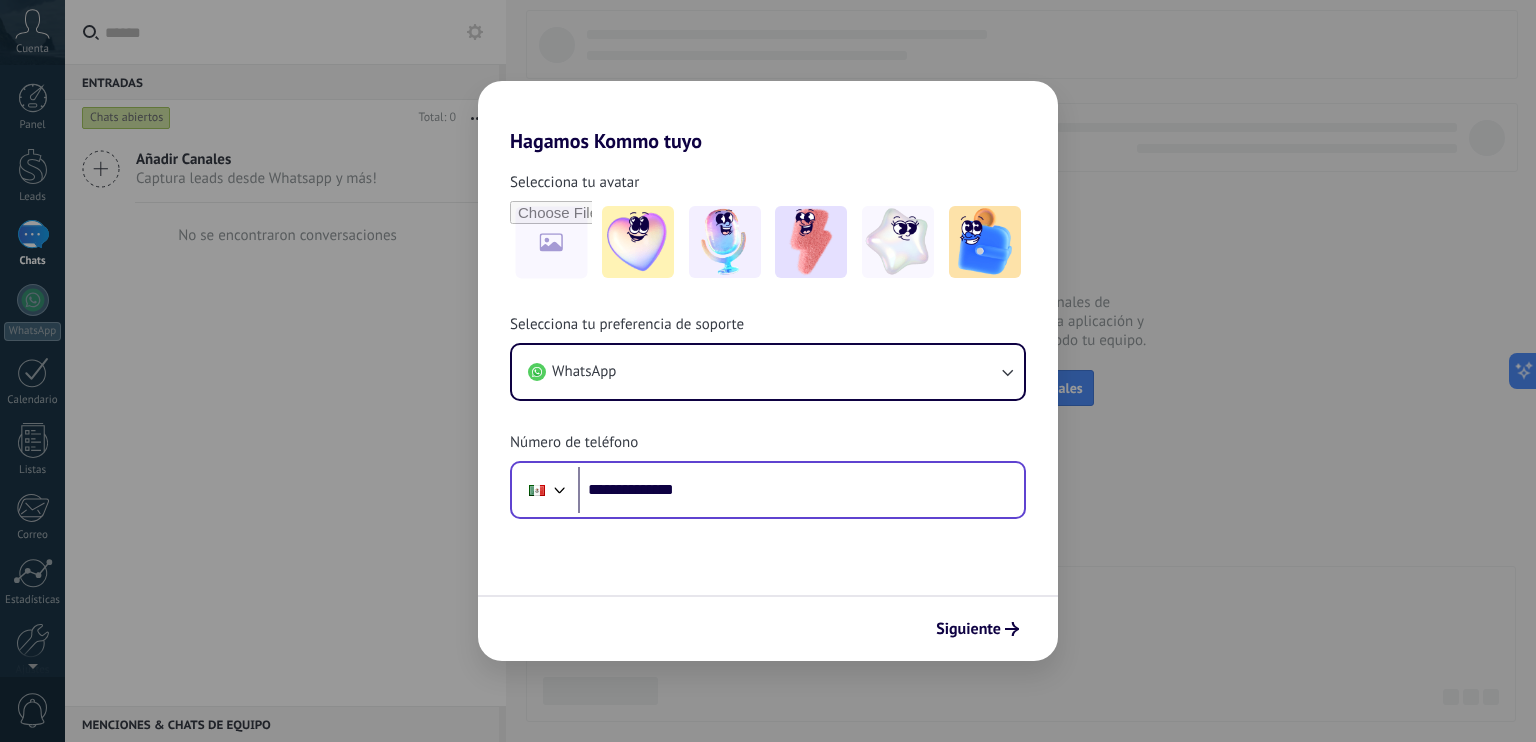 scroll, scrollTop: 7, scrollLeft: 0, axis: vertical 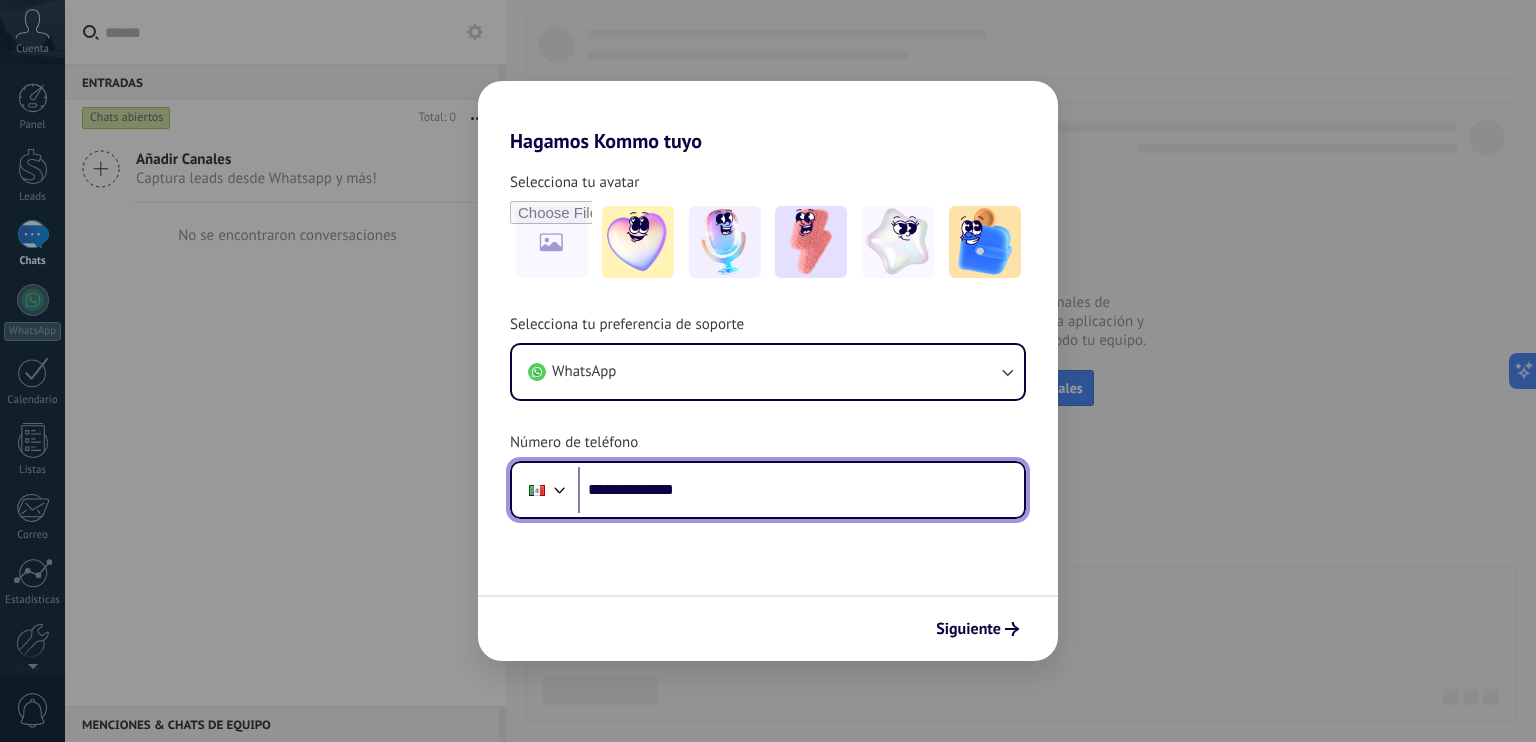 click on "**********" at bounding box center [801, 490] 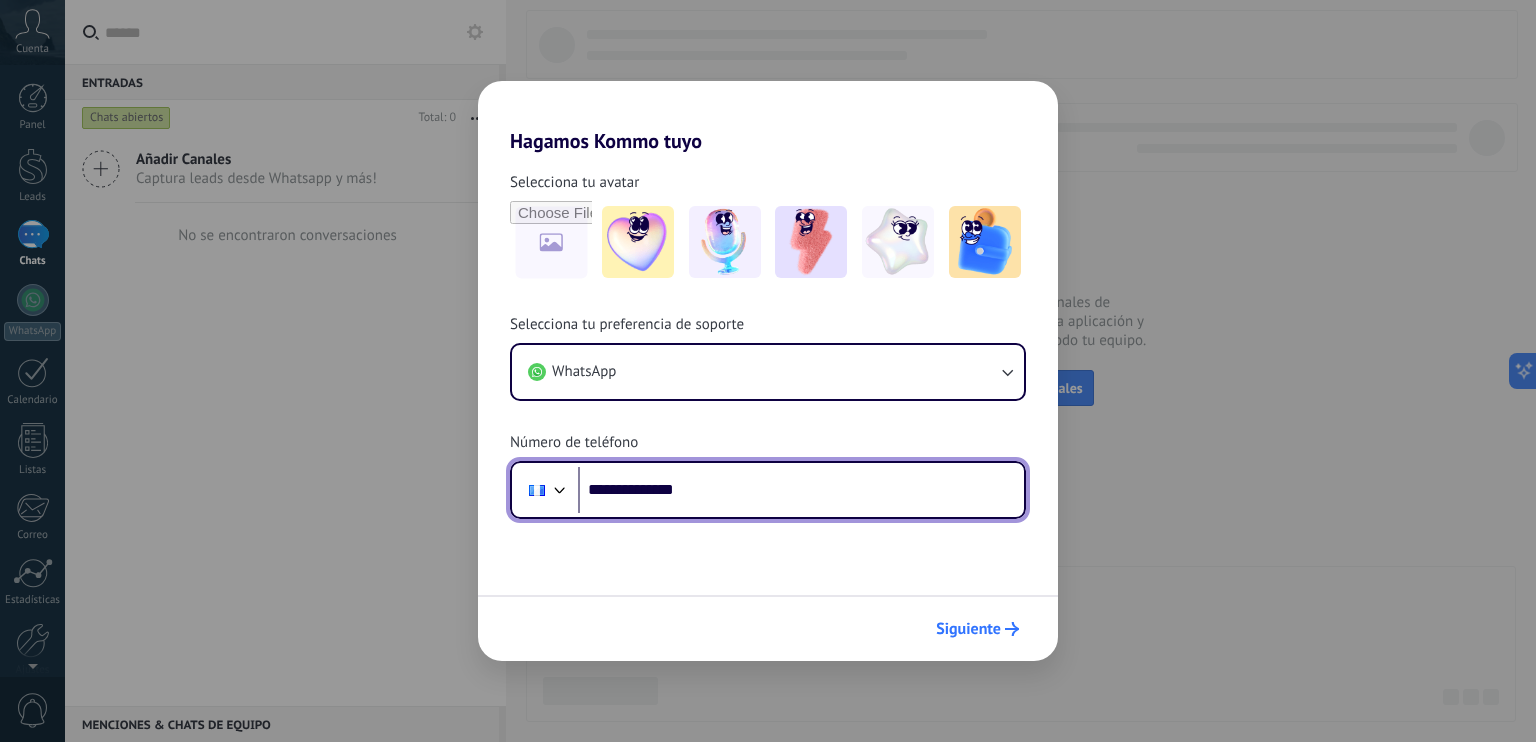drag, startPoint x: 767, startPoint y: 481, endPoint x: 997, endPoint y: 625, distance: 271.35953 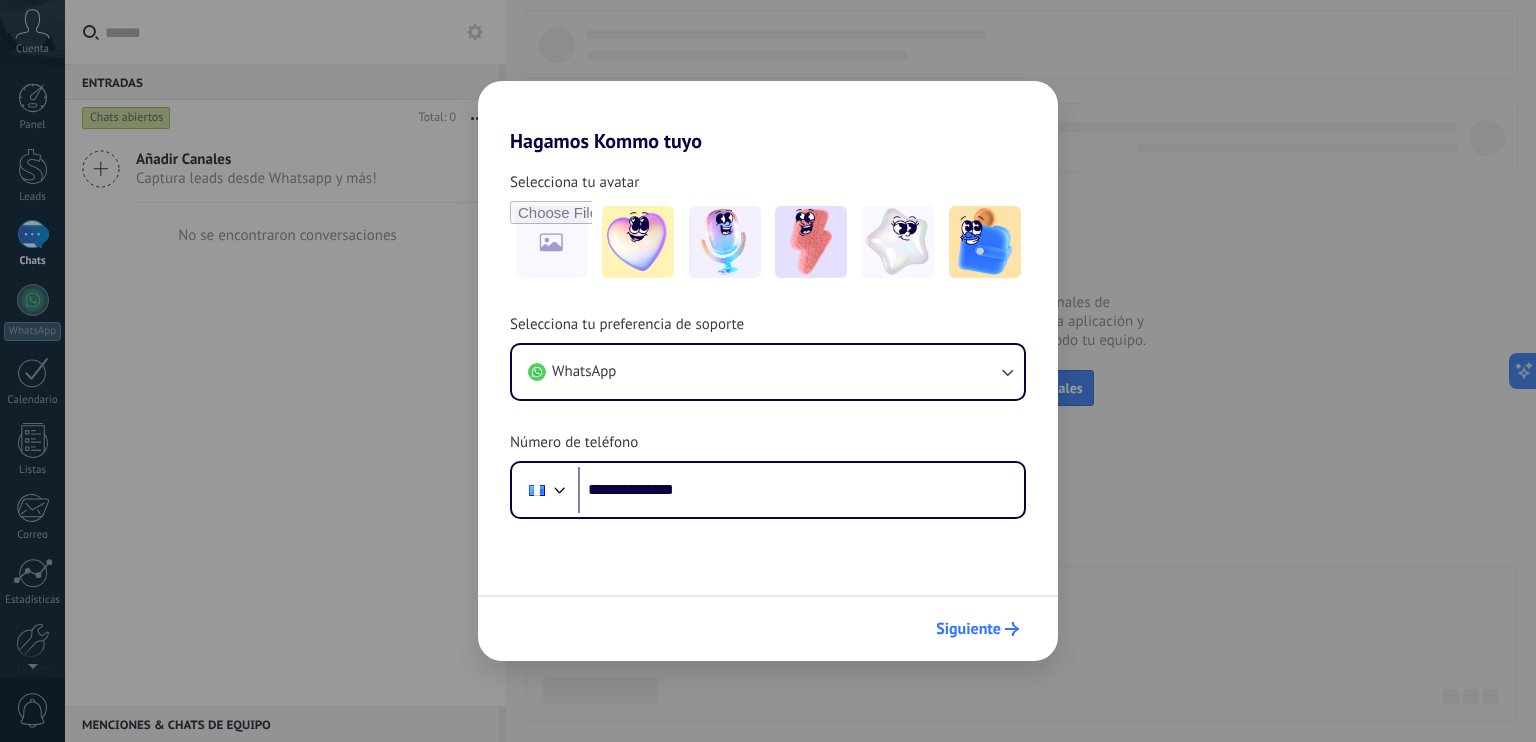 click on "Siguiente" at bounding box center [968, 629] 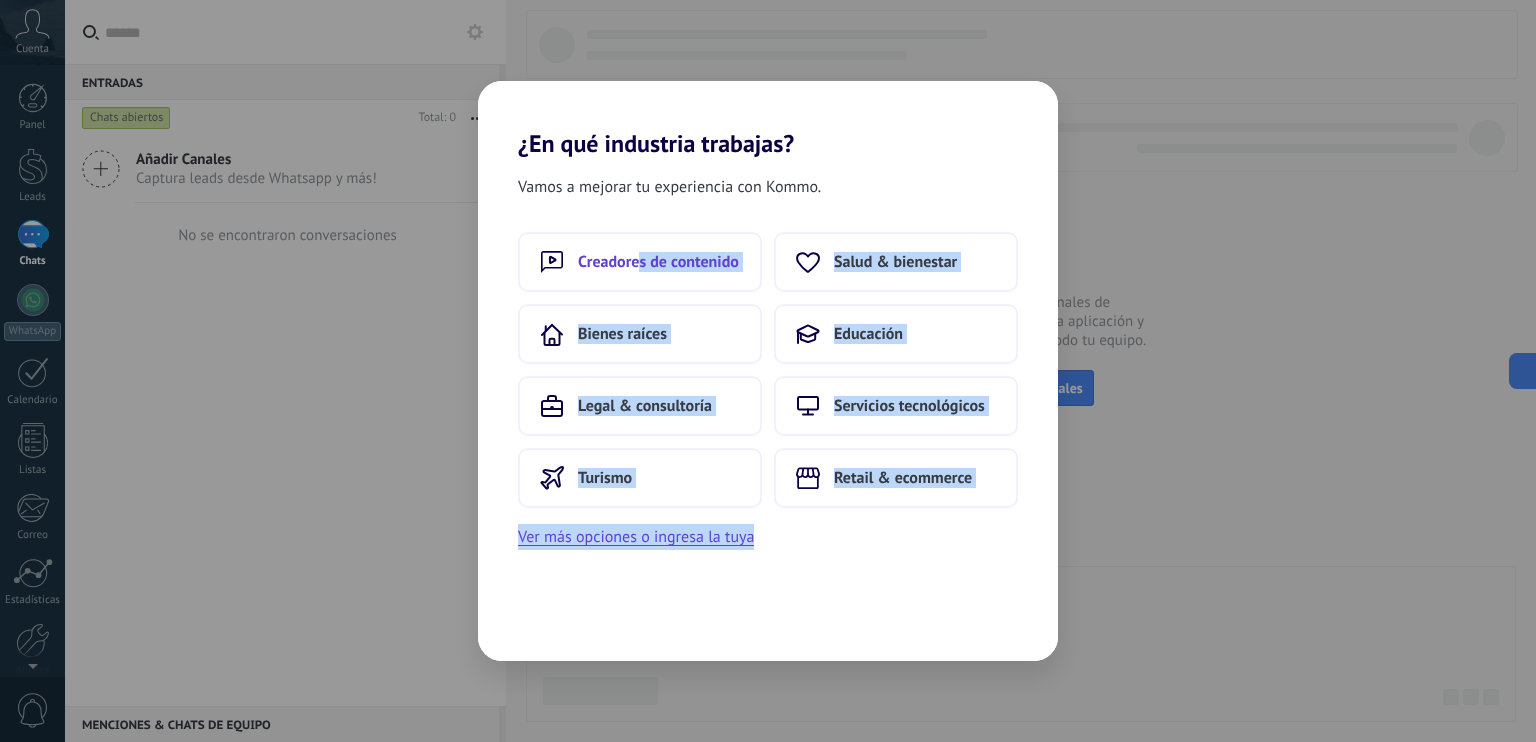 drag, startPoint x: 997, startPoint y: 625, endPoint x: 637, endPoint y: 273, distance: 503.49182 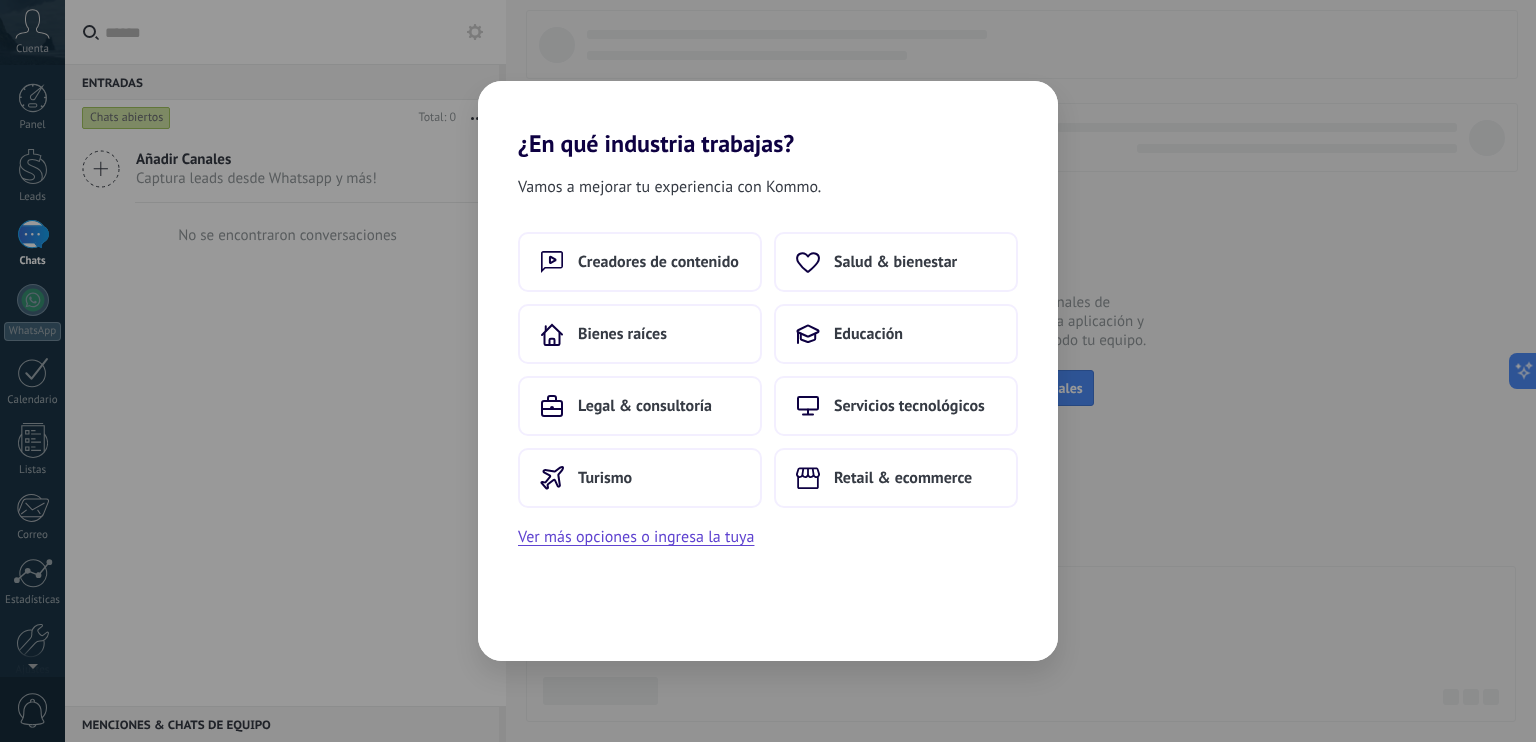 click on "Vamos a mejorar tu experiencia con Kommo. Creadores de contenido Salud & bienestar Bienes raíces Educación Legal & consultoría Servicios tecnológicos Turismo Retail & ecommerce Ver más opciones o ingresa la tuya" at bounding box center [768, 371] 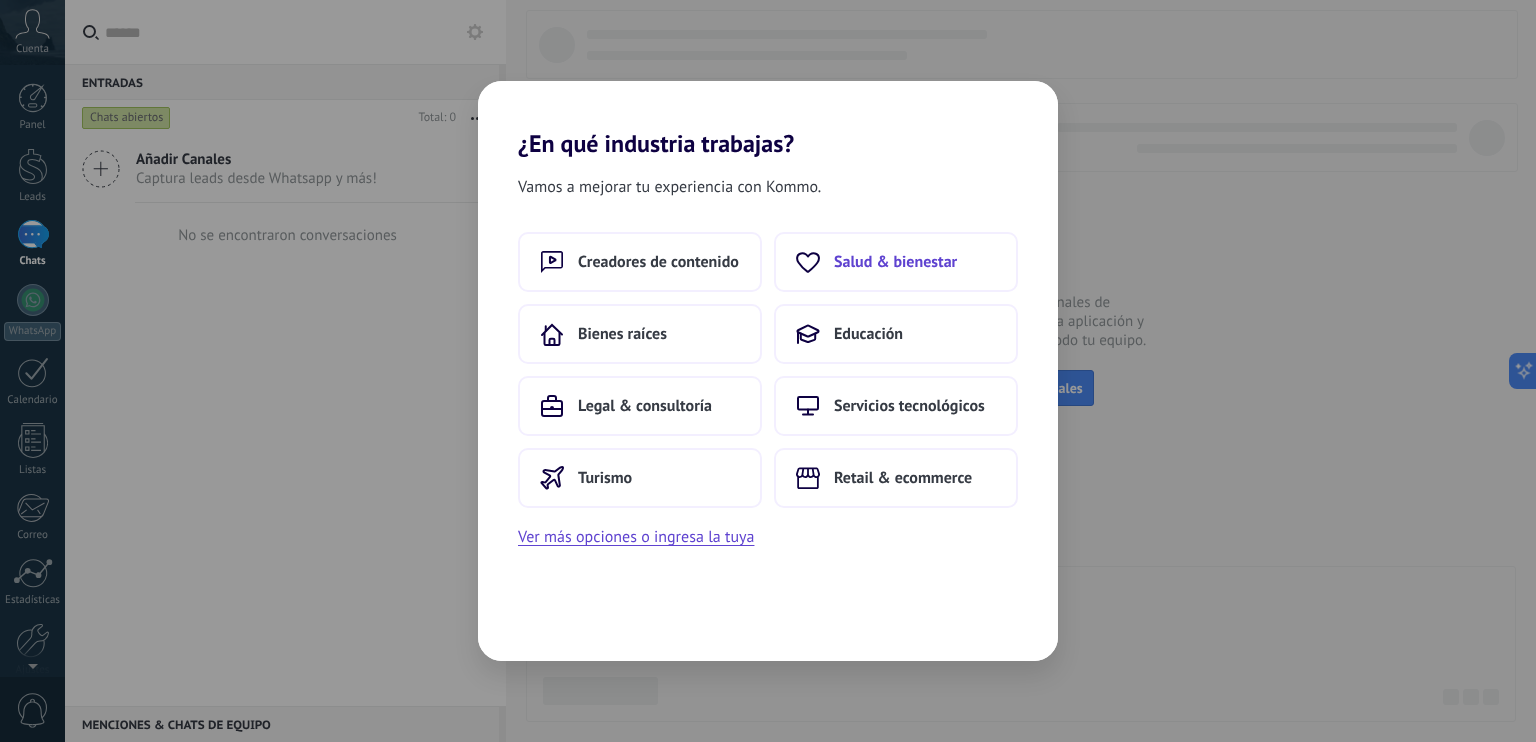 click on "Salud & bienestar" at bounding box center (895, 262) 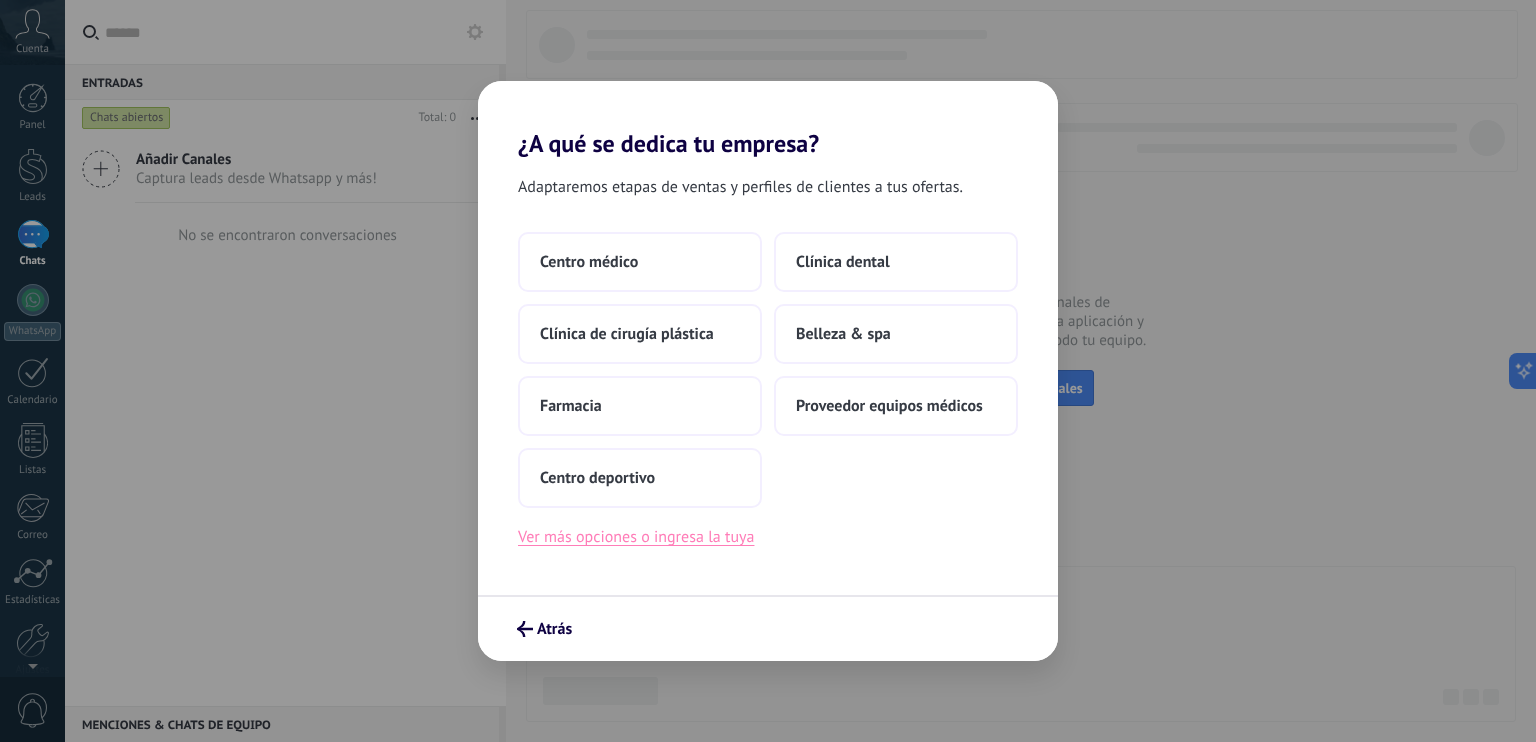 click on "Ver más opciones o ingresa la tuya" at bounding box center (636, 537) 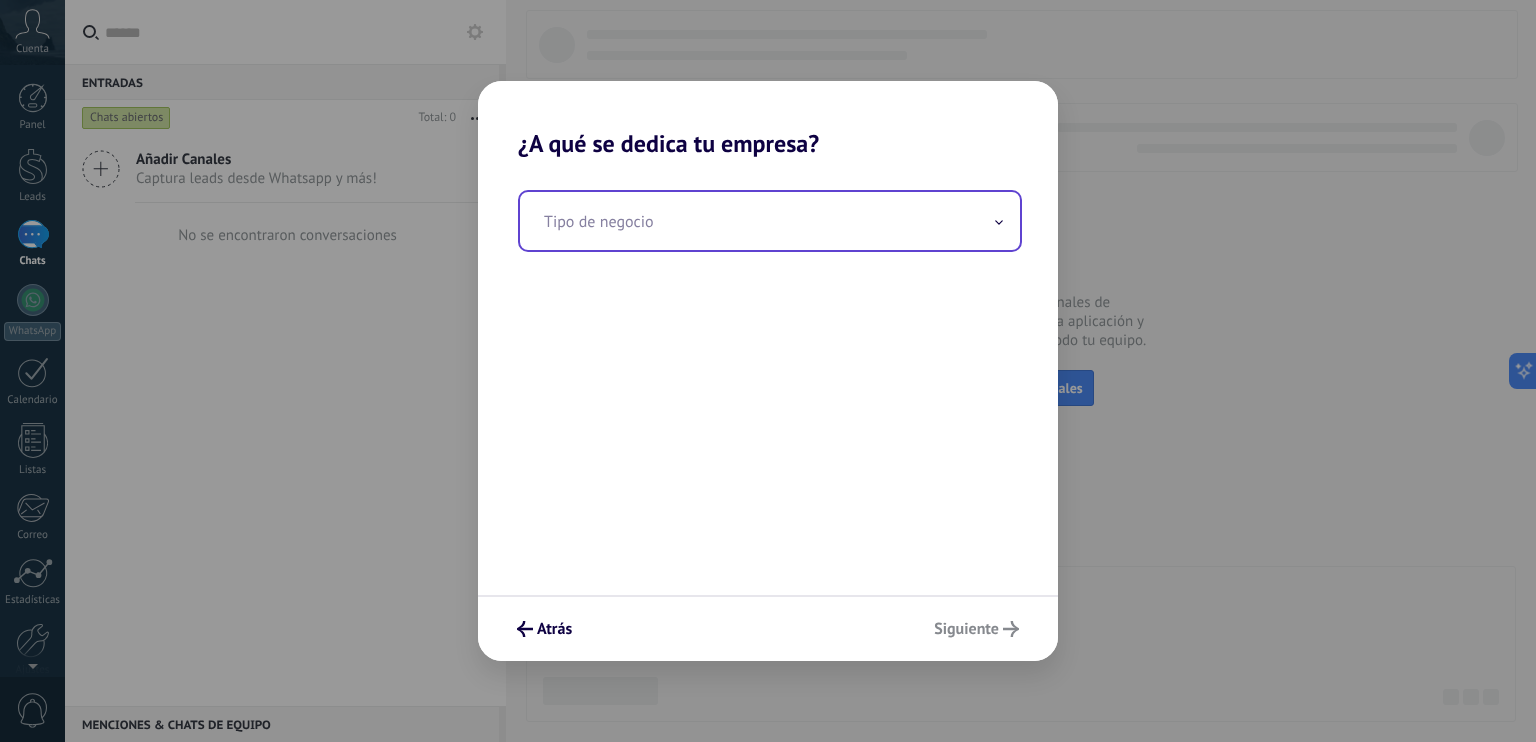 click at bounding box center [770, 221] 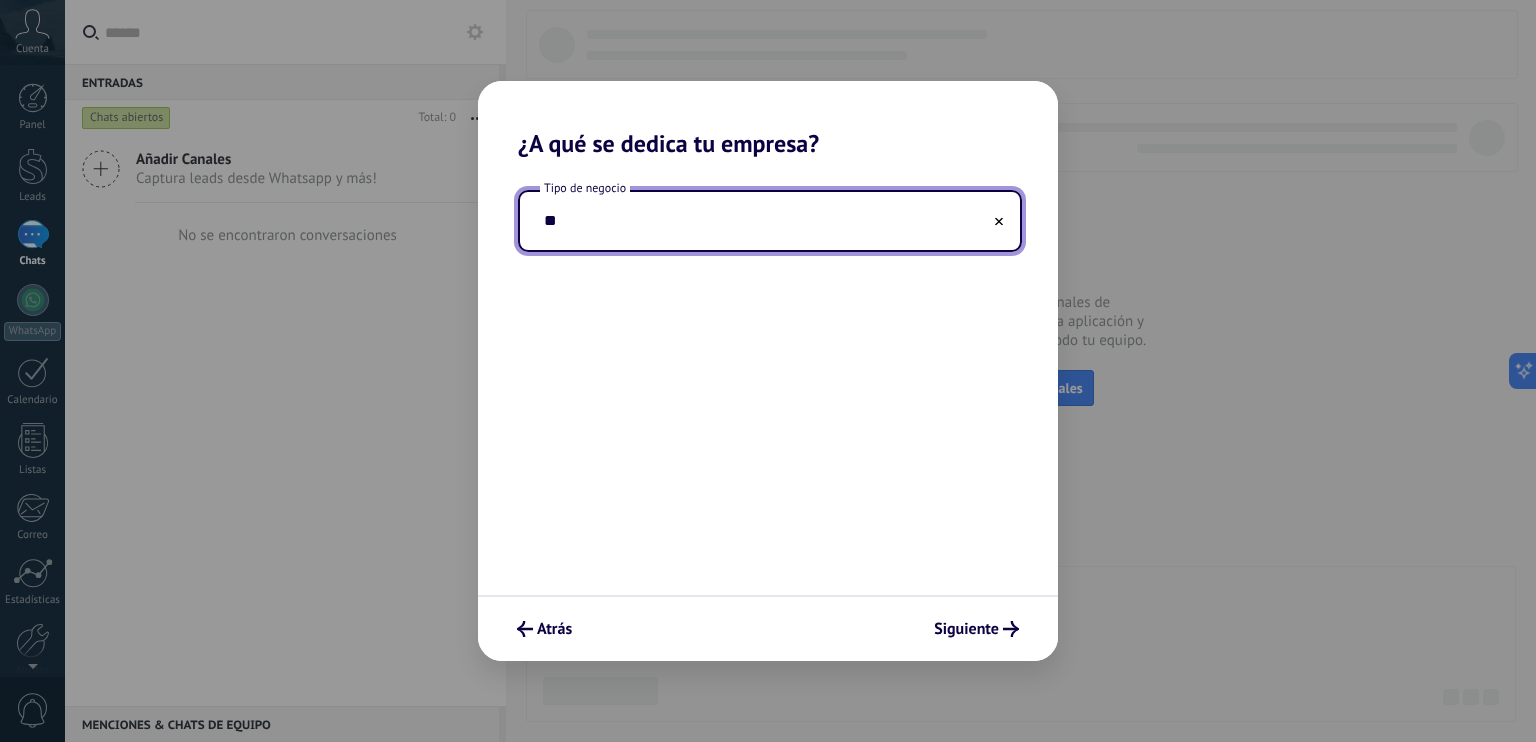 type on "*" 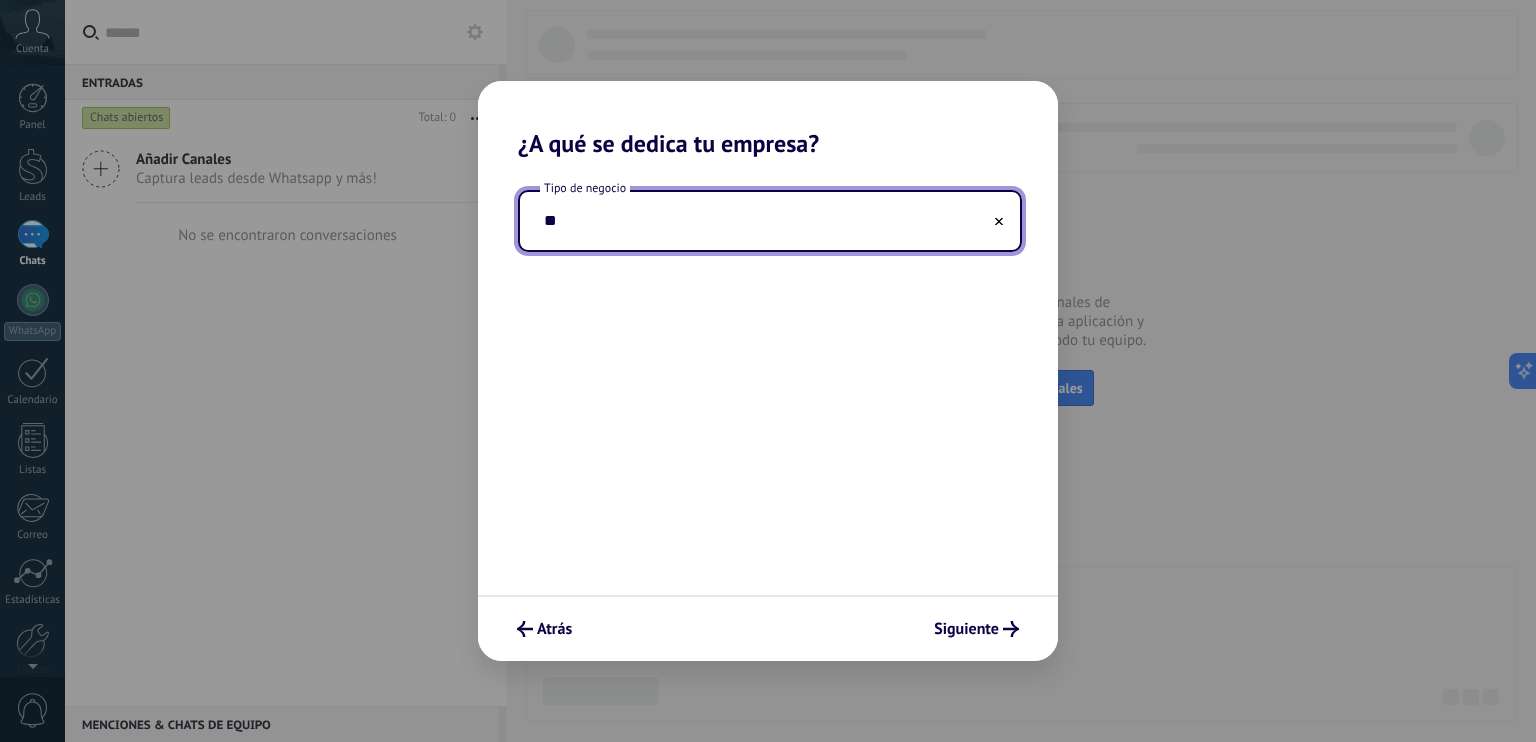 type on "*" 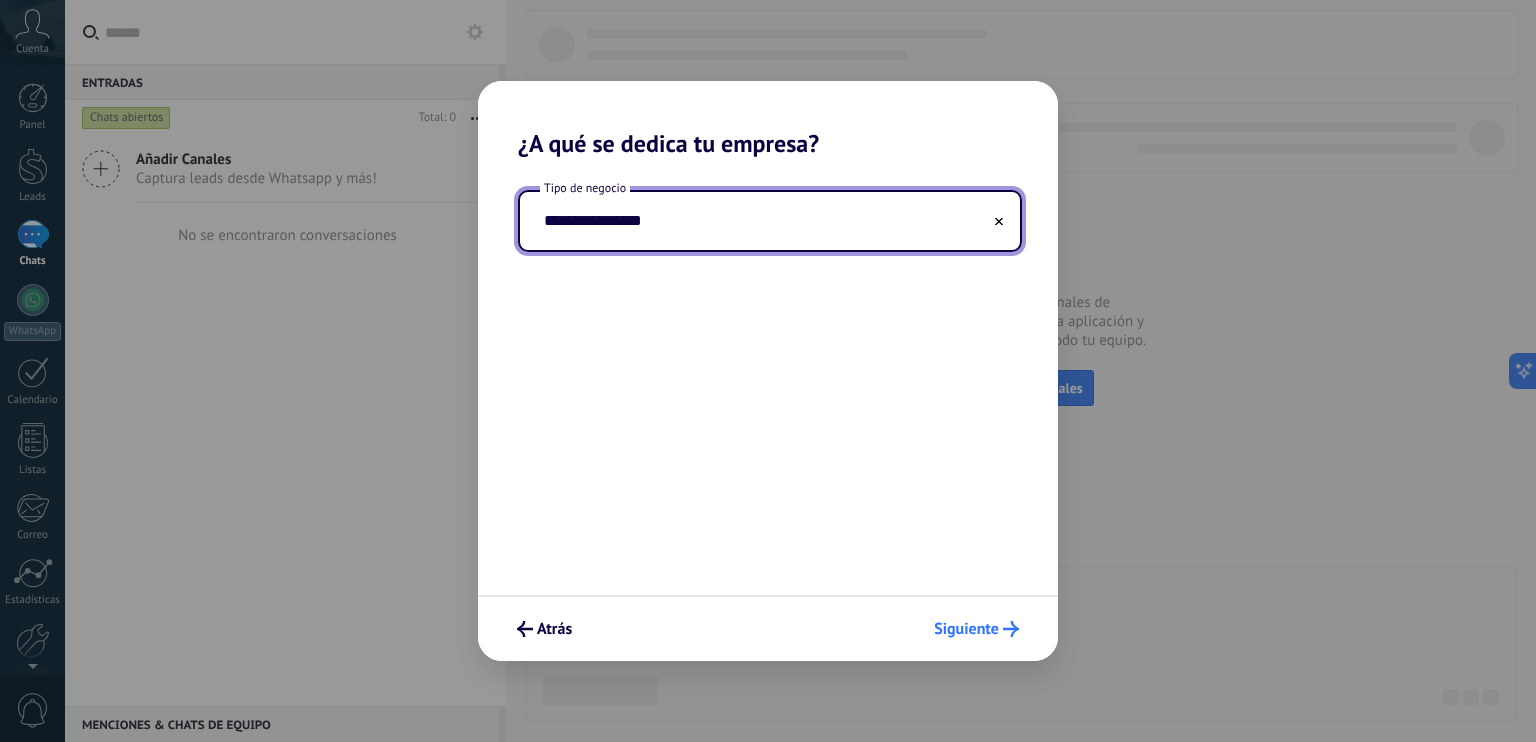 type on "**********" 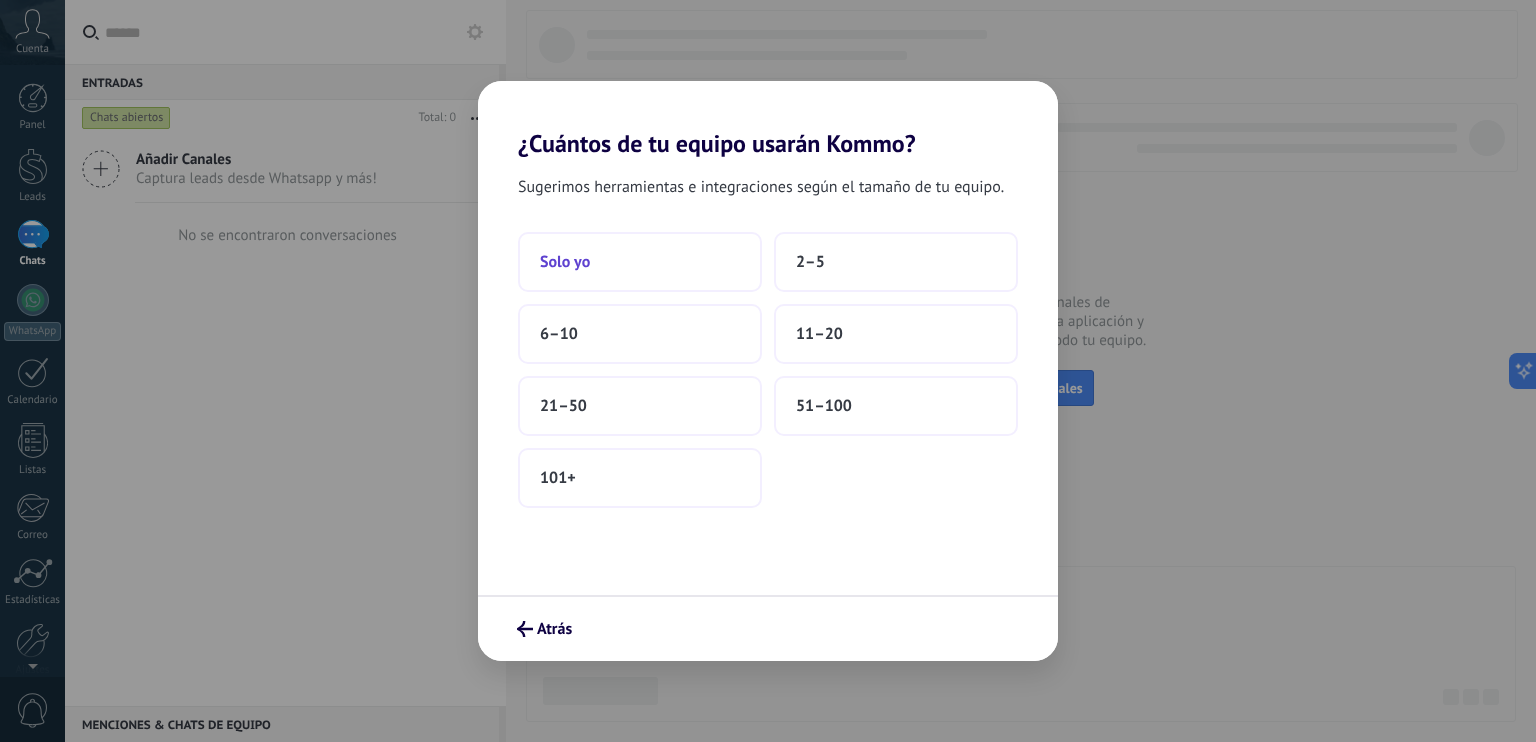 click on "Solo yo" at bounding box center [640, 262] 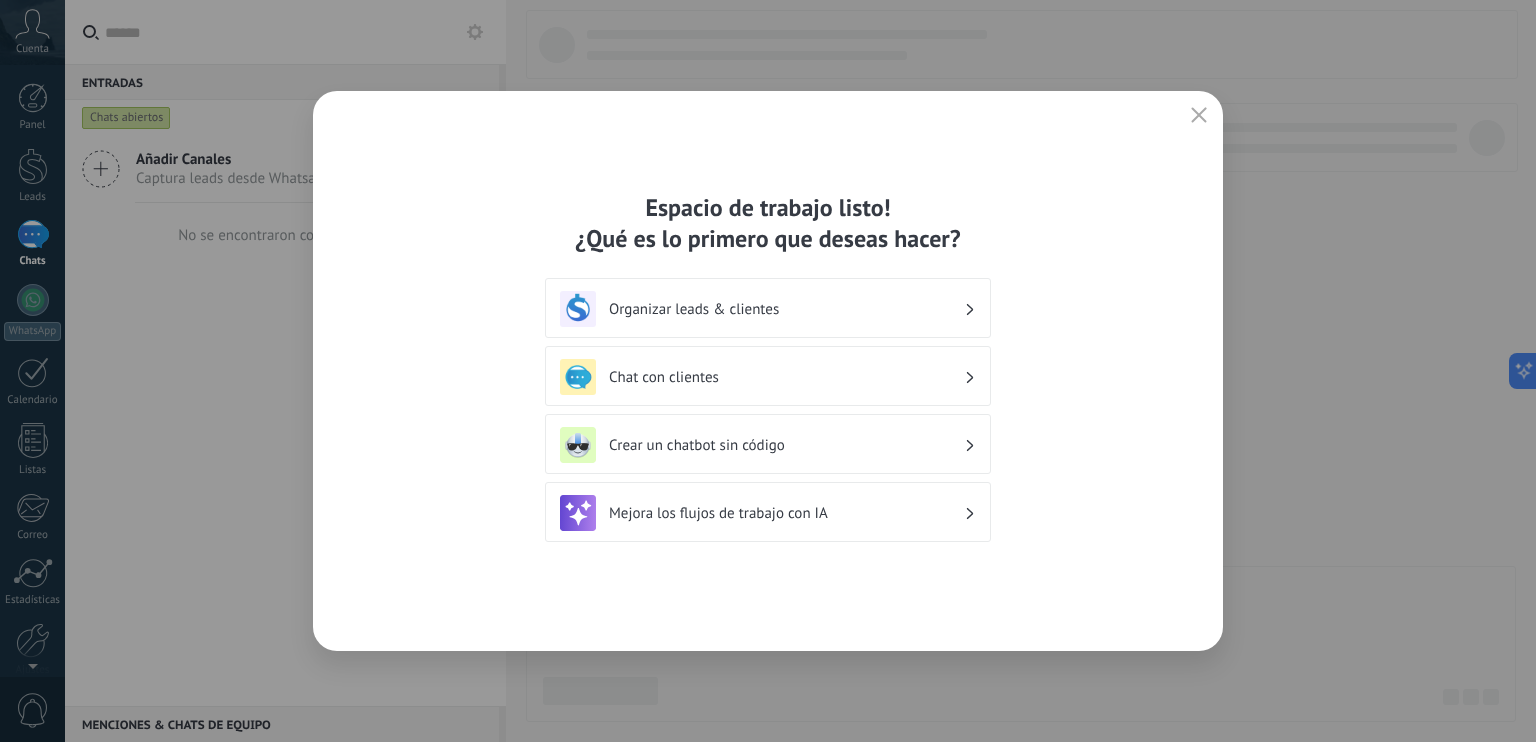 click on "Organizar leads & clientes" at bounding box center [768, 308] 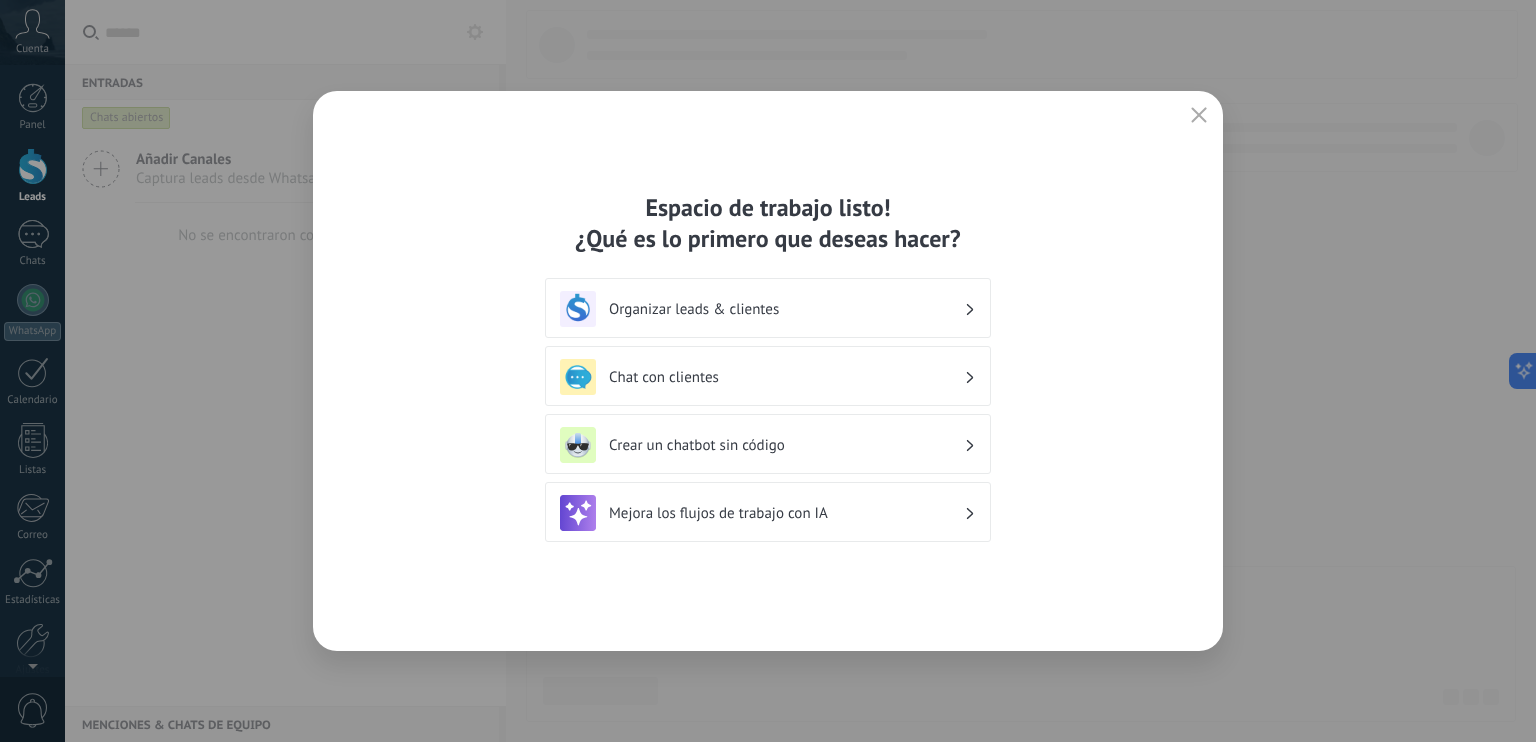 click on "Organizar leads & clientes" at bounding box center (786, 309) 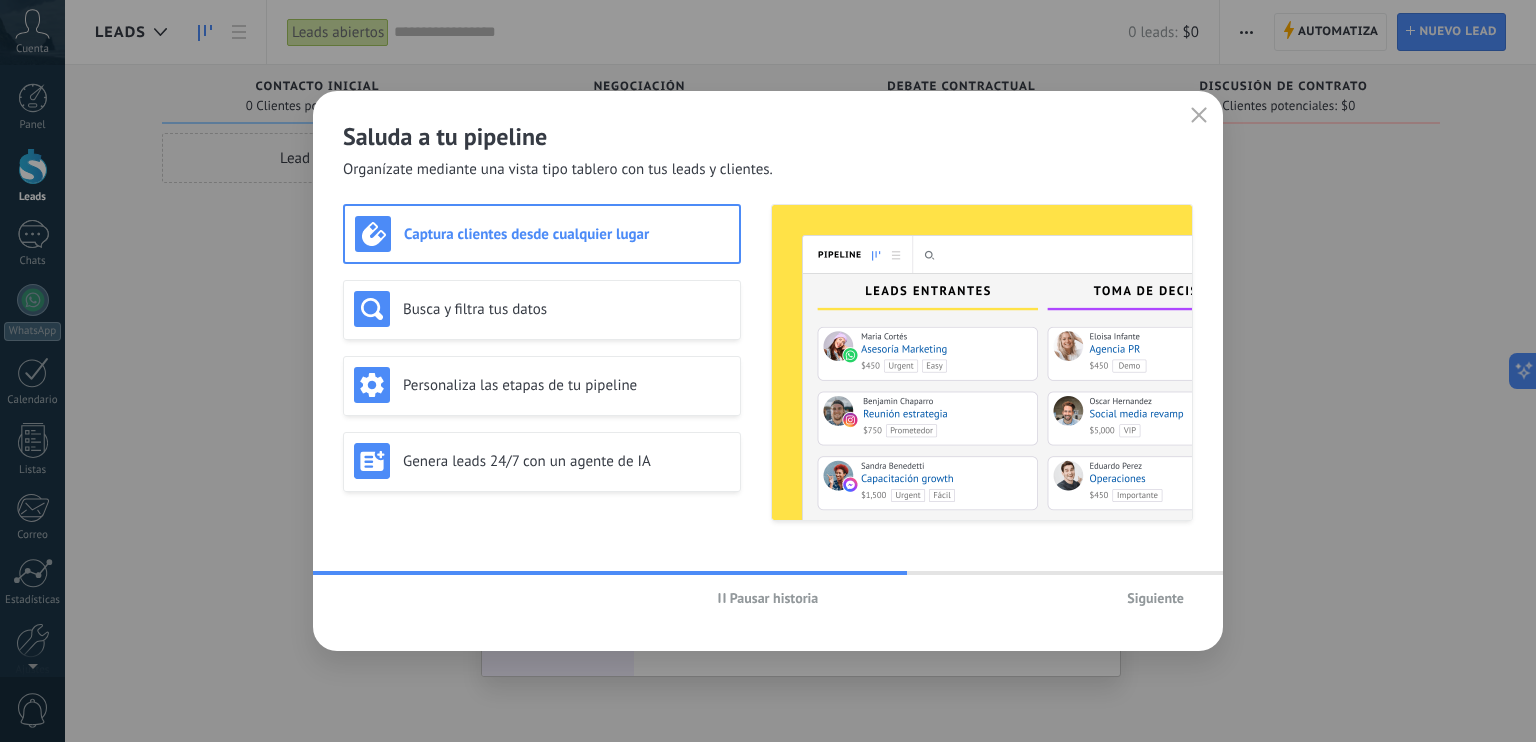 click on "Siguiente" at bounding box center [1155, 598] 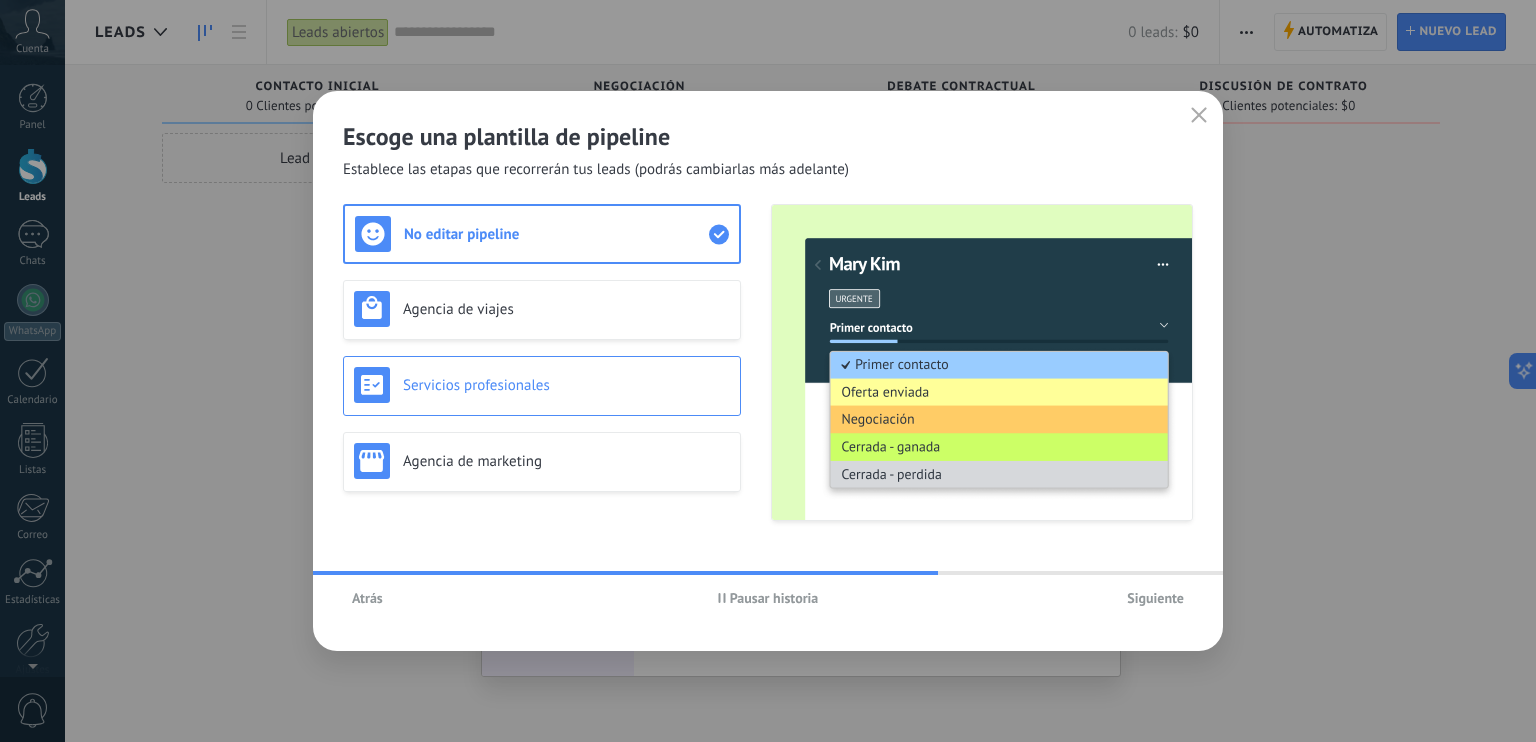 click on "Servicios profesionales" at bounding box center [542, 385] 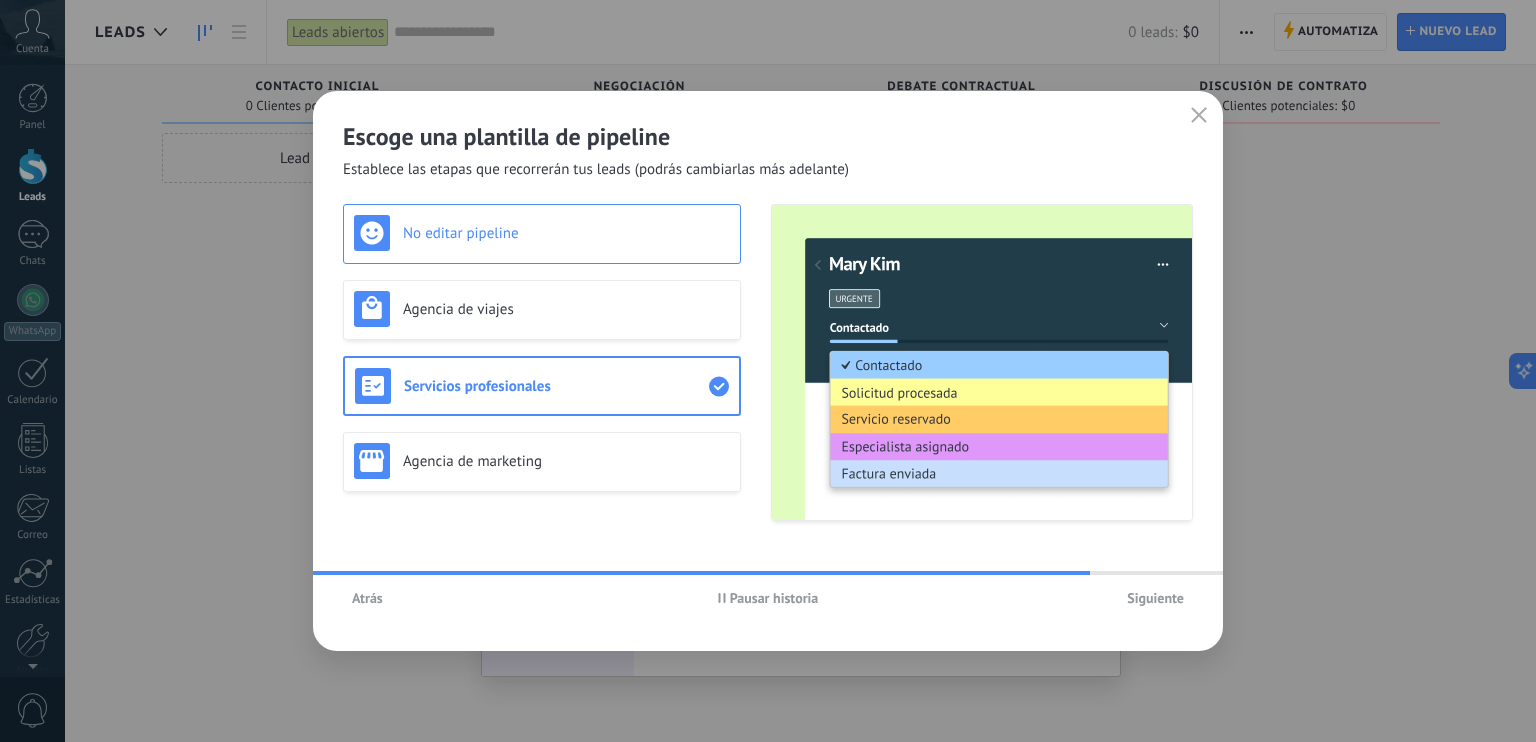 click on "No editar pipeline" at bounding box center (542, 233) 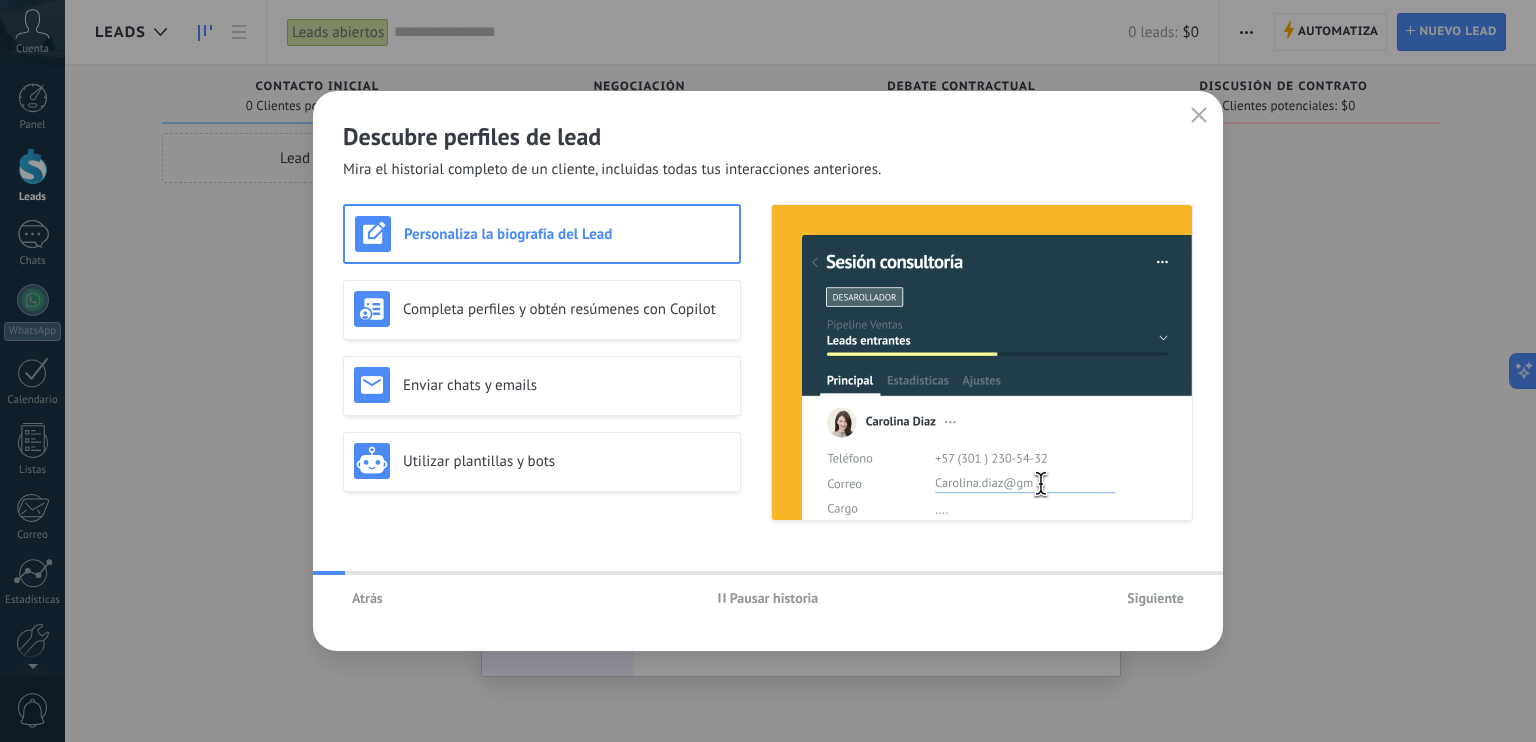 click on "Siguiente" at bounding box center (1155, 598) 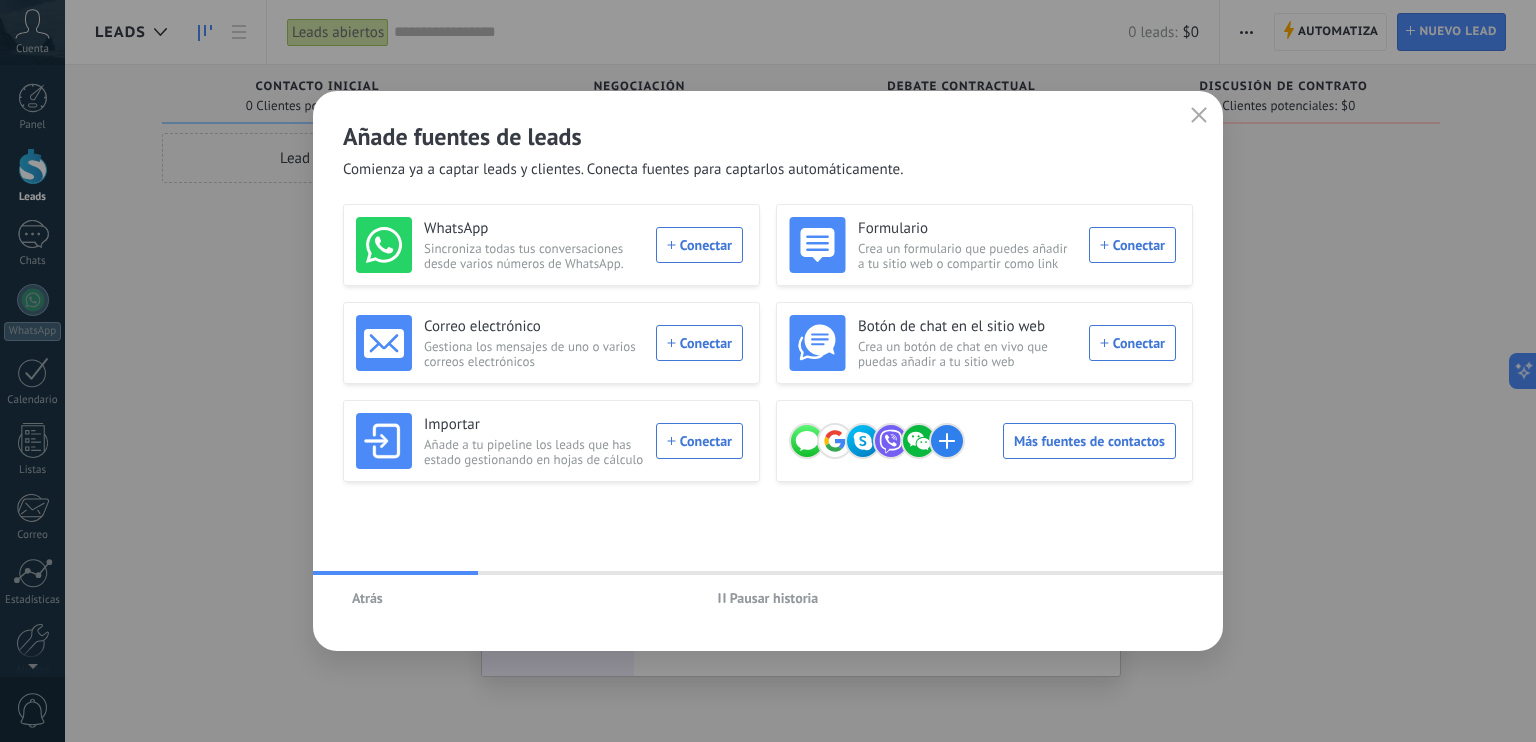click on "Atrás Pausar historia" at bounding box center (768, 598) 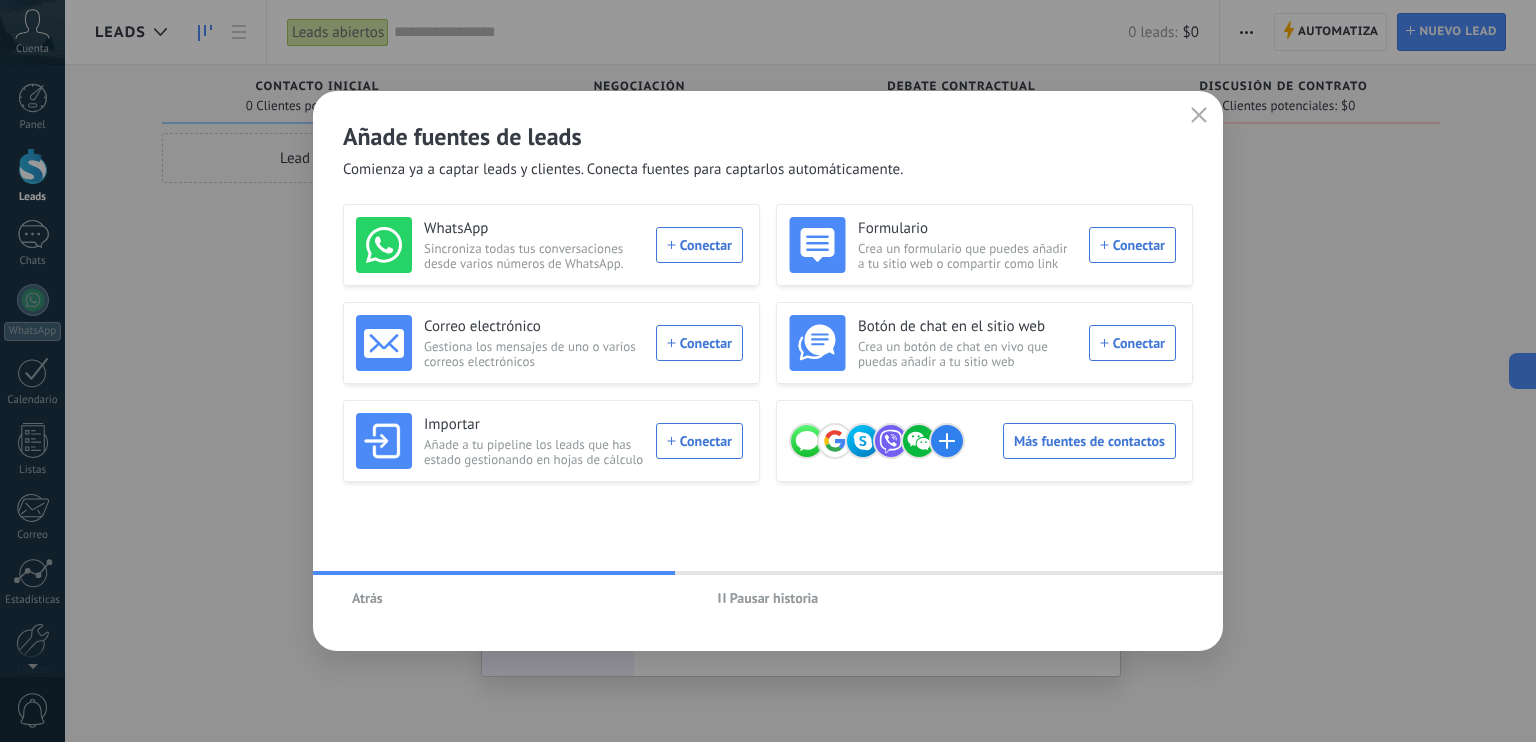 click on "Atrás Pausar historia" at bounding box center [768, 598] 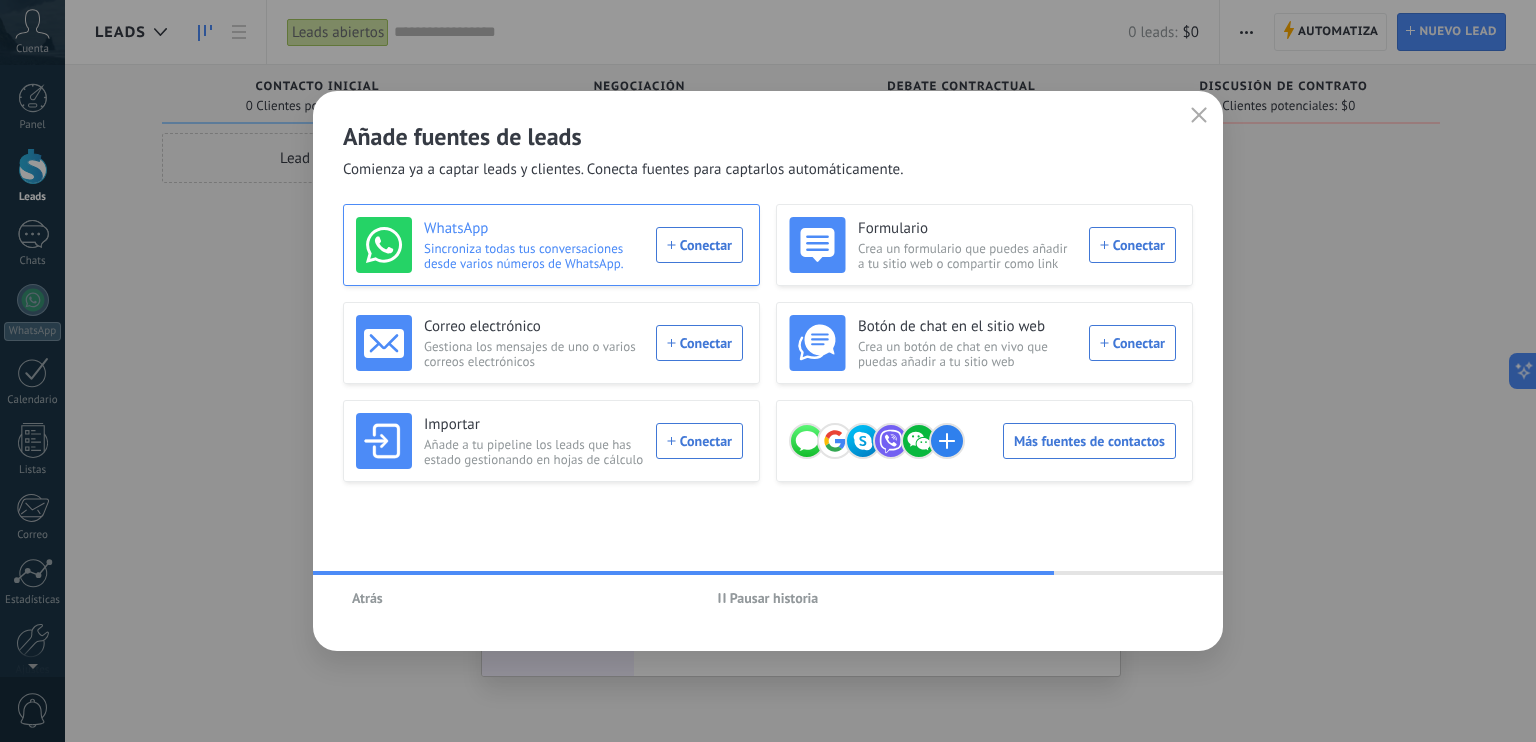 click on "WhatsApp Sincroniza todas tus conversaciones desde varios números de WhatsApp. Conectar" at bounding box center (549, 245) 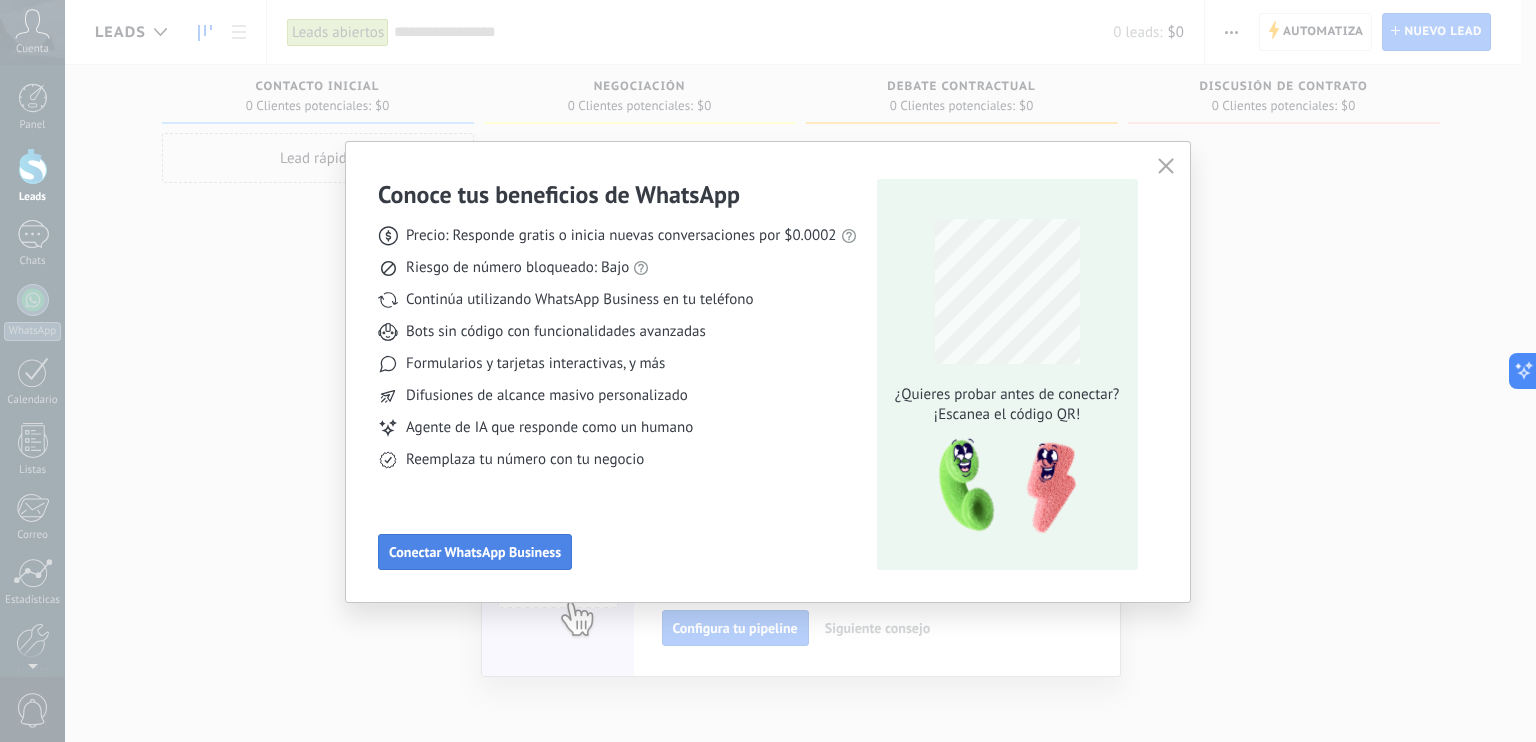 click on "Conectar WhatsApp Business" at bounding box center (475, 552) 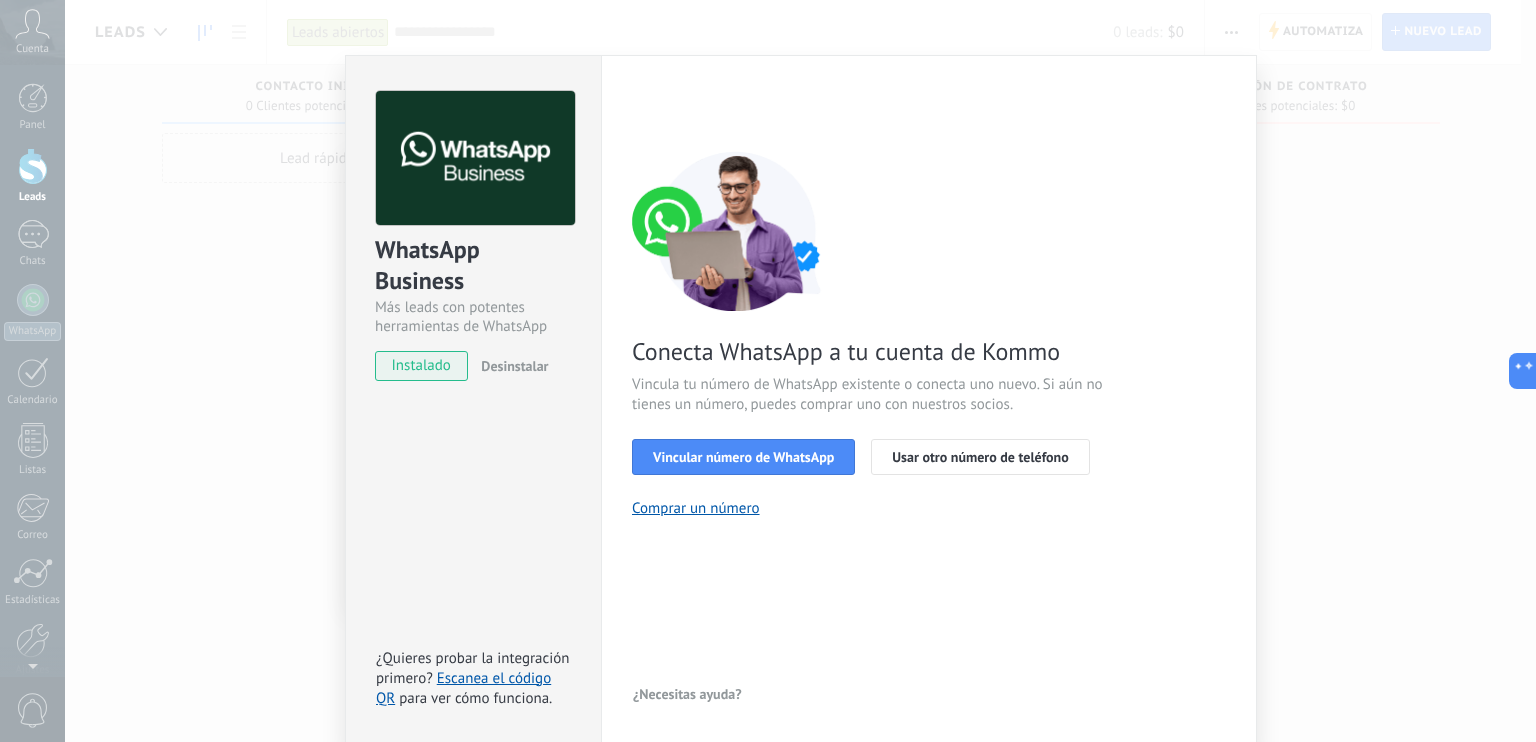 scroll, scrollTop: 22, scrollLeft: 0, axis: vertical 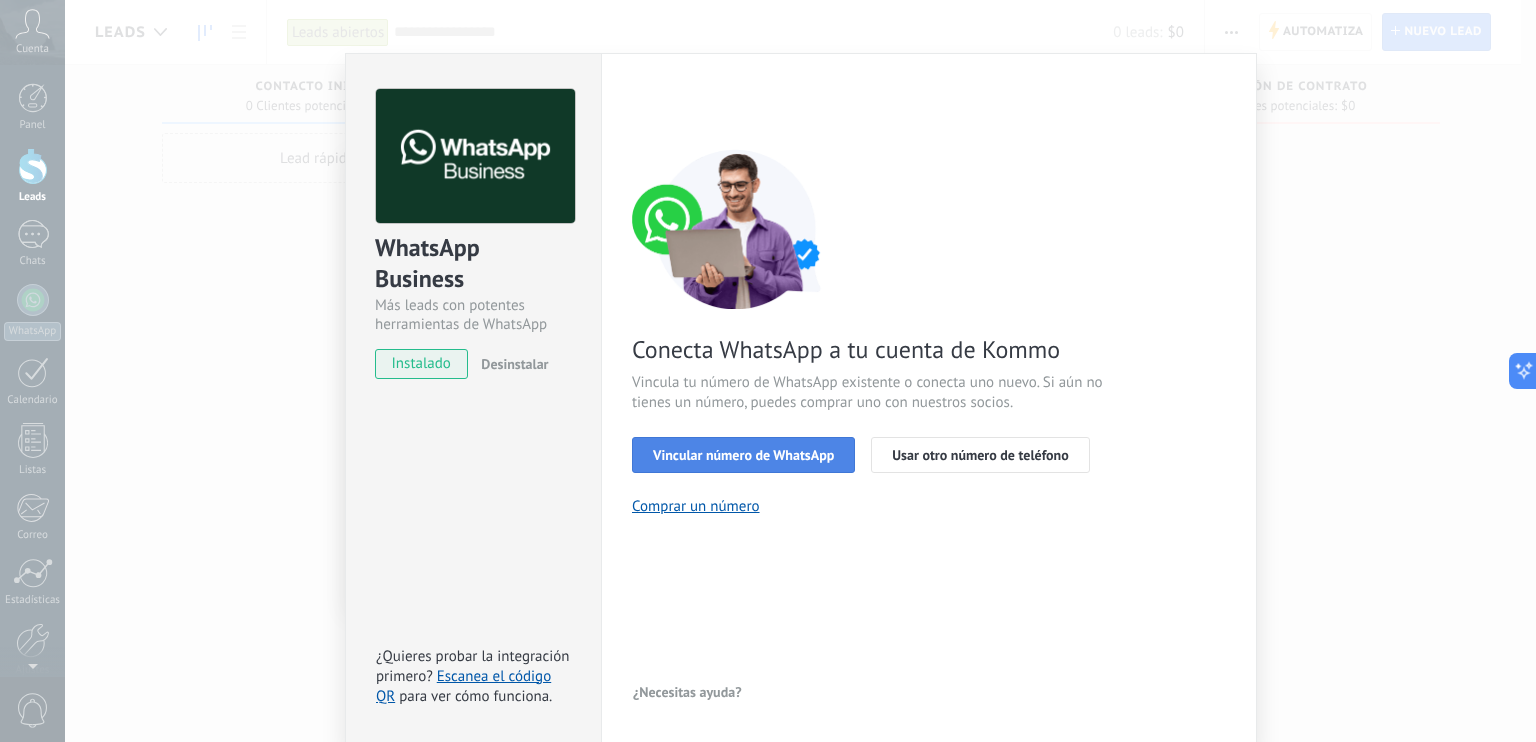 click on "Vincular número de WhatsApp" at bounding box center [743, 455] 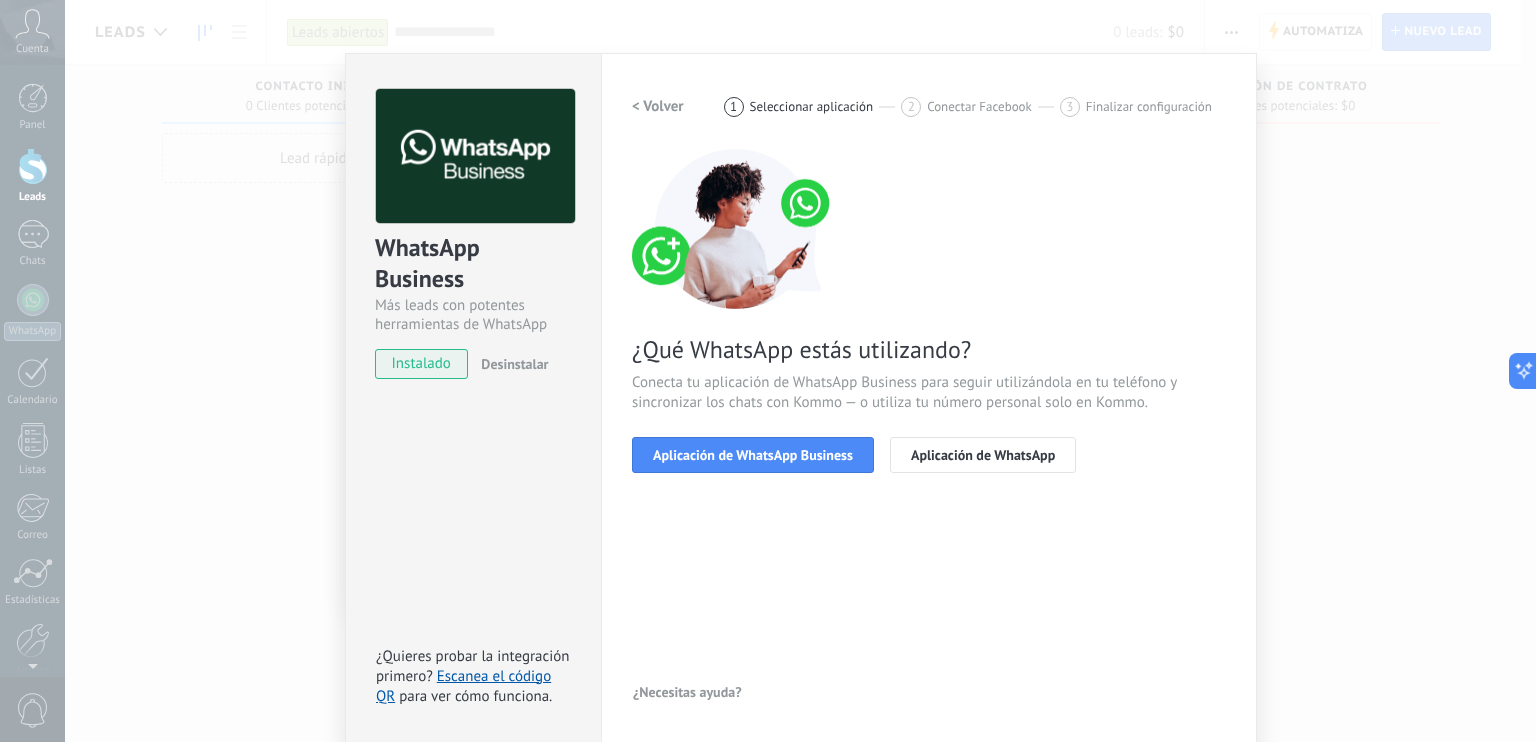 click on "Aplicación de WhatsApp Business" at bounding box center [753, 455] 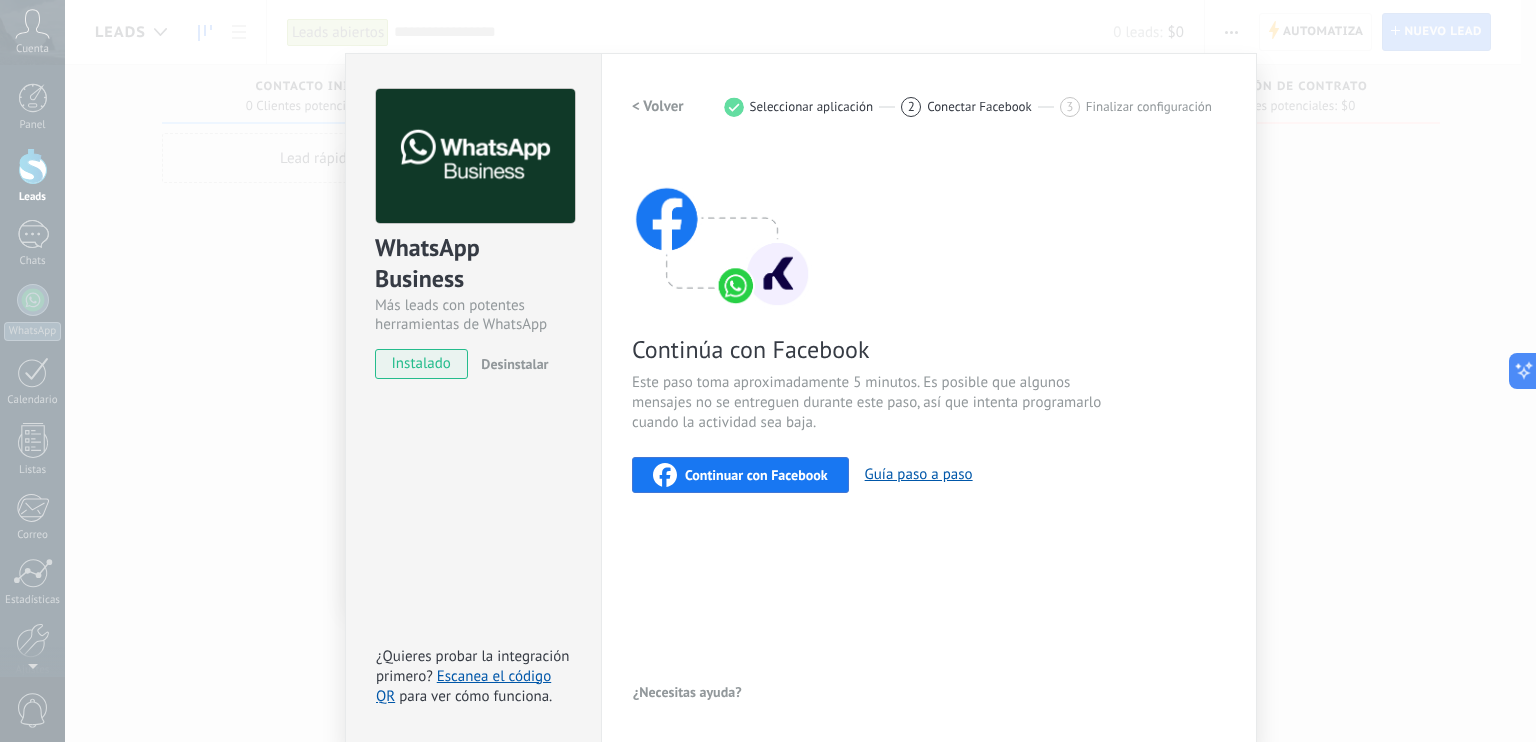 click on "Continuar con Facebook" at bounding box center [756, 475] 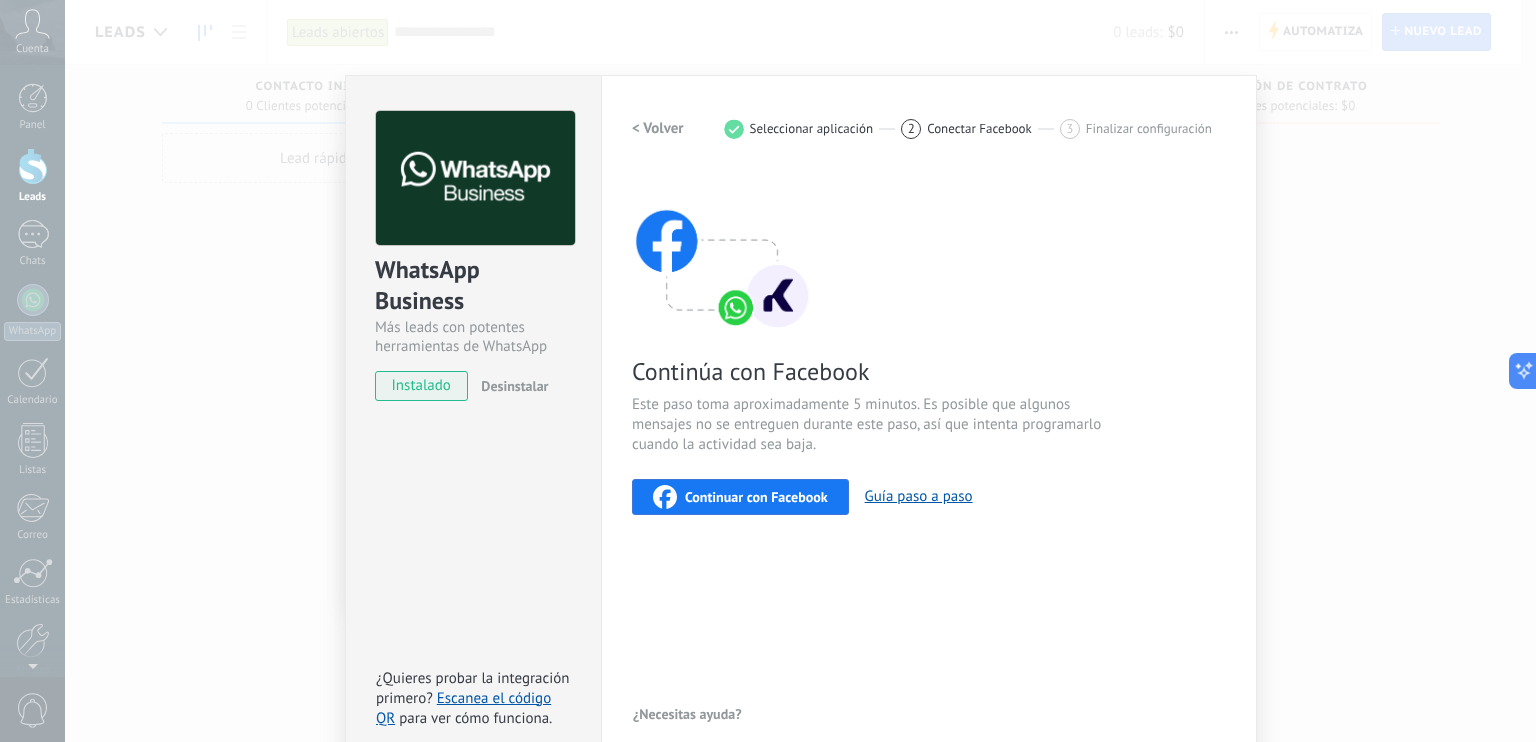scroll, scrollTop: 22, scrollLeft: 0, axis: vertical 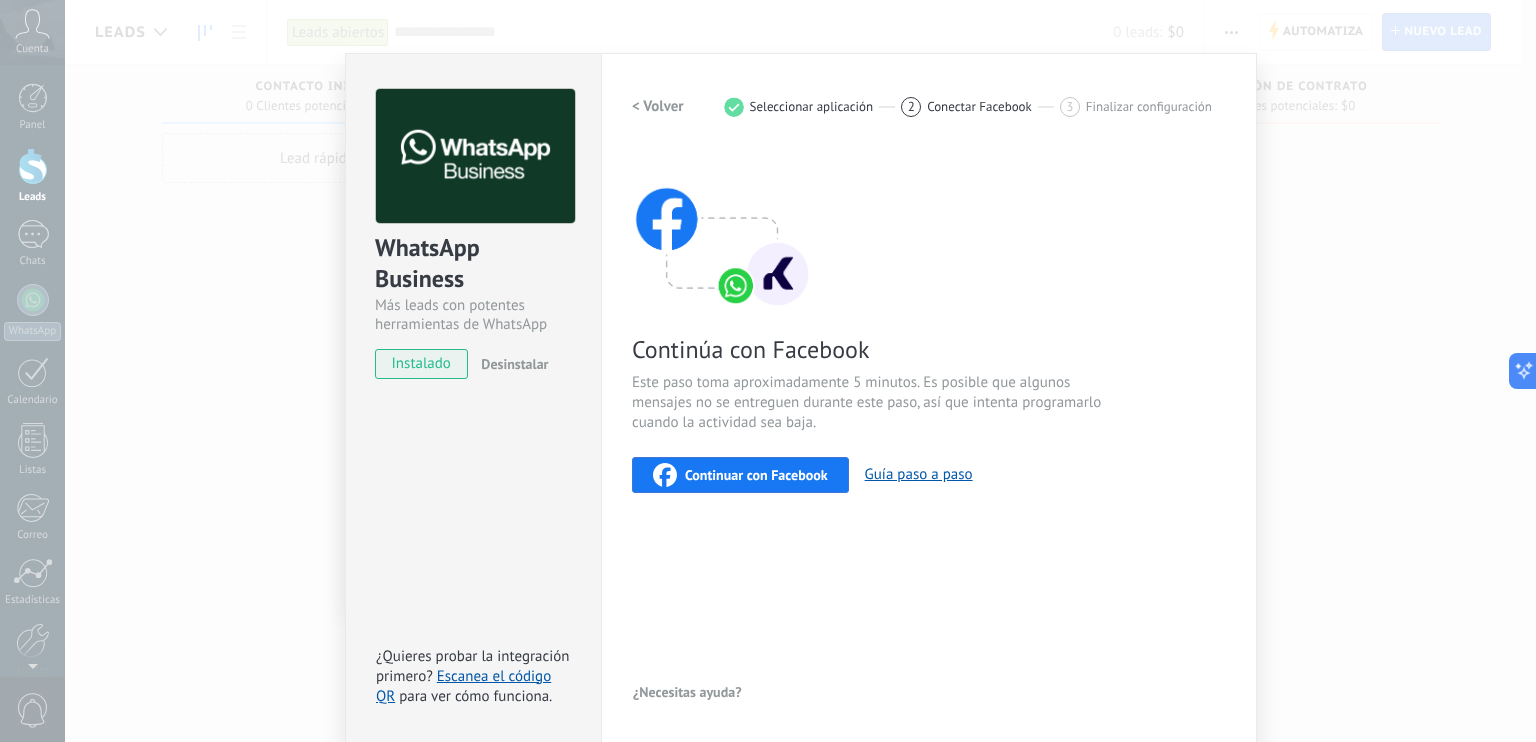 click on "instalado" at bounding box center (421, 364) 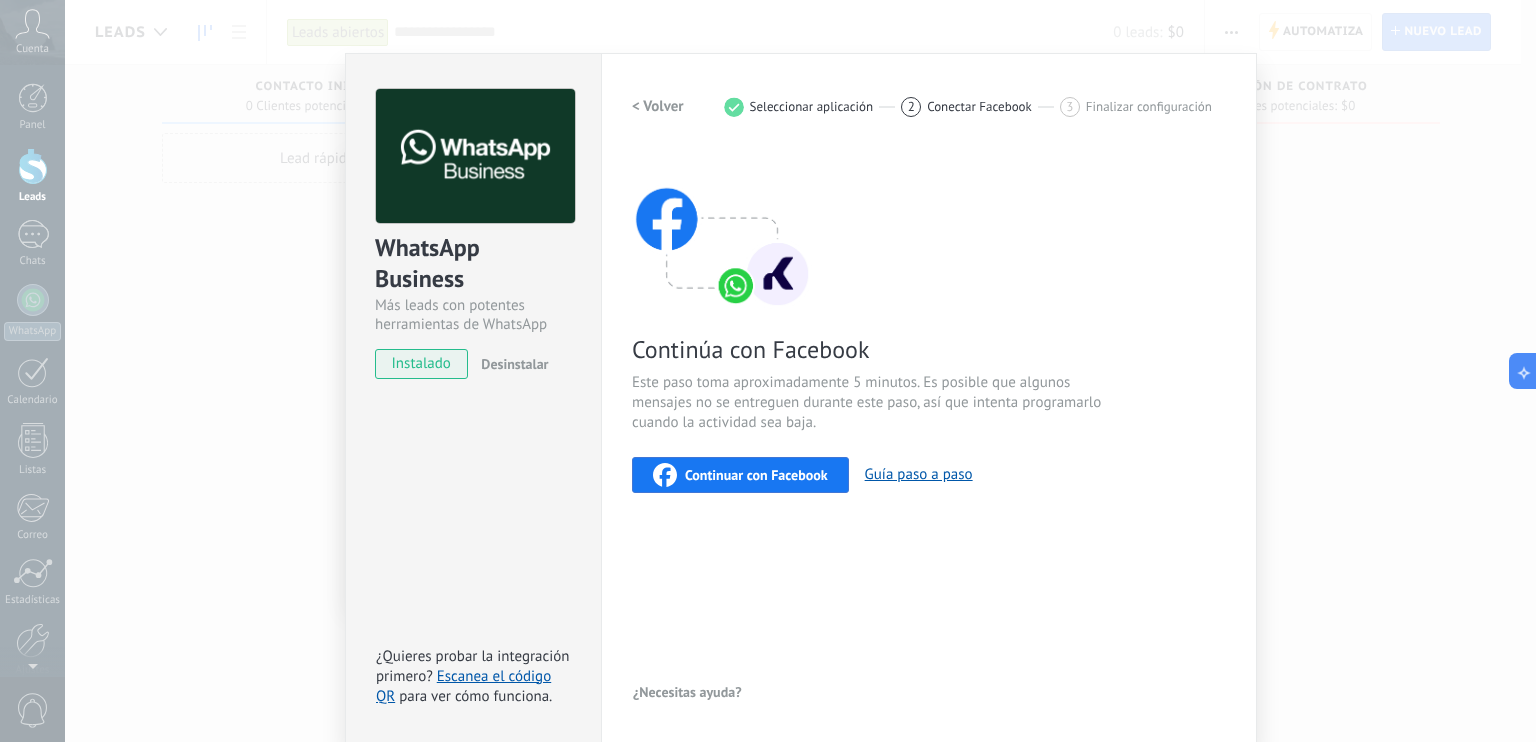 click on "instalado" at bounding box center [421, 364] 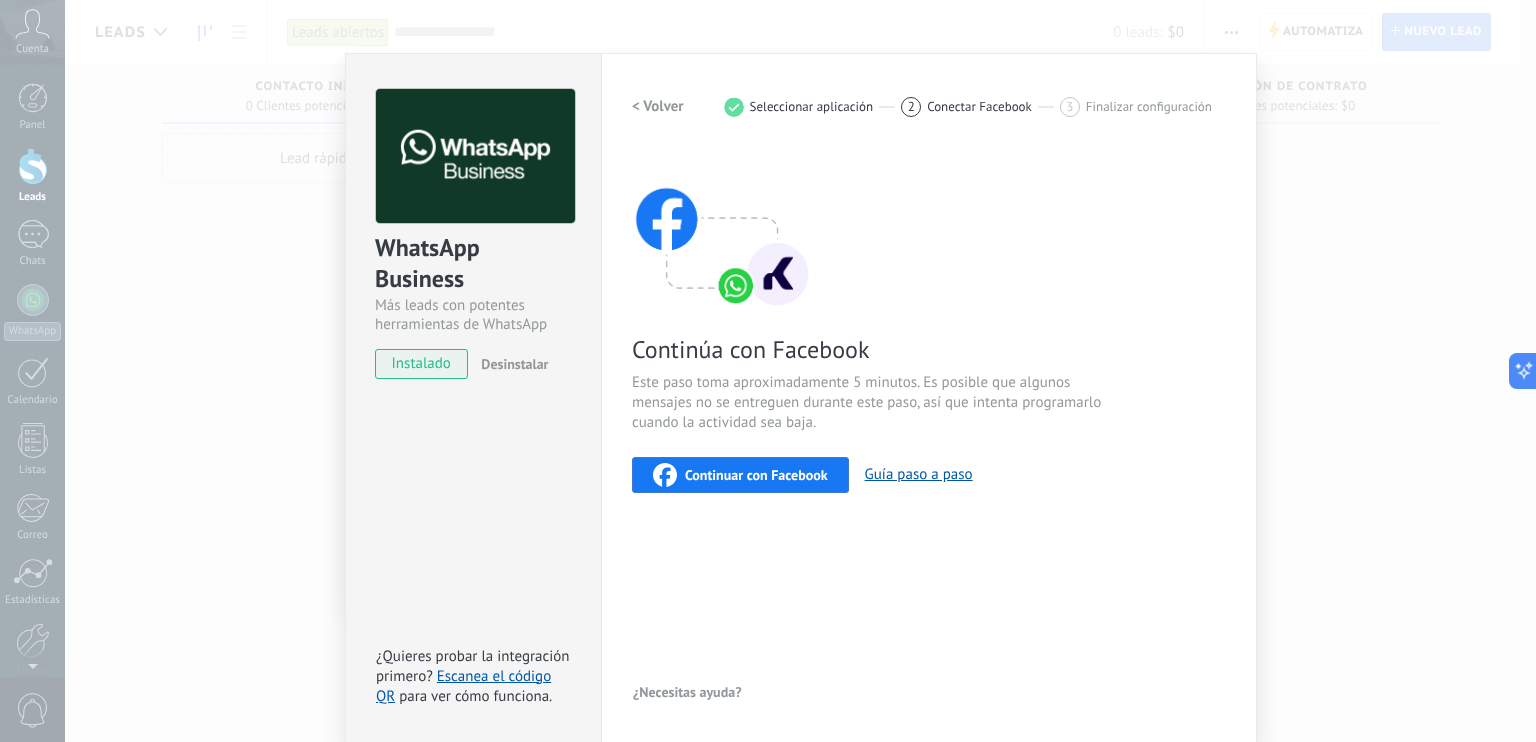 click on "instalado" at bounding box center (421, 364) 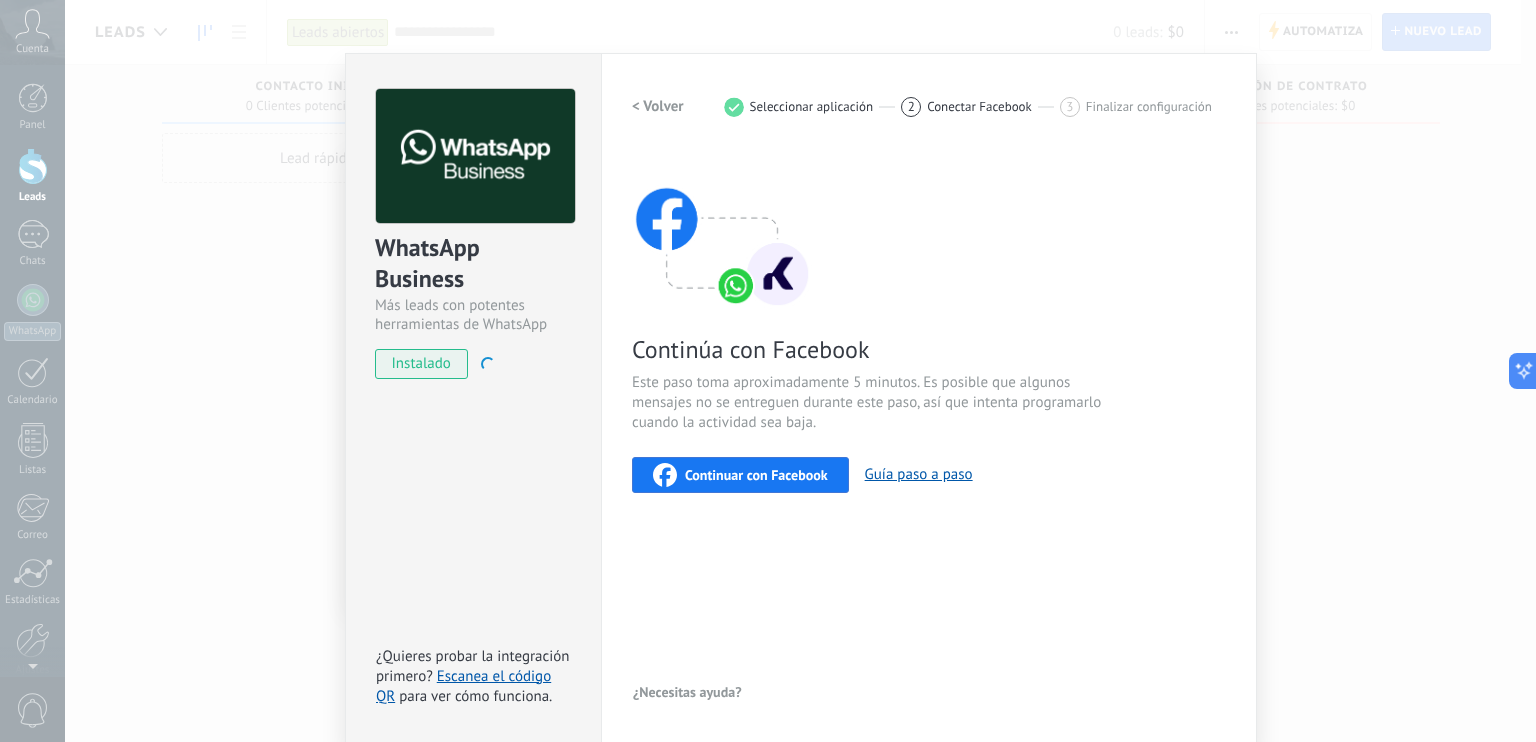 click on "instalado" at bounding box center (421, 364) 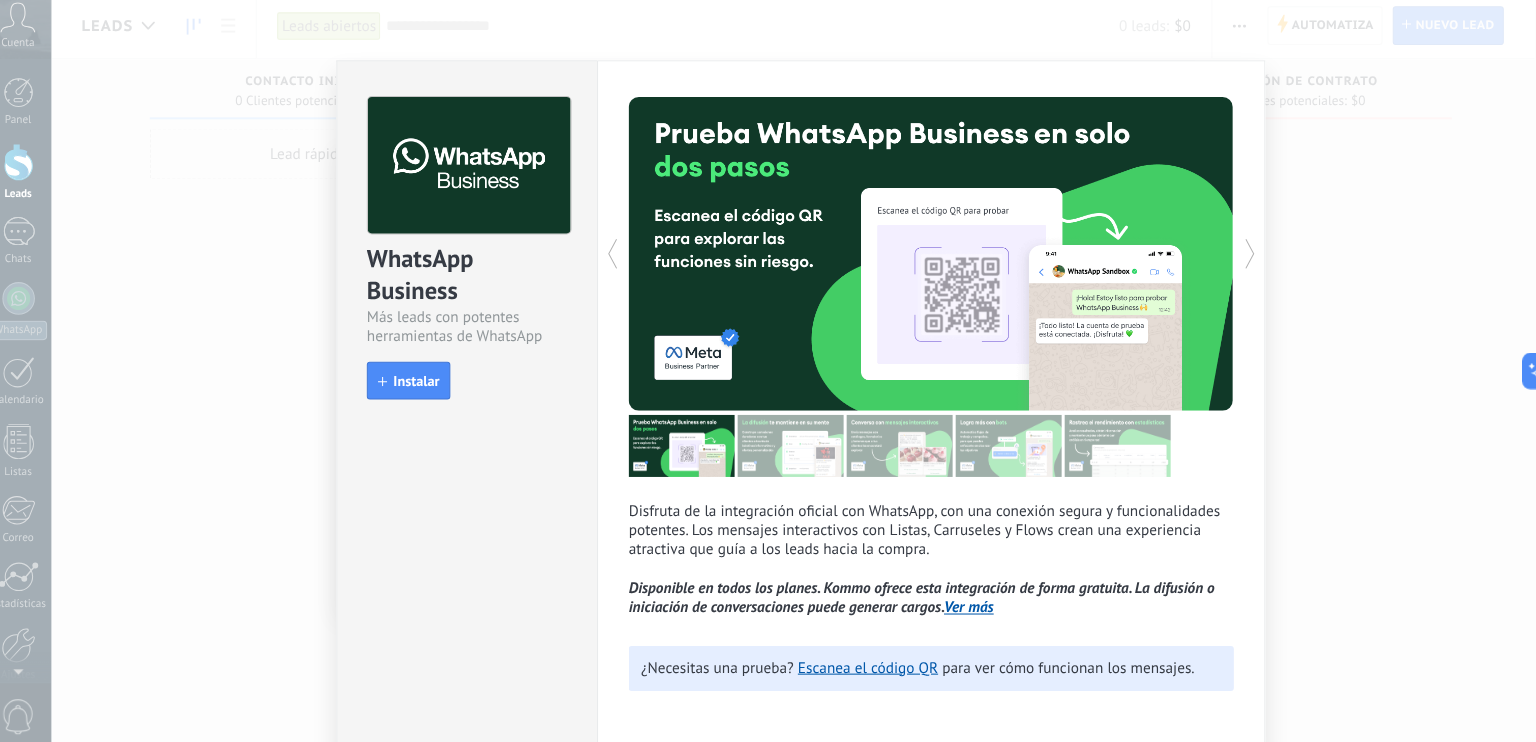 scroll, scrollTop: 4, scrollLeft: 0, axis: vertical 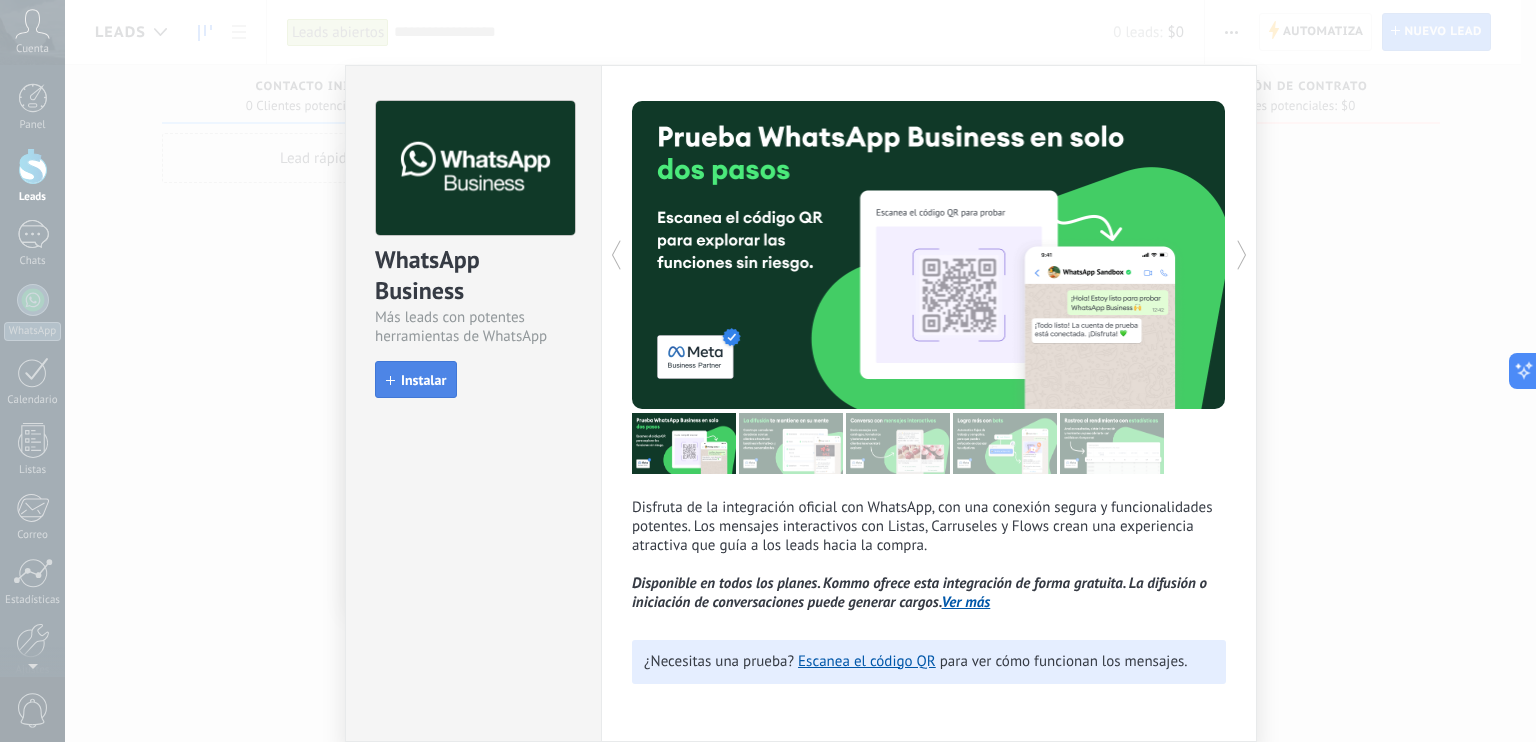 click on "Instalar" at bounding box center [423, 380] 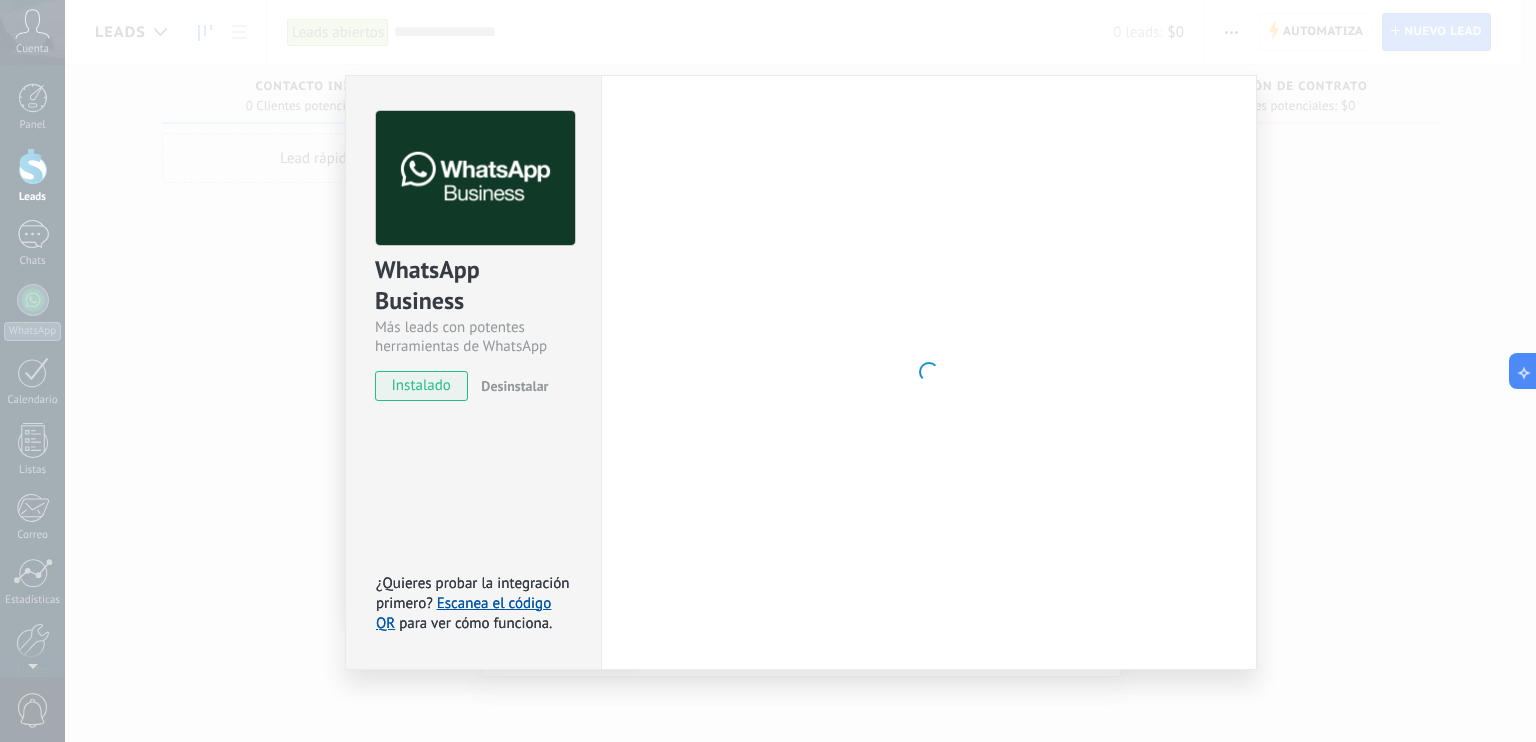 scroll, scrollTop: 0, scrollLeft: 0, axis: both 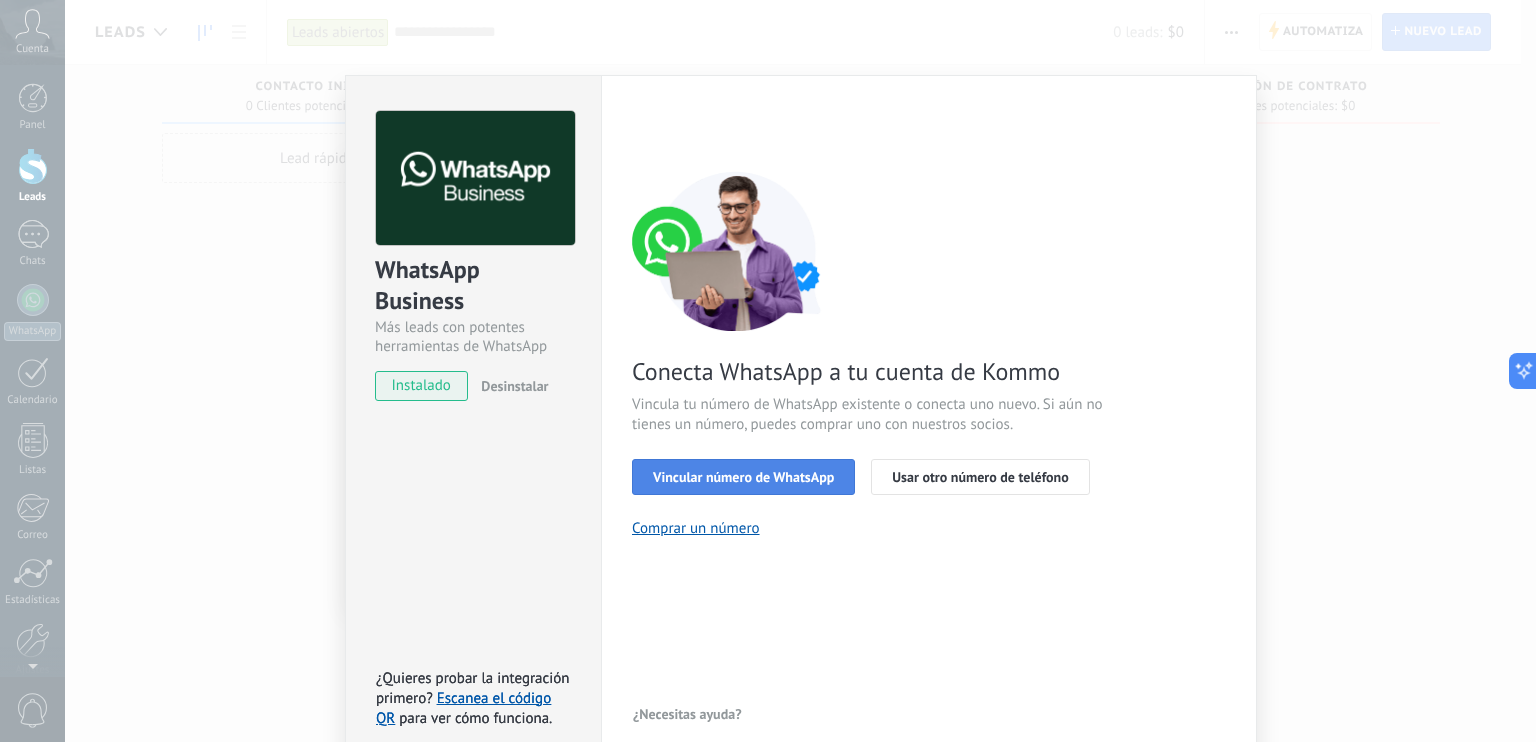 click on "Vincular número de WhatsApp" at bounding box center (743, 477) 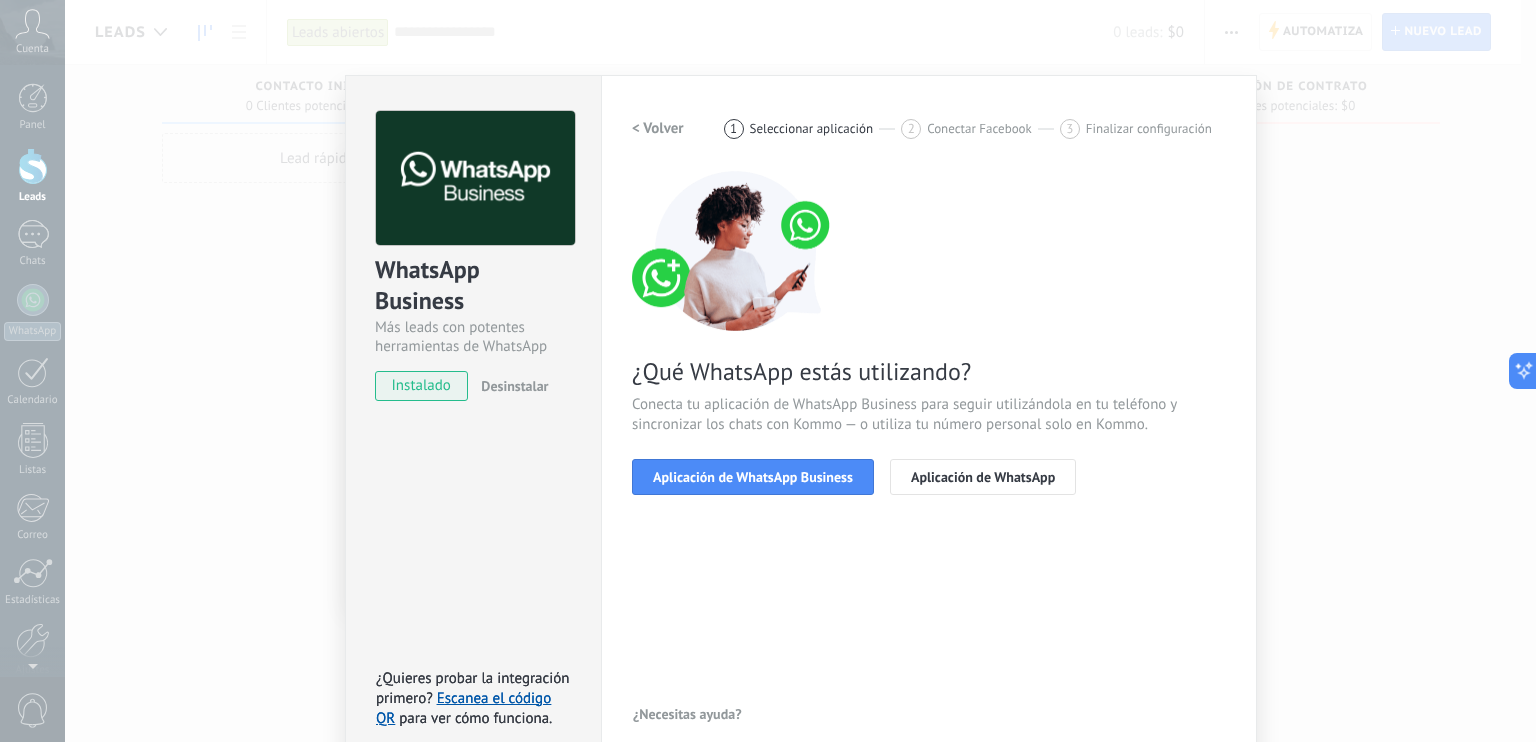 click on "instalado" at bounding box center [421, 386] 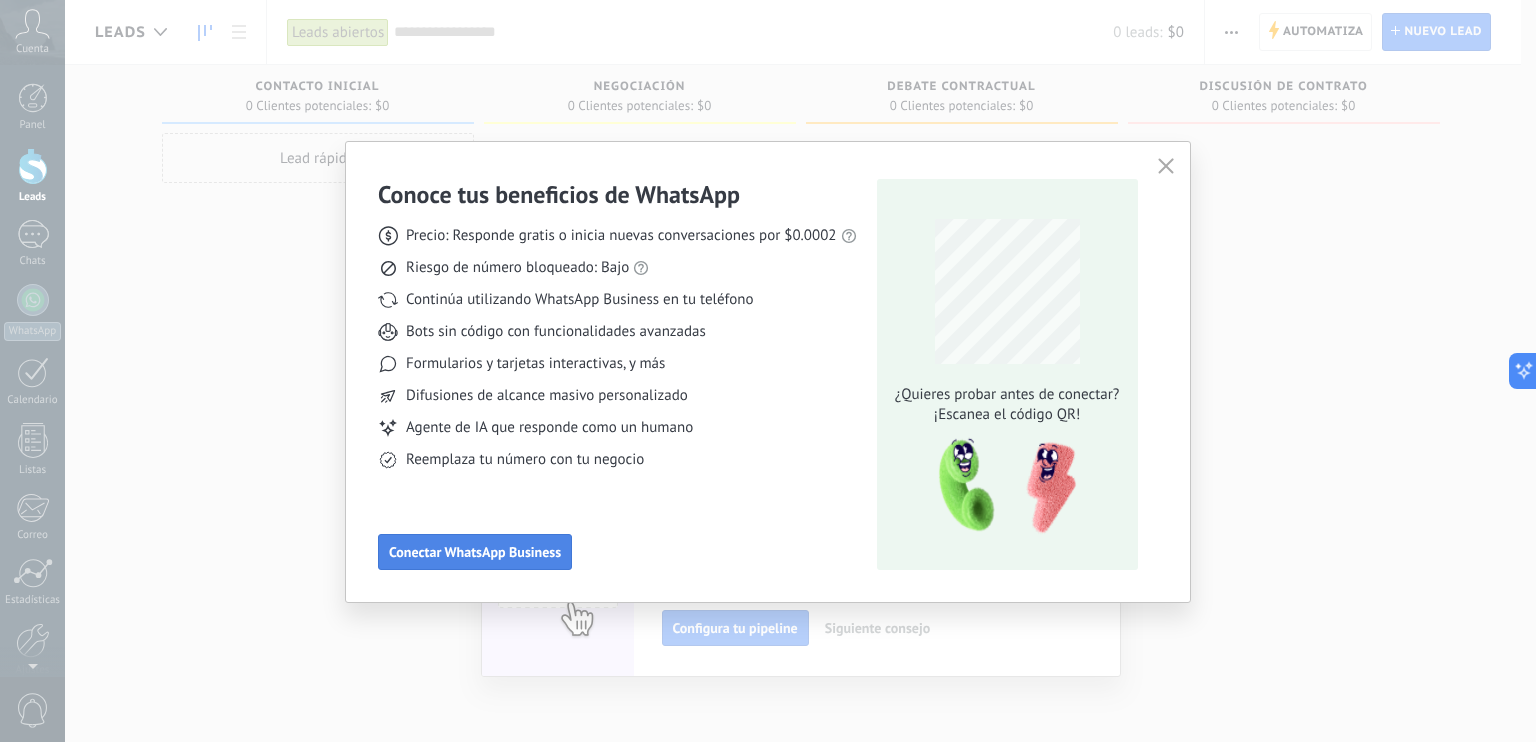 click on "Conectar WhatsApp Business" at bounding box center [475, 552] 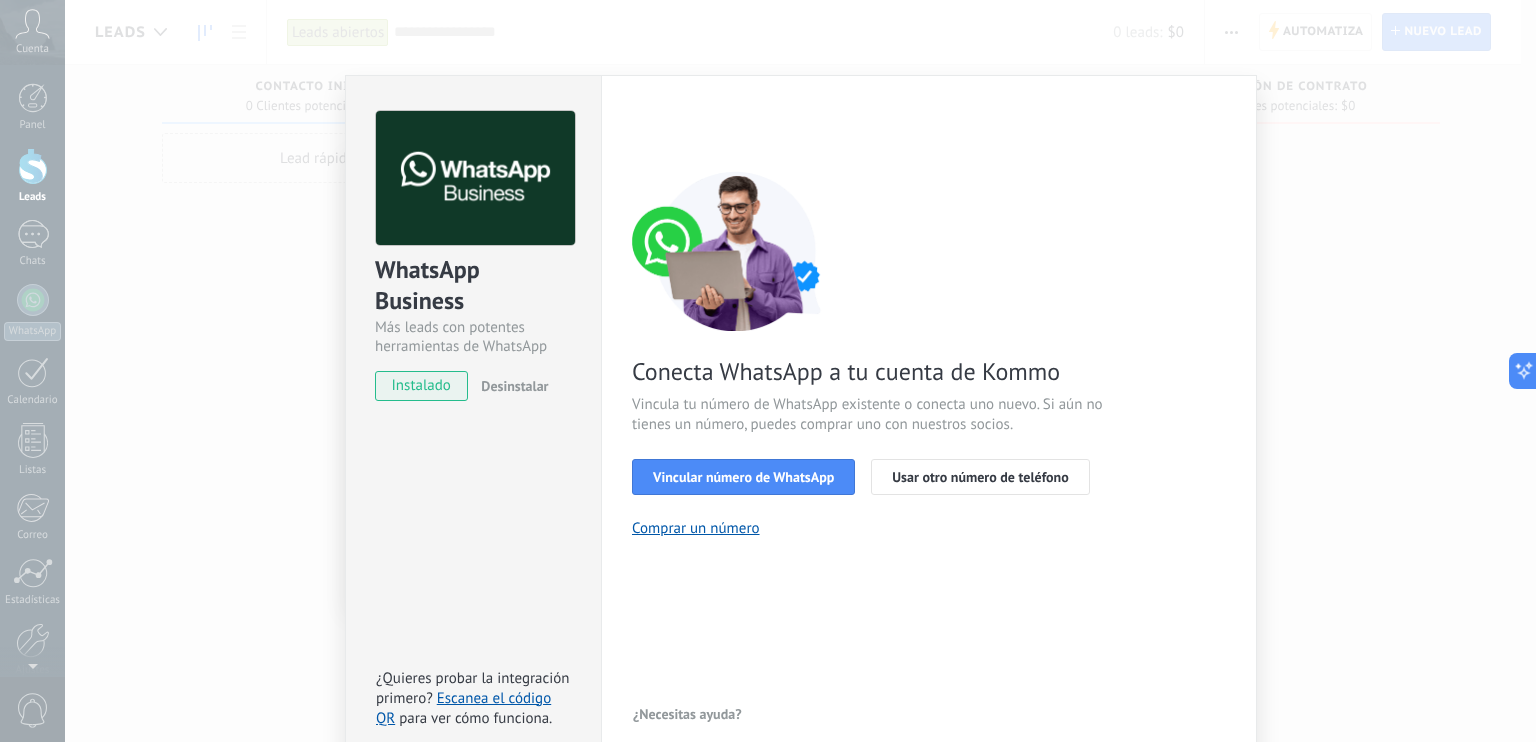 scroll, scrollTop: 22, scrollLeft: 0, axis: vertical 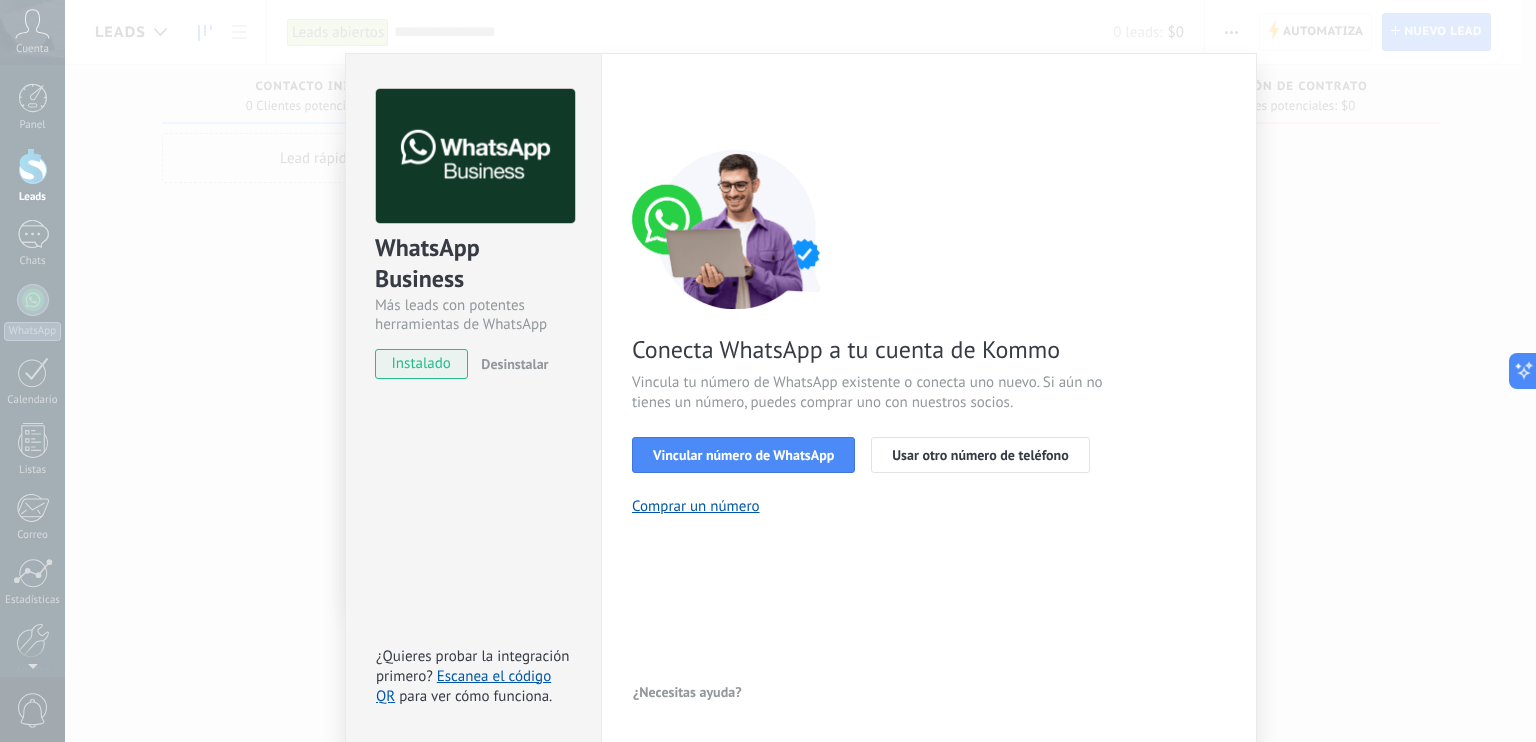 click on "WhatsApp Business Más leads con potentes herramientas de WhatsApp instalado Desinstalar ¿Quieres probar la integración primero?   Escanea el código QR   para ver cómo funciona. Configuraciones Autorizaciones This tab logs the users who have granted integration access to this account. If you want to to remove a user's ability to send requests to the account on behalf of this integration, you can revoke access. If access is revoked from all users, the integration will stop working. This app is installed, but no one has given it access yet. WhatsApp Cloud API más _:  Guardar < Volver 1 Seleccionar aplicación 2 Conectar Facebook  3 Finalizar configuración Conecta WhatsApp a tu cuenta de Kommo Vincula tu número de WhatsApp existente o conecta uno nuevo. Si aún no tienes un número, puedes comprar uno con nuestros socios. Vincular número de WhatsApp Usar otro número de teléfono Comprar un número ¿Necesitas ayuda?" at bounding box center [800, 371] 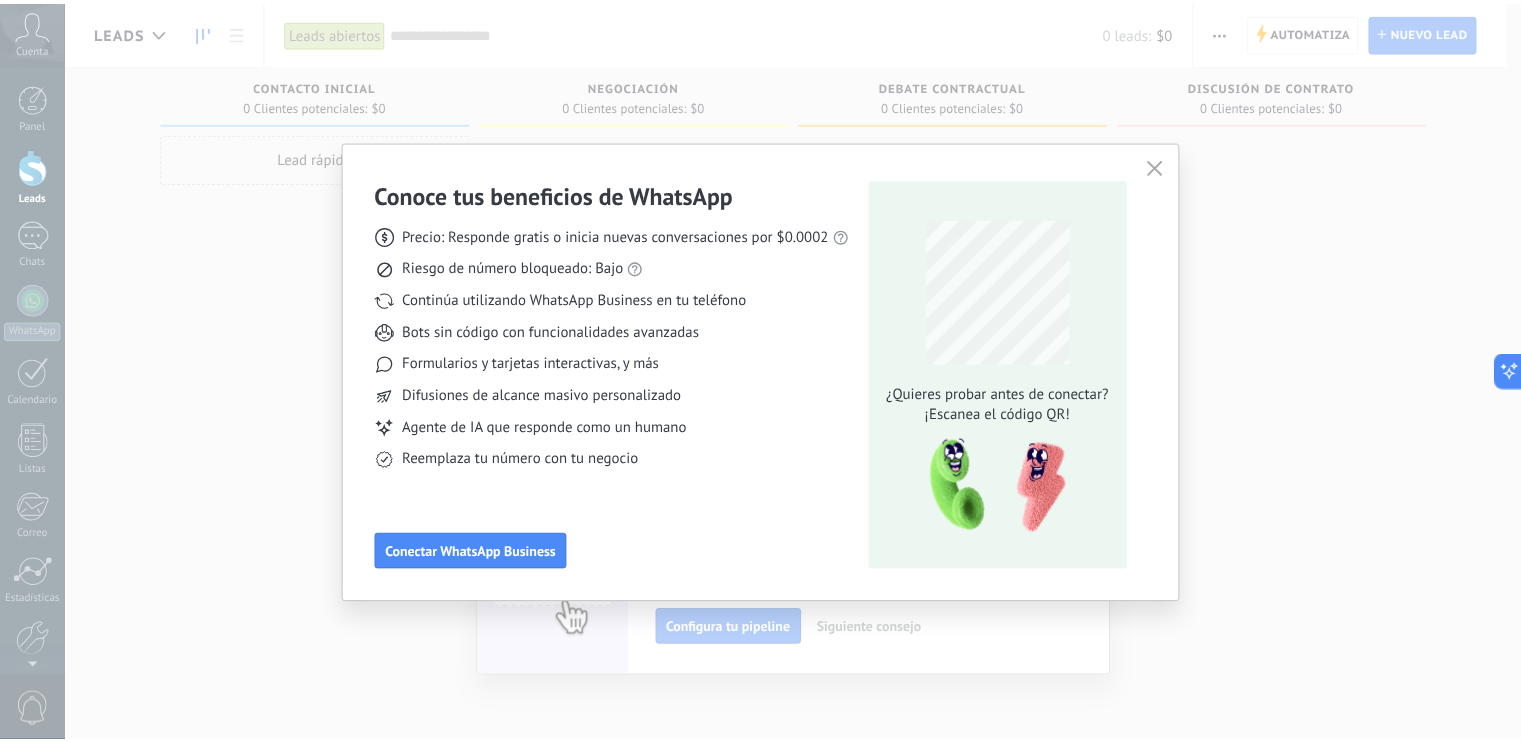 scroll, scrollTop: 0, scrollLeft: 0, axis: both 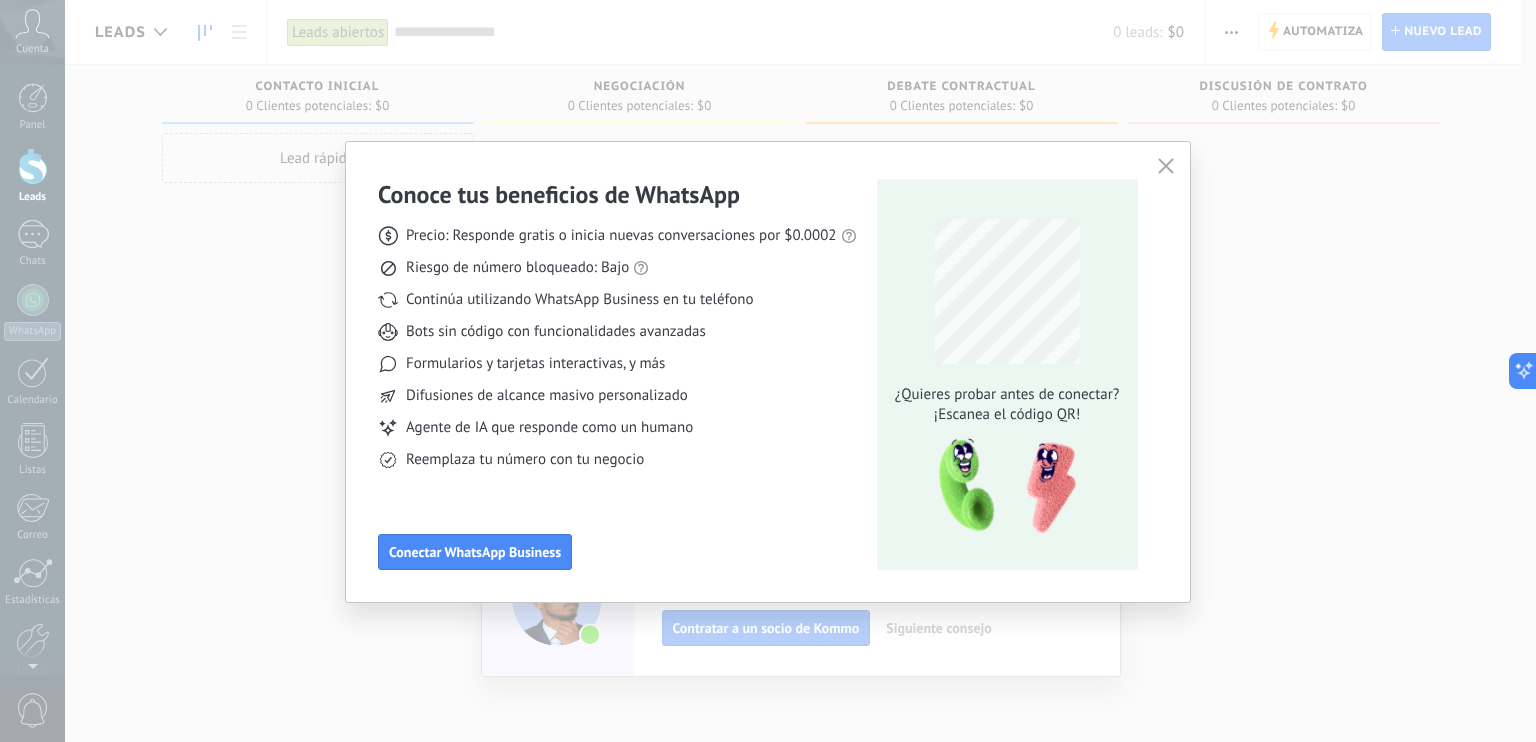 click on "Conoce tus beneficios de WhatsApp Precio: Responde gratis o inicia nuevas conversaciones por $0.0002 Riesgo de número bloqueado: Bajo Continúa utilizando WhatsApp Business en tu teléfono Bots sin código con funcionalidades avanzadas Formularios y tarjetas interactivas, y más Difusiones de alcance masivo personalizado Agente de IA que responde como un humano Reemplaza tu número con tu negocio Conectar WhatsApp Business ¿Quieres probar antes de conectar? ¡Escanea el código QR!" at bounding box center (768, 371) 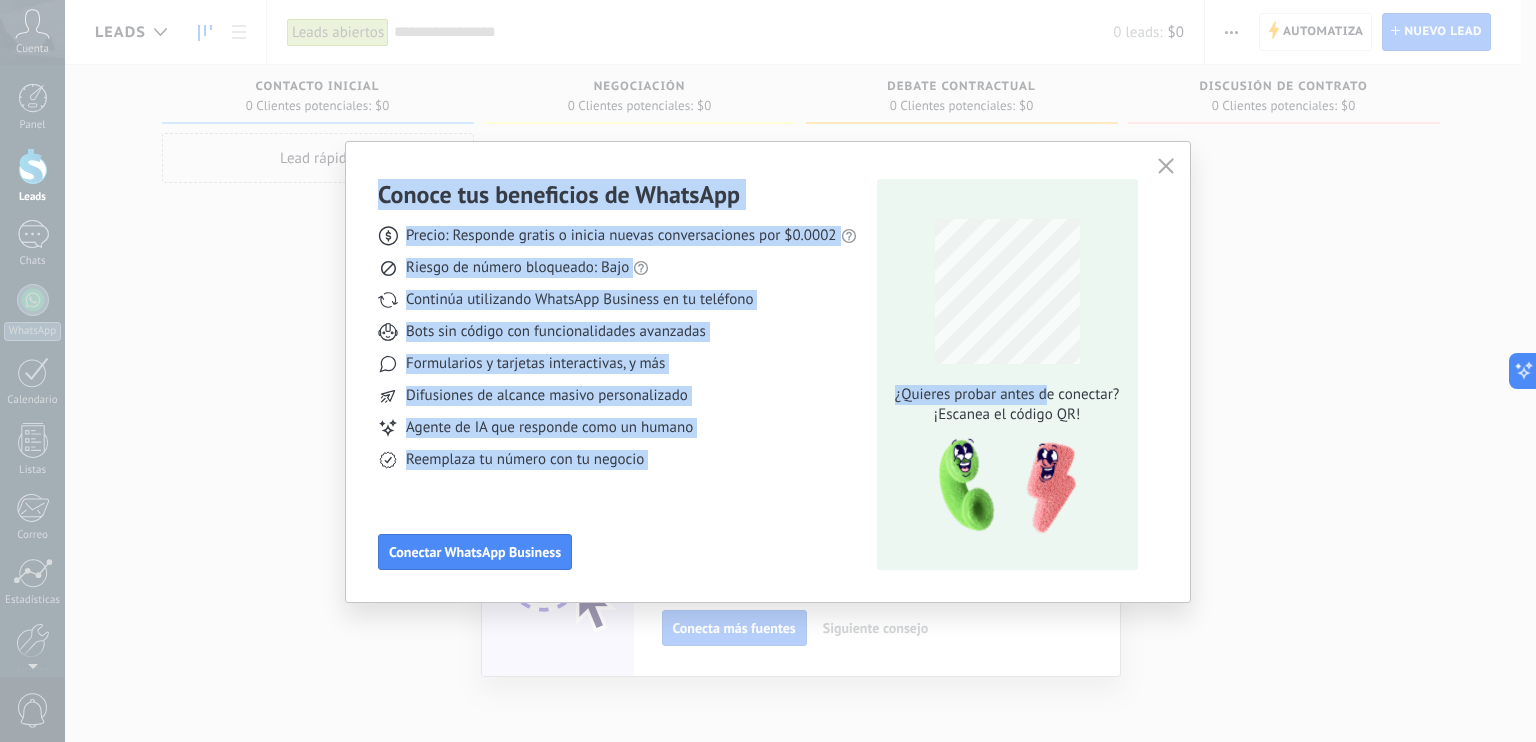 drag, startPoint x: 1080, startPoint y: 233, endPoint x: 1048, endPoint y: 394, distance: 164.14932 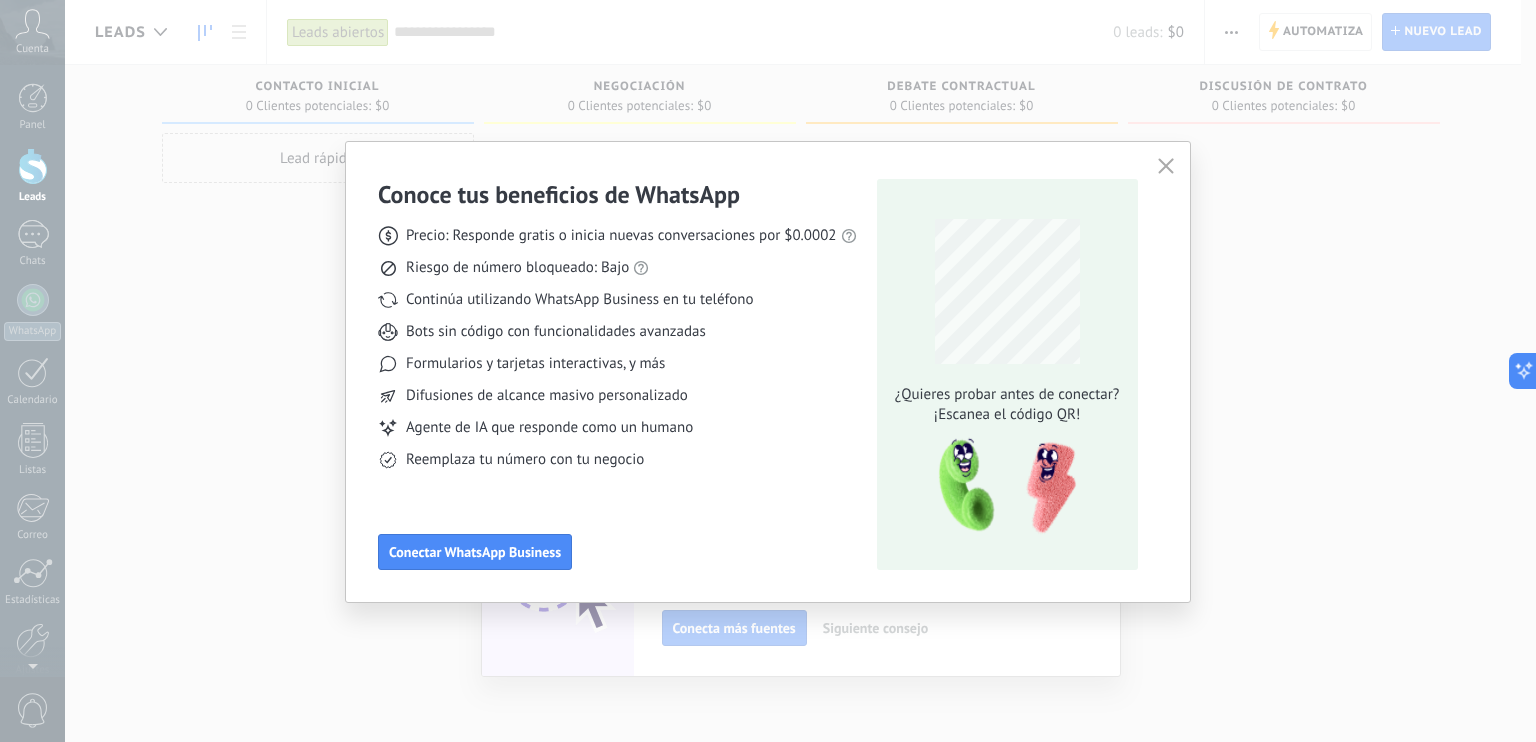 drag, startPoint x: 1048, startPoint y: 394, endPoint x: 1205, endPoint y: 451, distance: 167.02695 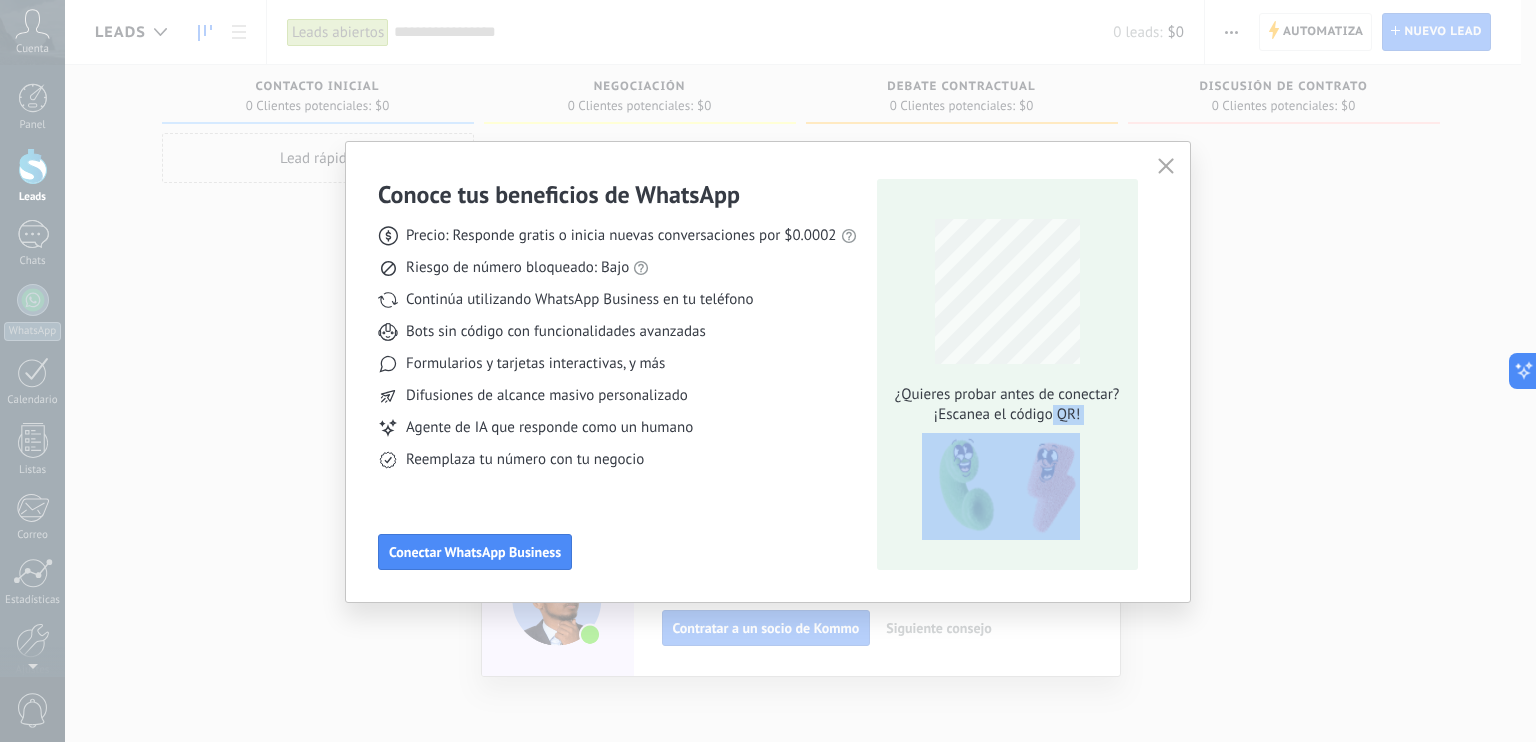 drag, startPoint x: 1052, startPoint y: 417, endPoint x: 1166, endPoint y: 164, distance: 277.49774 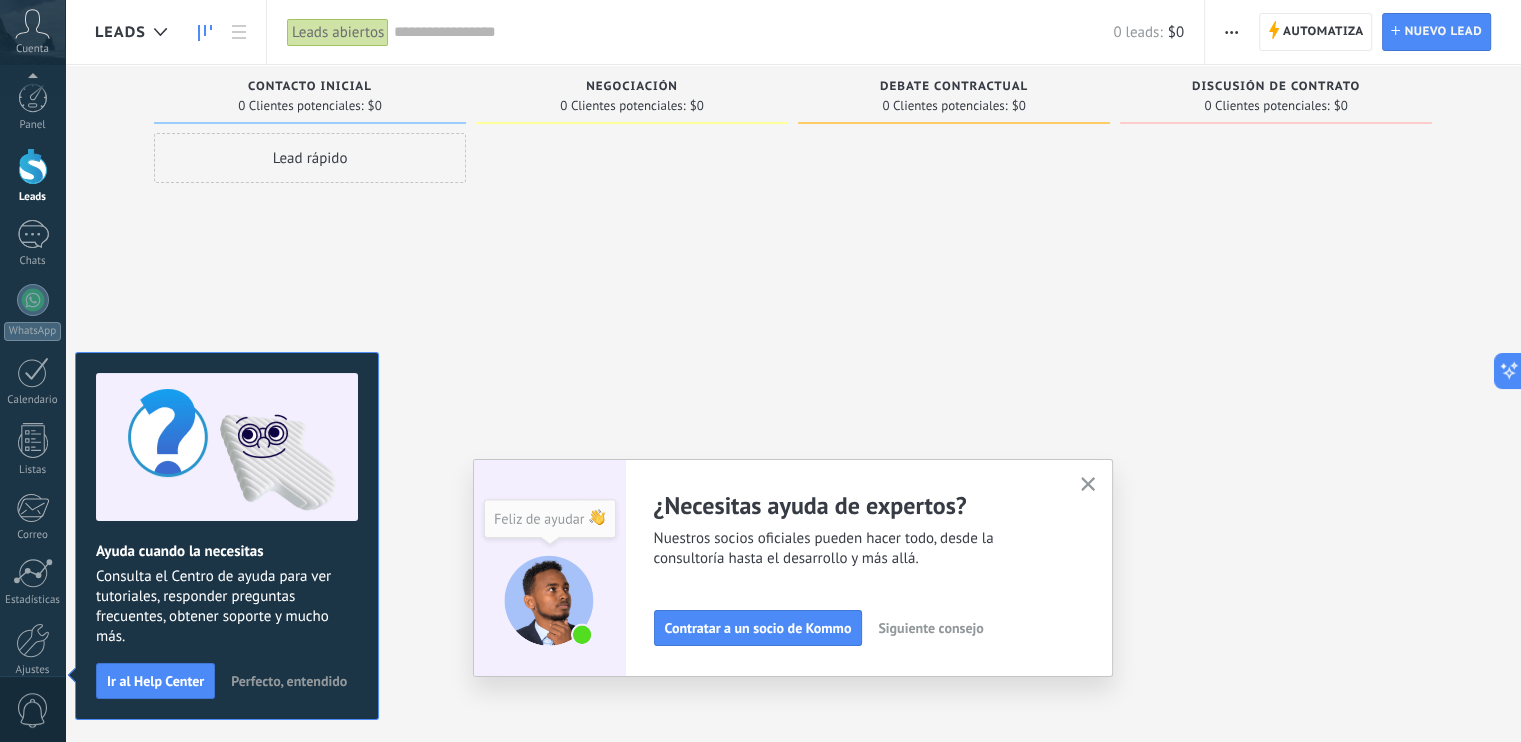 scroll, scrollTop: 89, scrollLeft: 0, axis: vertical 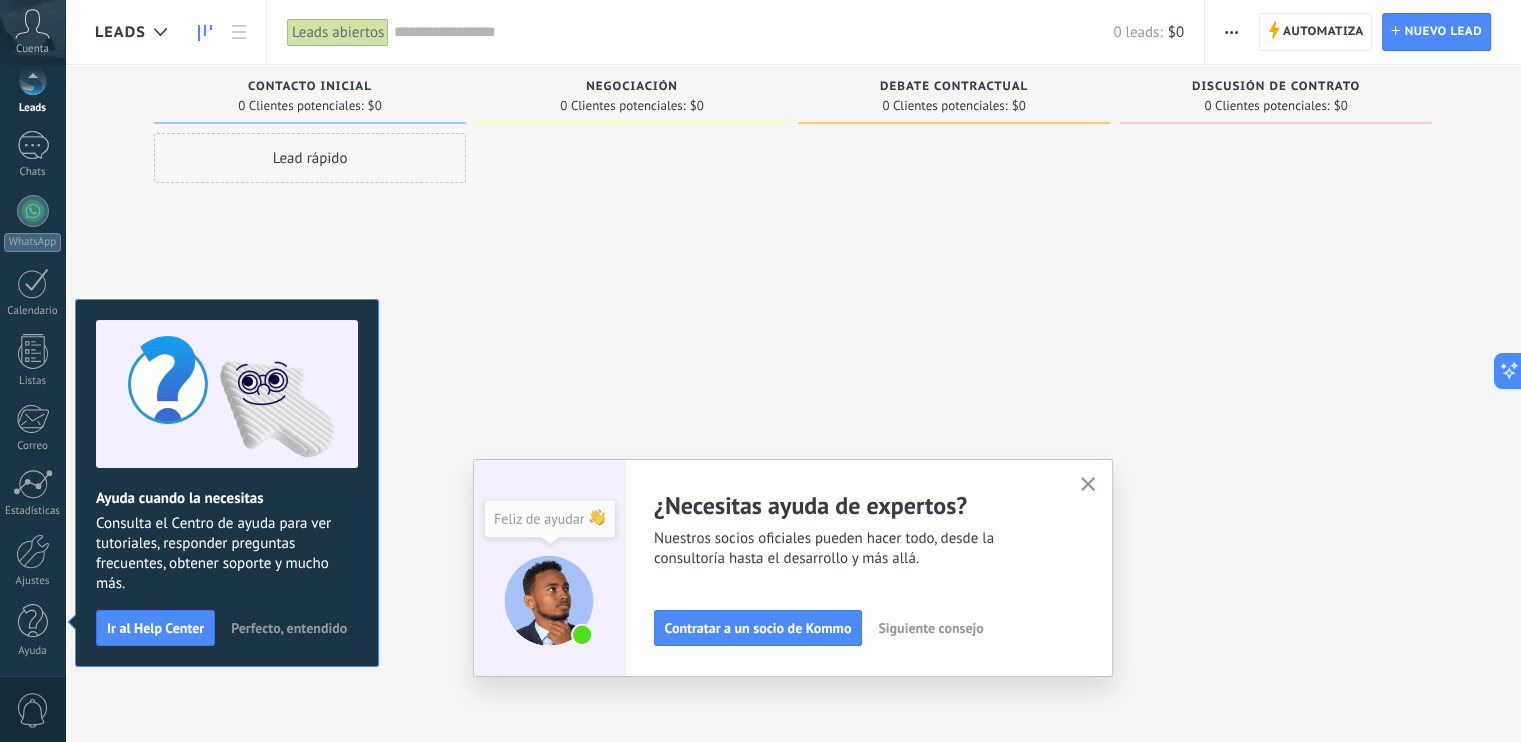drag, startPoint x: 1166, startPoint y: 164, endPoint x: 956, endPoint y: 392, distance: 309.97418 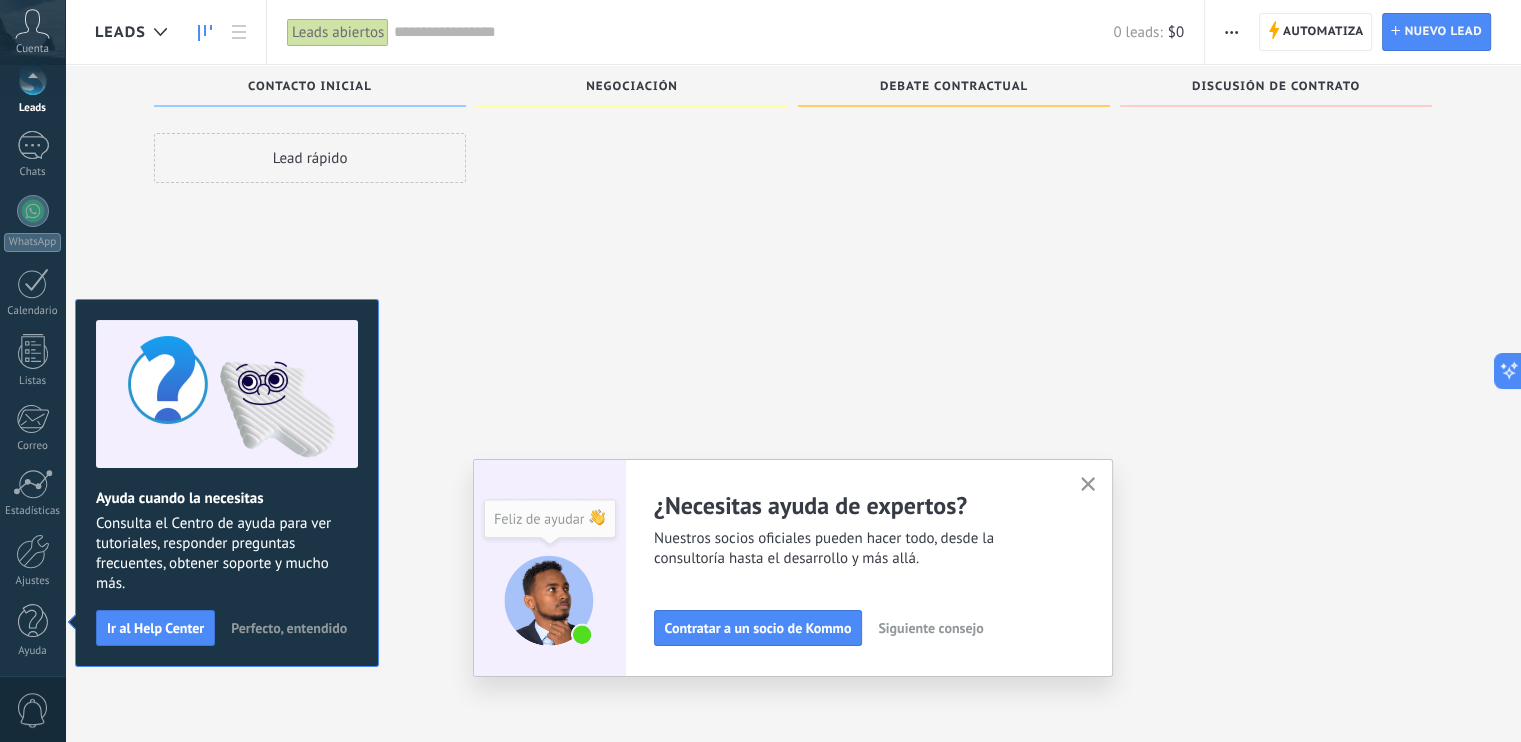 scroll, scrollTop: 34, scrollLeft: 0, axis: vertical 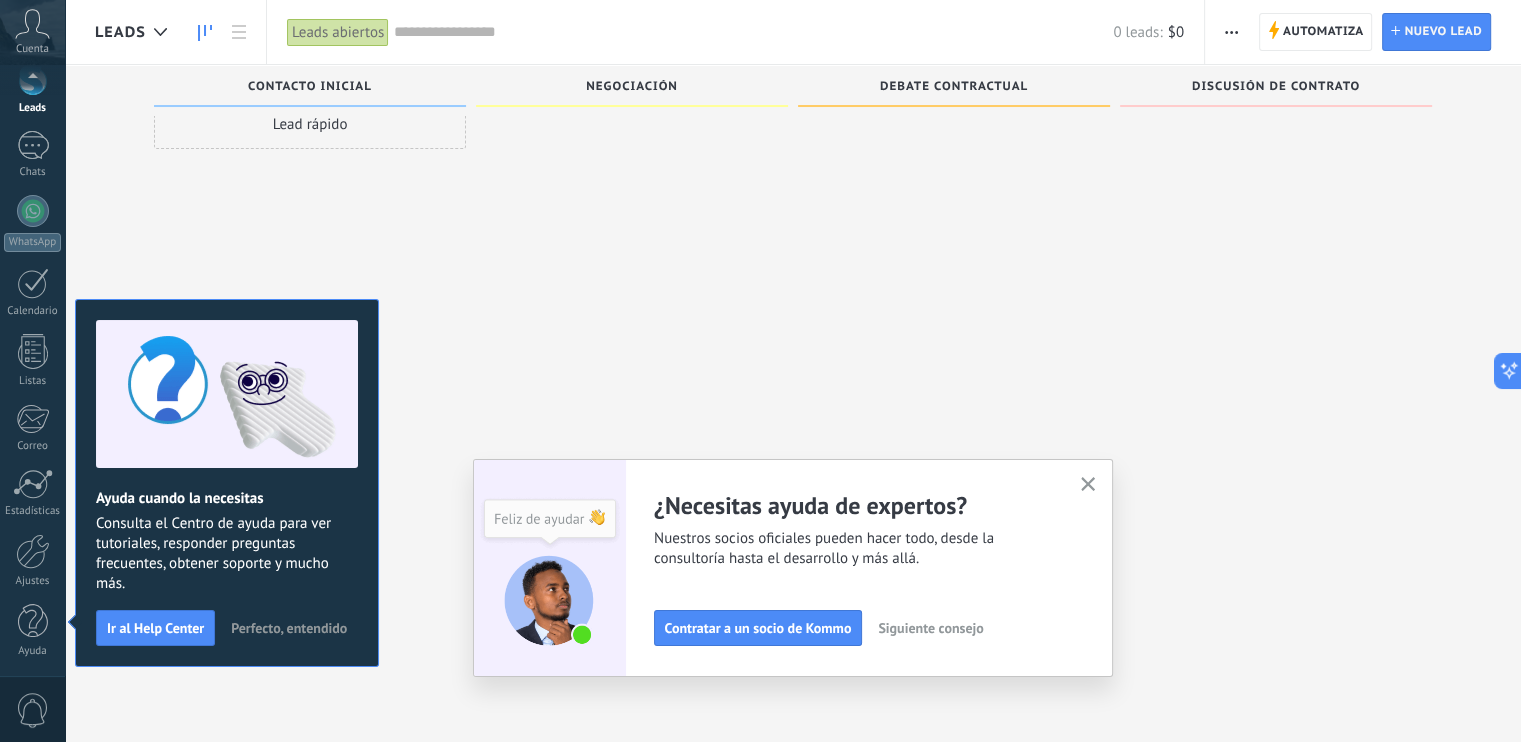 drag, startPoint x: 956, startPoint y: 392, endPoint x: 1103, endPoint y: 482, distance: 172.36299 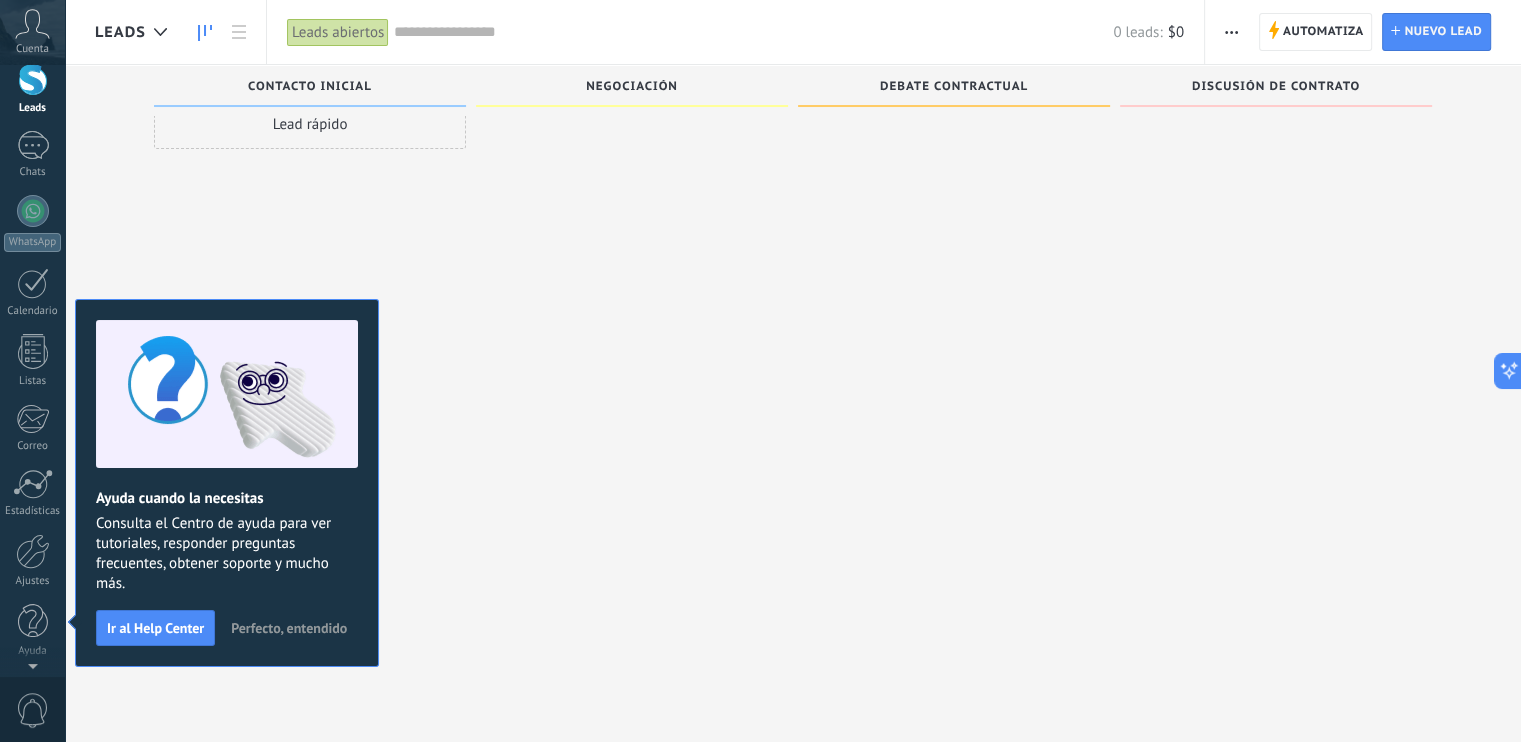 scroll, scrollTop: 0, scrollLeft: 0, axis: both 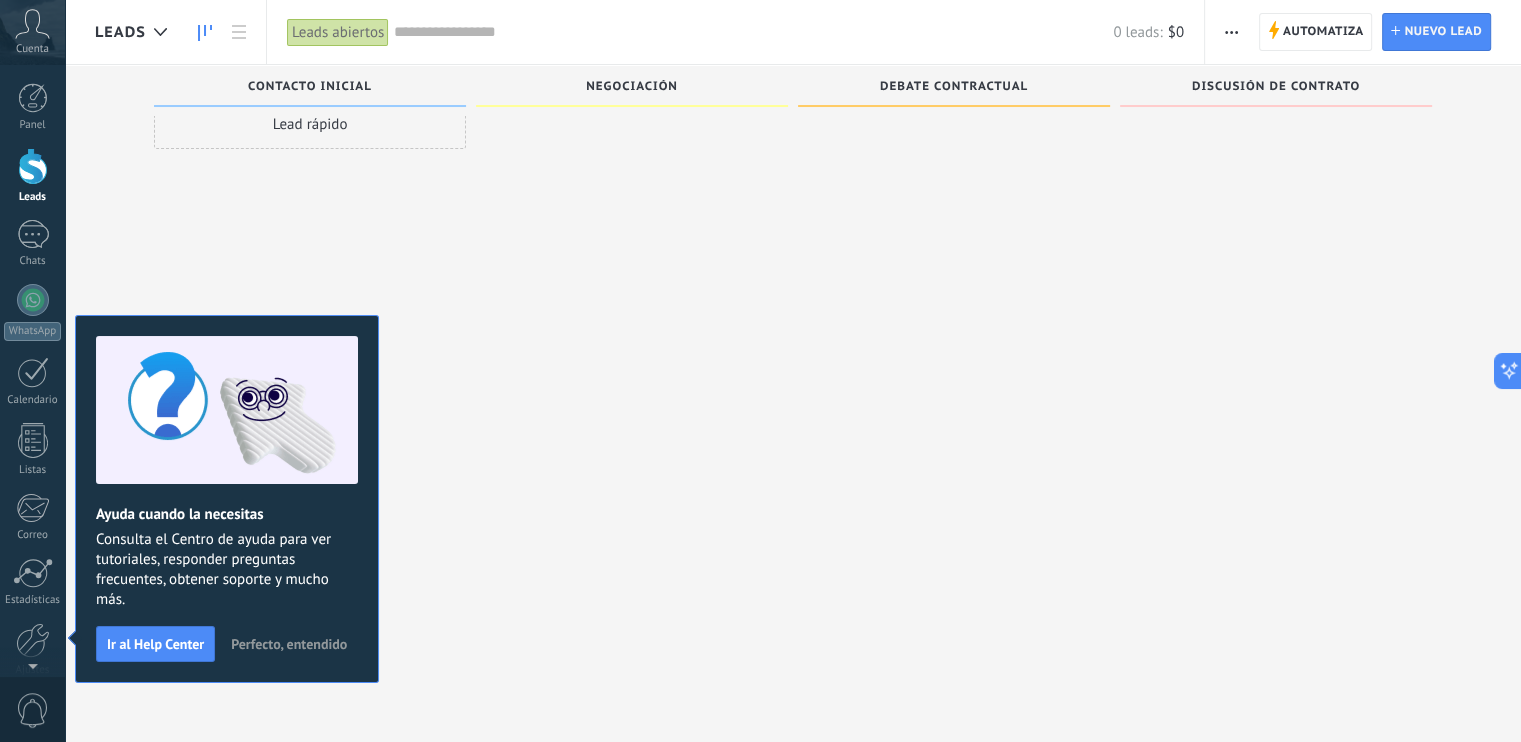 click on "Lamentablemente, no hay leads con estos parámetros.  Mostrar todo Leads Entrantes Solicitudes: 0 0 0 0 0 0 0 0 0 Contacto inicial 0  Clientes potenciales:  $0 Lead rápido Negociación 0  Clientes potenciales:  $0 Debate contractual 0  Clientes potenciales:  $0 Discusión de contrato 0  Clientes potenciales:  $0" at bounding box center (808, 362) 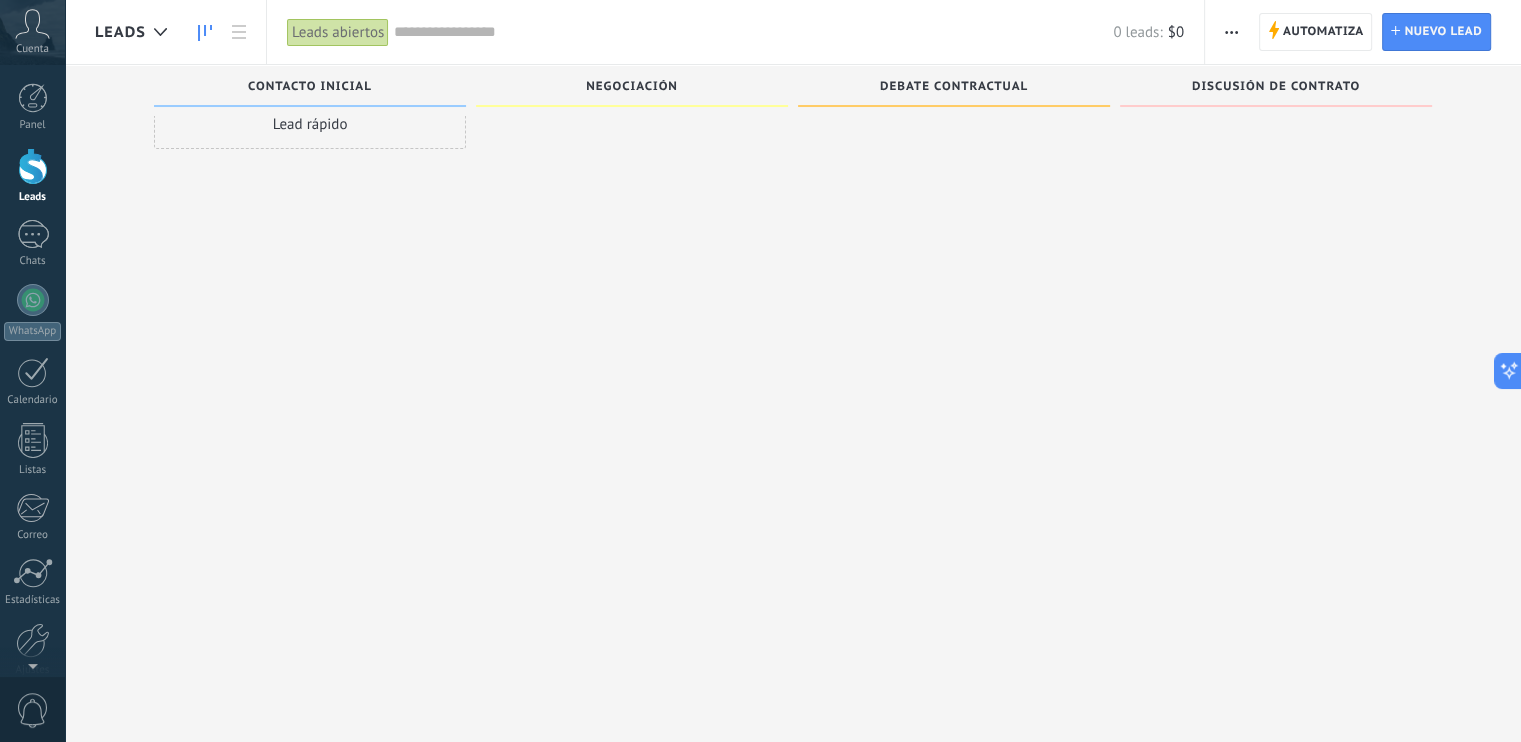 drag, startPoint x: 344, startPoint y: 645, endPoint x: 671, endPoint y: 501, distance: 357.3024 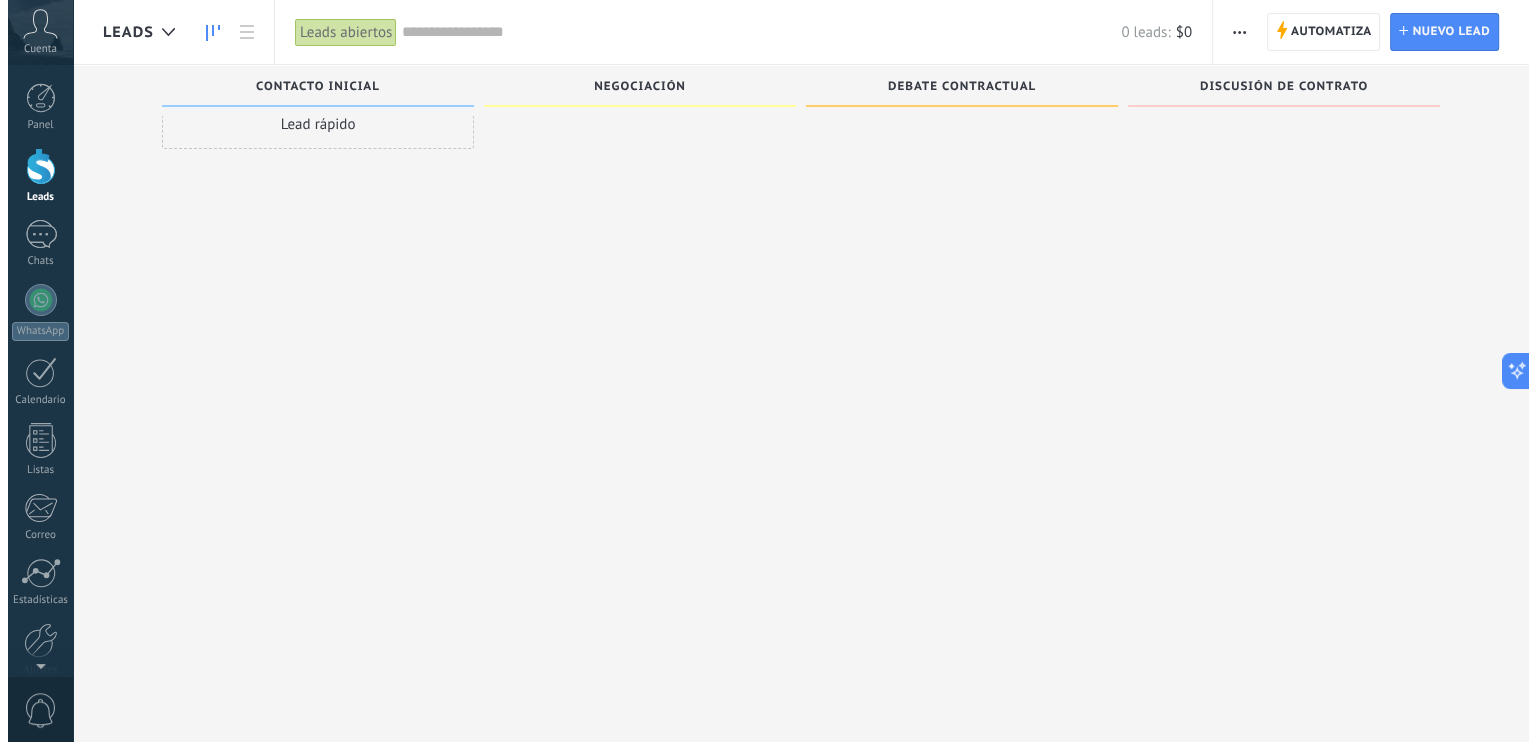 scroll, scrollTop: 0, scrollLeft: 0, axis: both 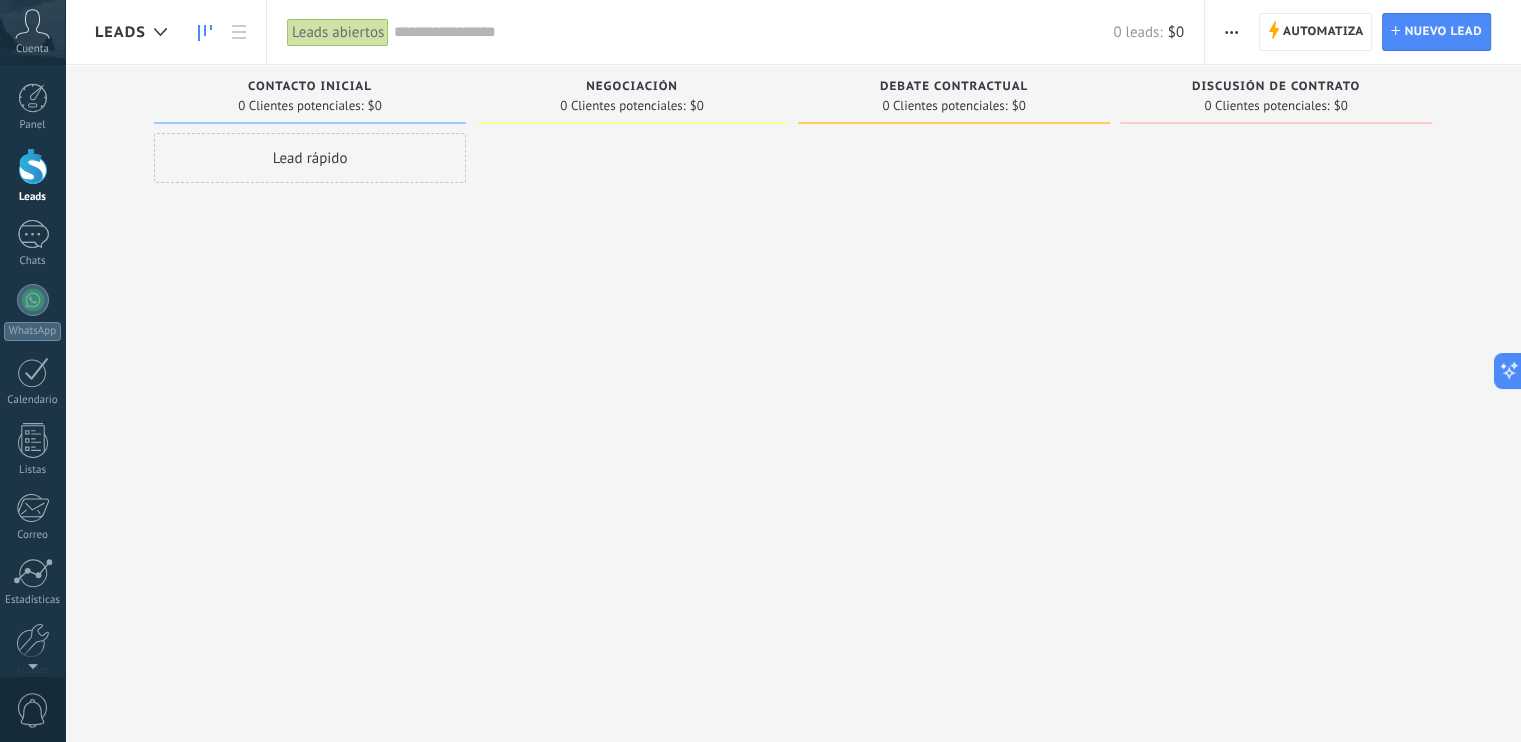 click on "Contacto inicial" at bounding box center [310, 88] 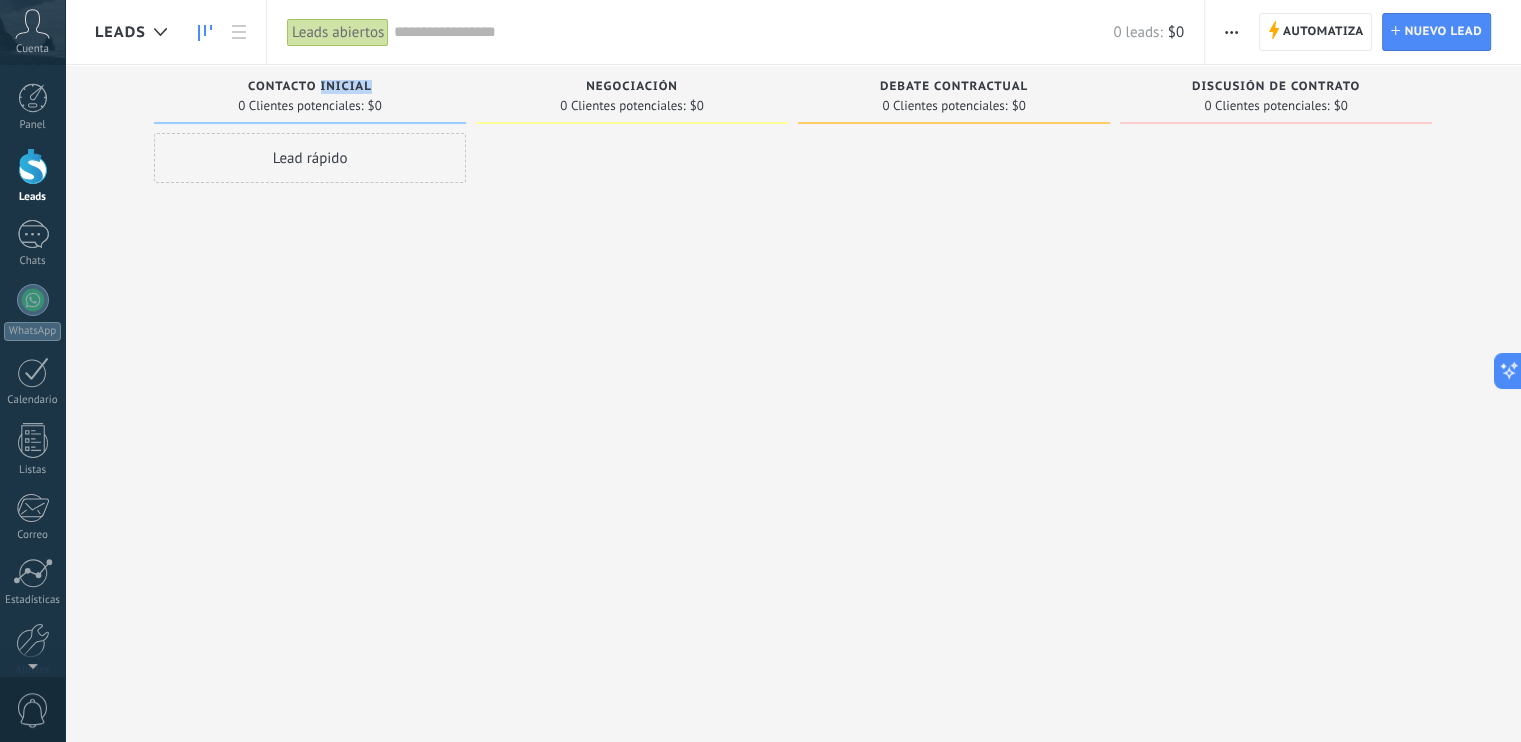 click on "Contacto inicial" at bounding box center [310, 87] 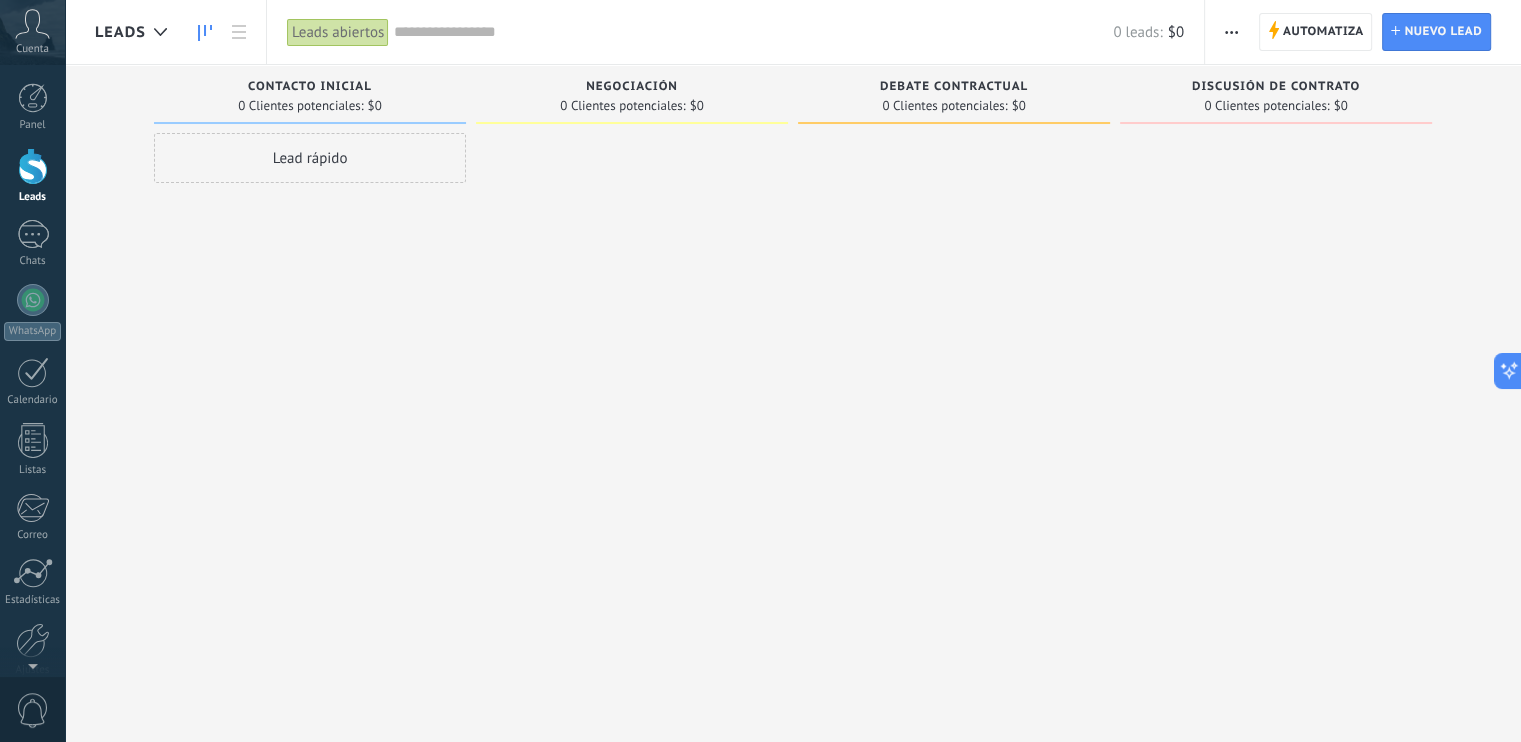 drag, startPoint x: 363, startPoint y: 90, endPoint x: 623, endPoint y: 270, distance: 316.22775 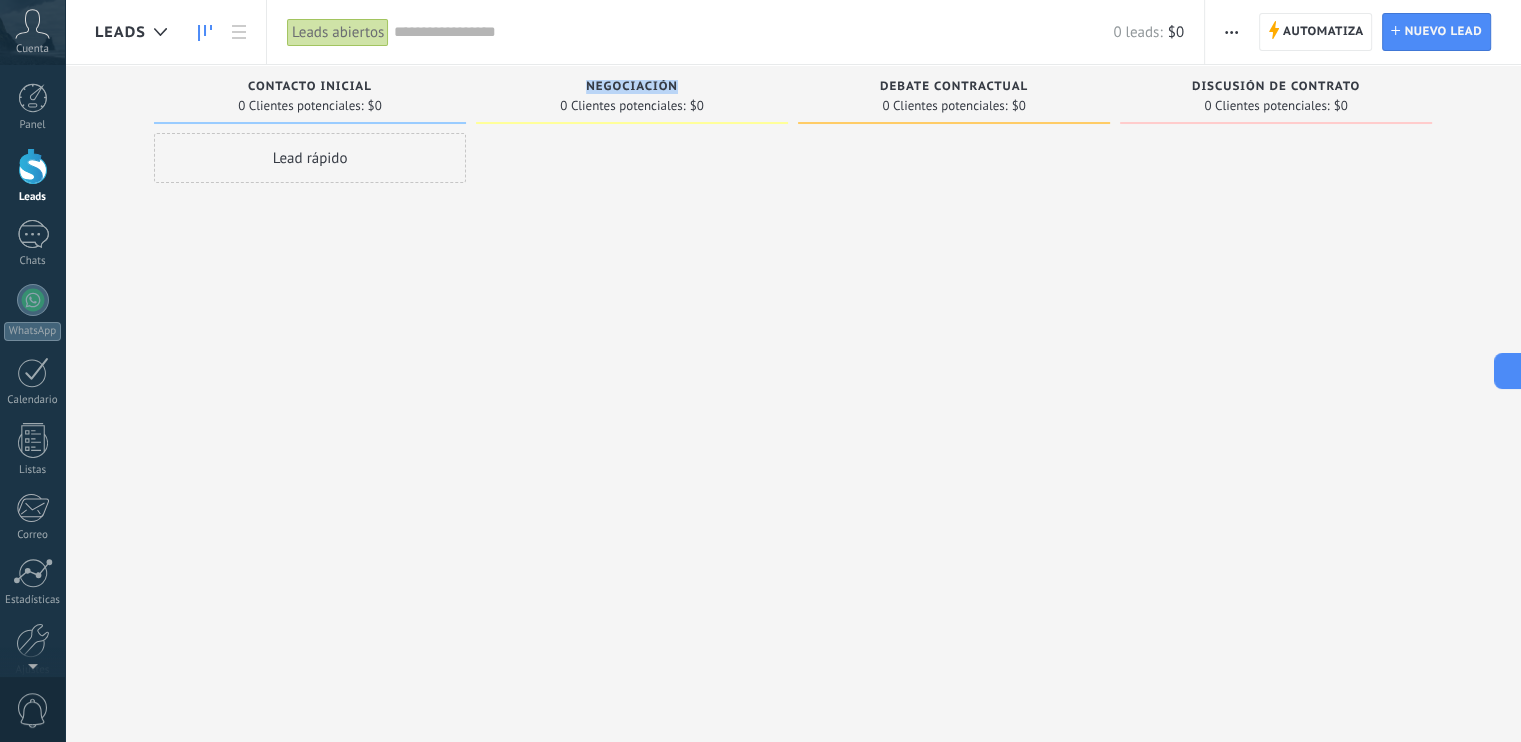 drag, startPoint x: 675, startPoint y: 87, endPoint x: 580, endPoint y: 81, distance: 95.189285 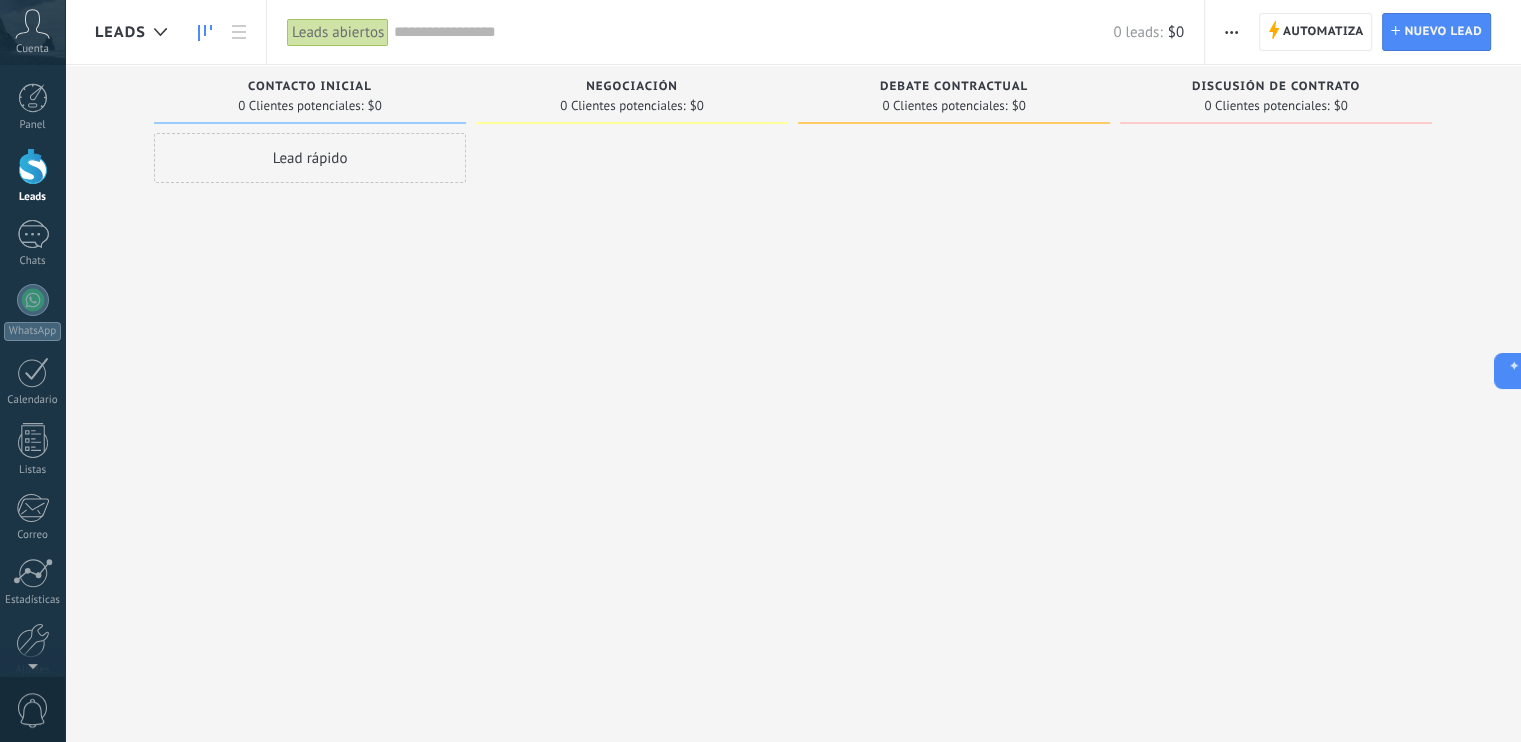 click at bounding box center (954, 373) 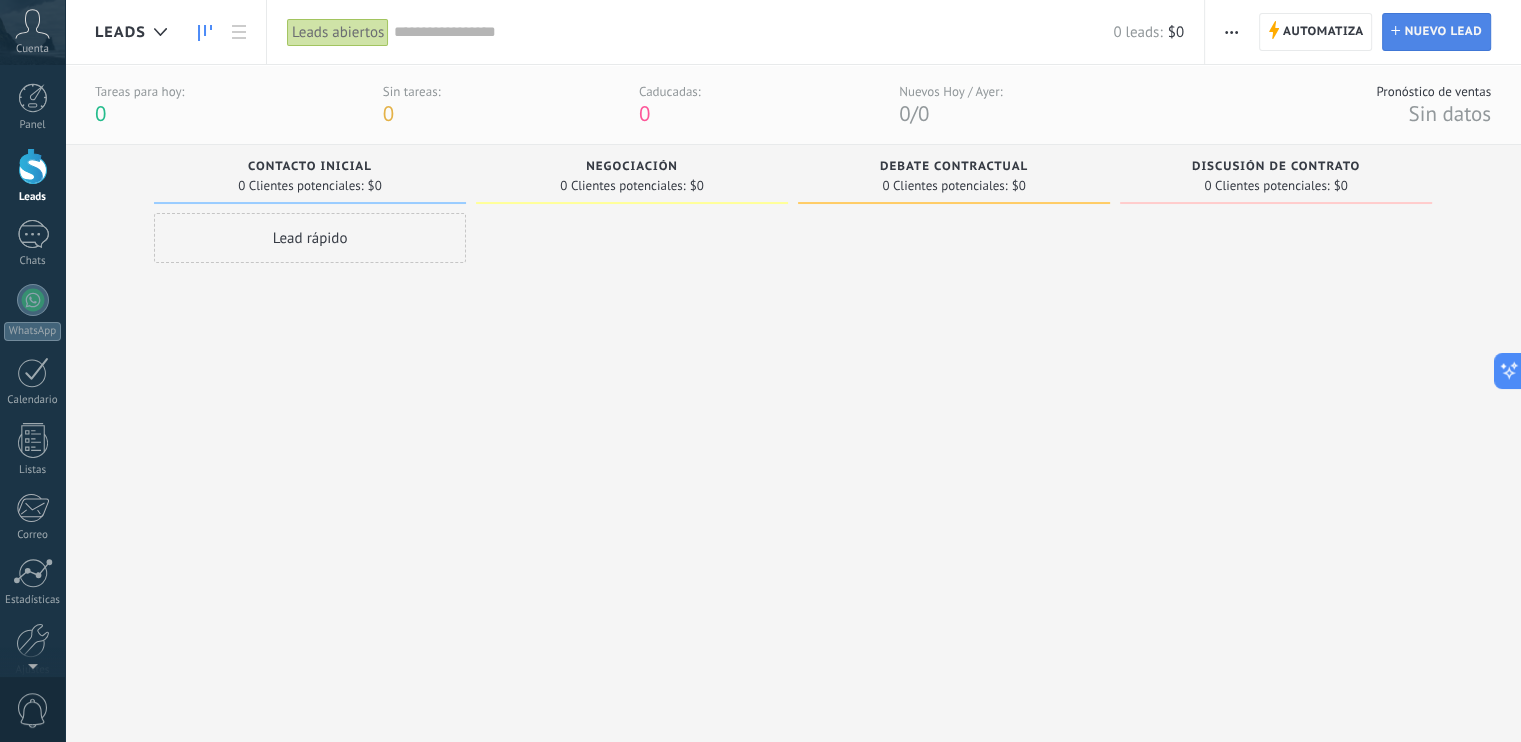 click on "Nuevo lead" at bounding box center (1443, 32) 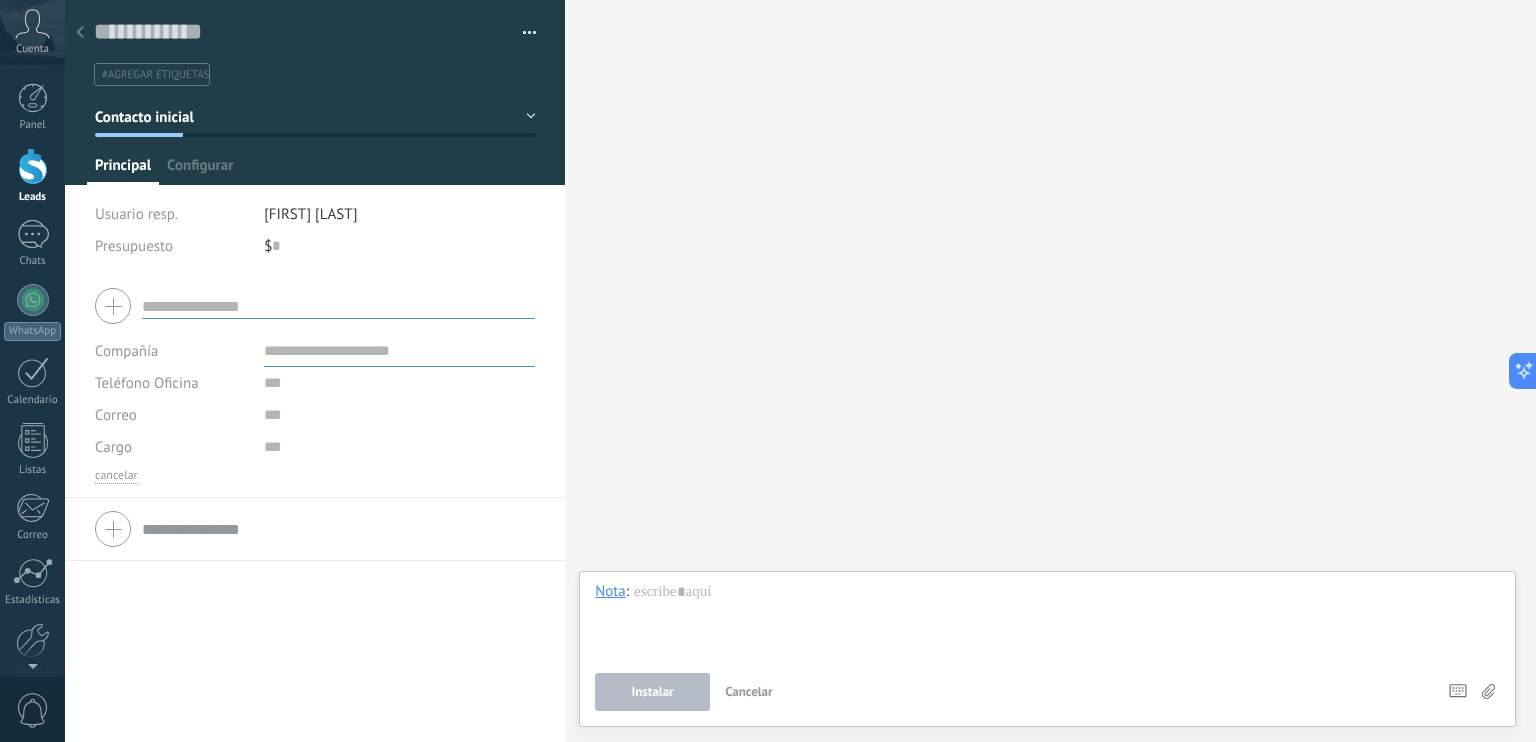 click at bounding box center [338, 306] 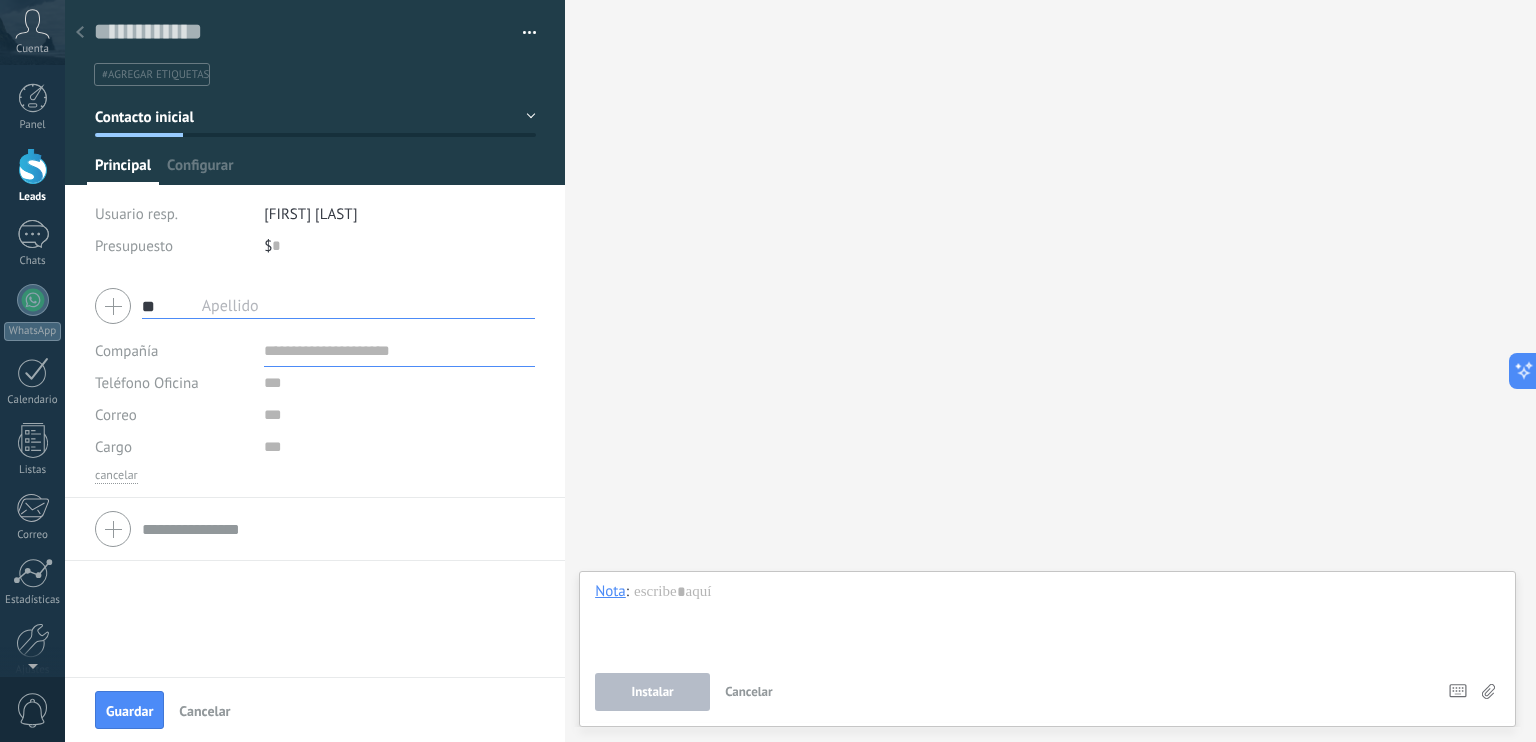 type on "*" 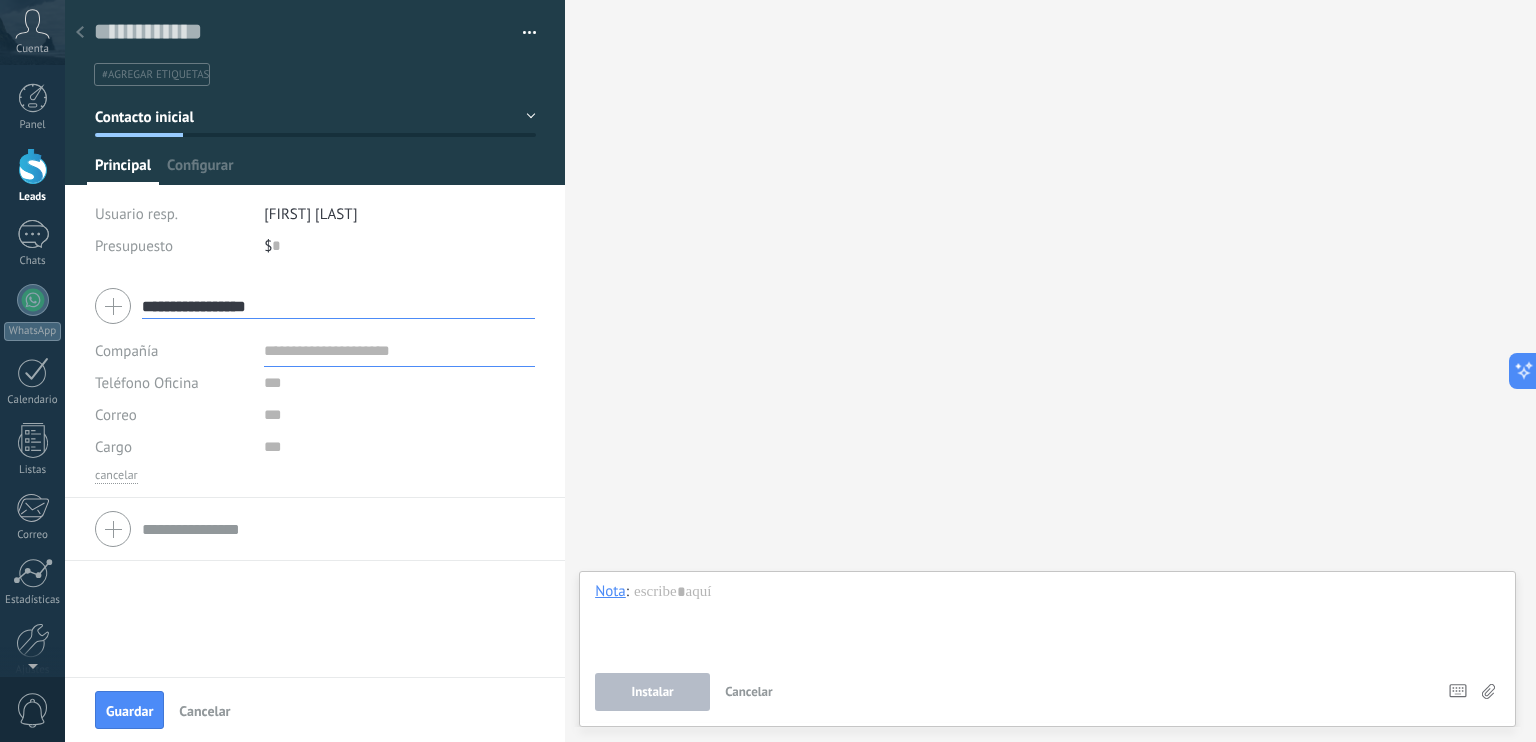 type on "**********" 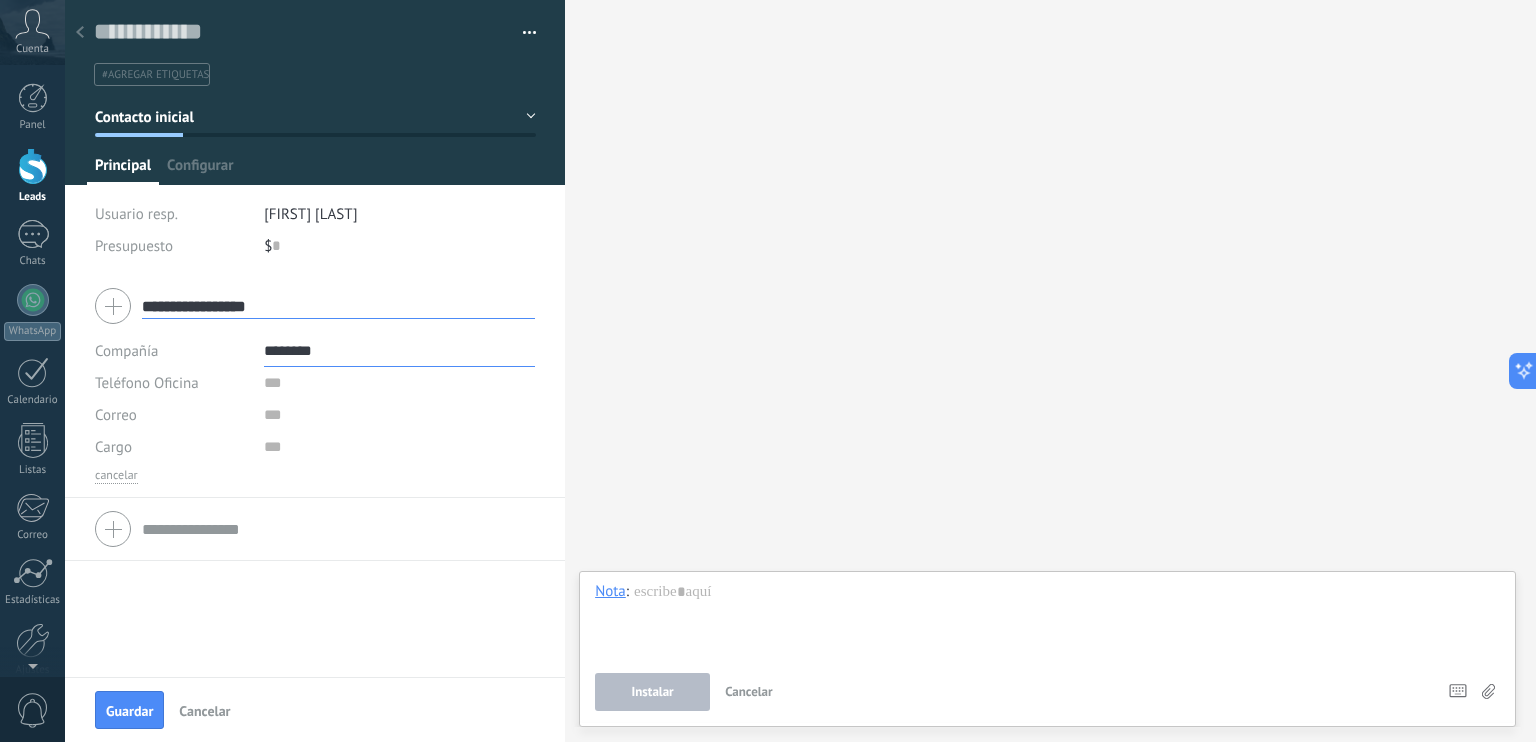 type on "********" 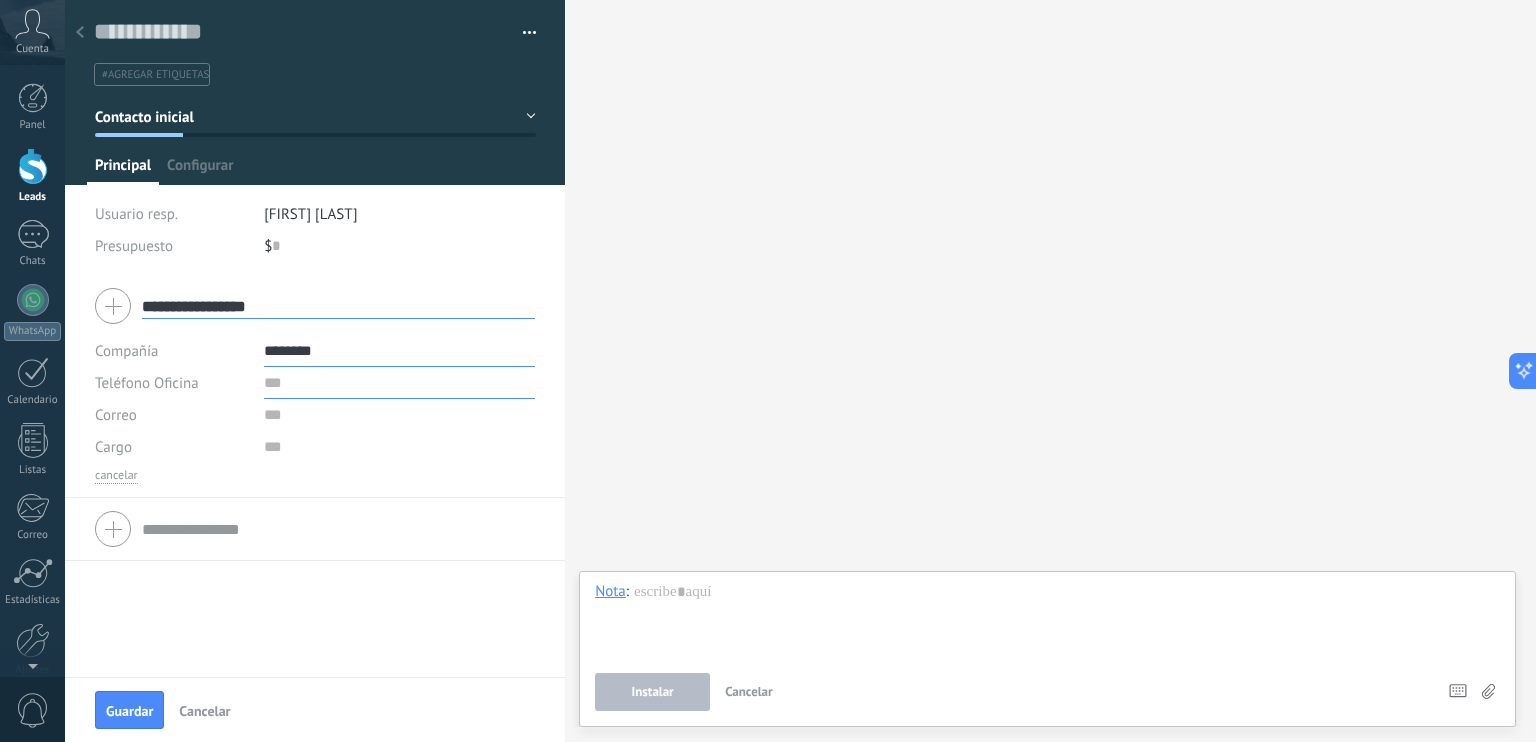 type on "********" 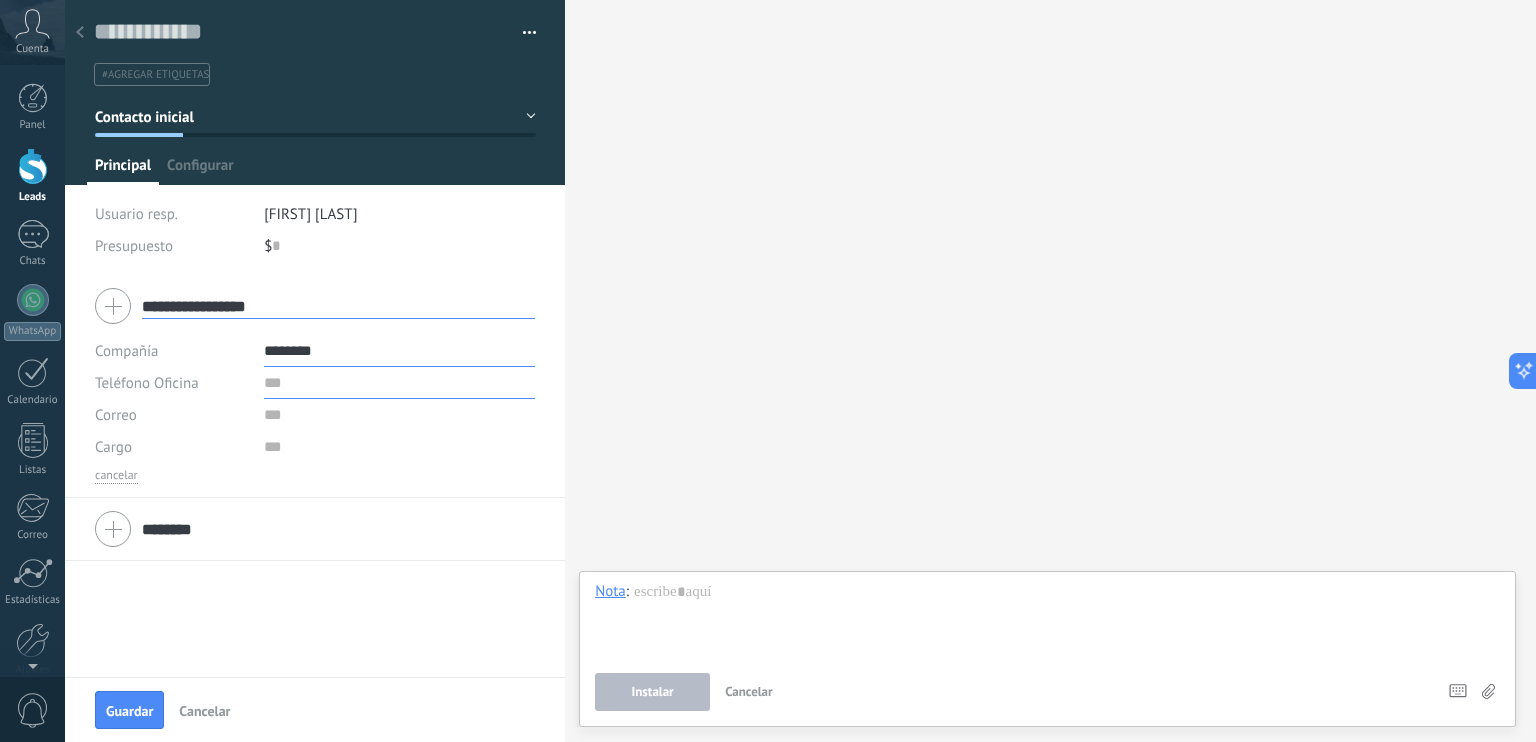 click at bounding box center (399, 383) 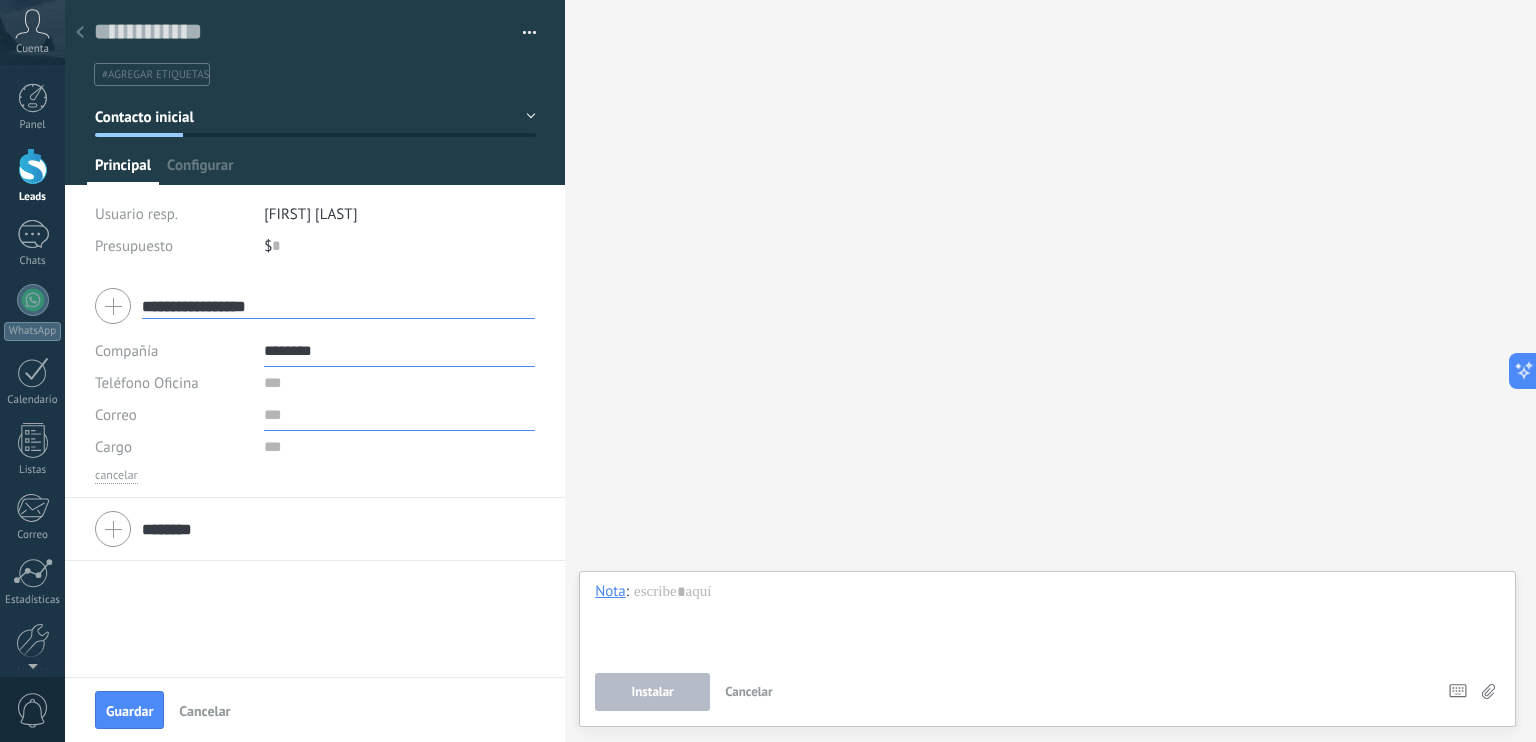 click at bounding box center (399, 415) 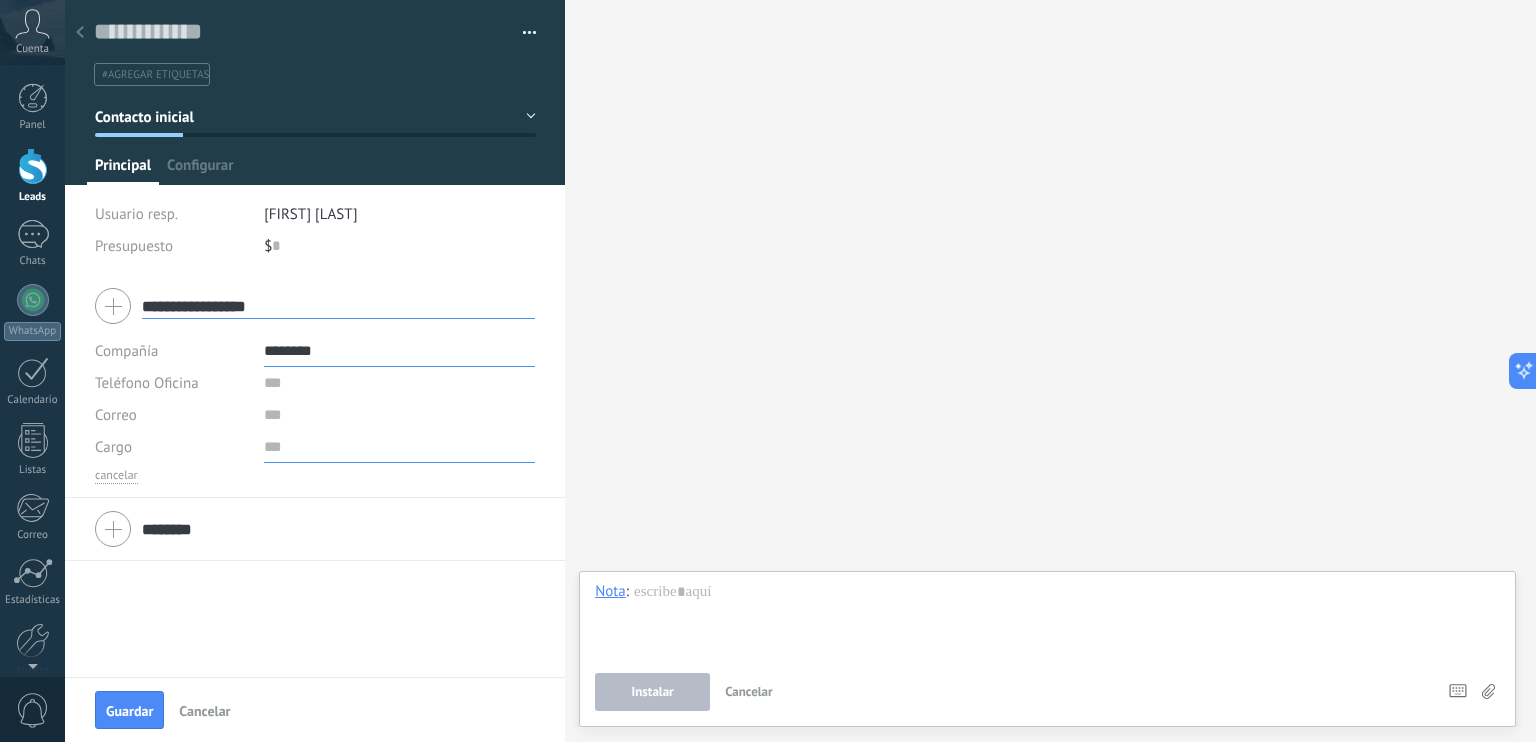 click at bounding box center (399, 447) 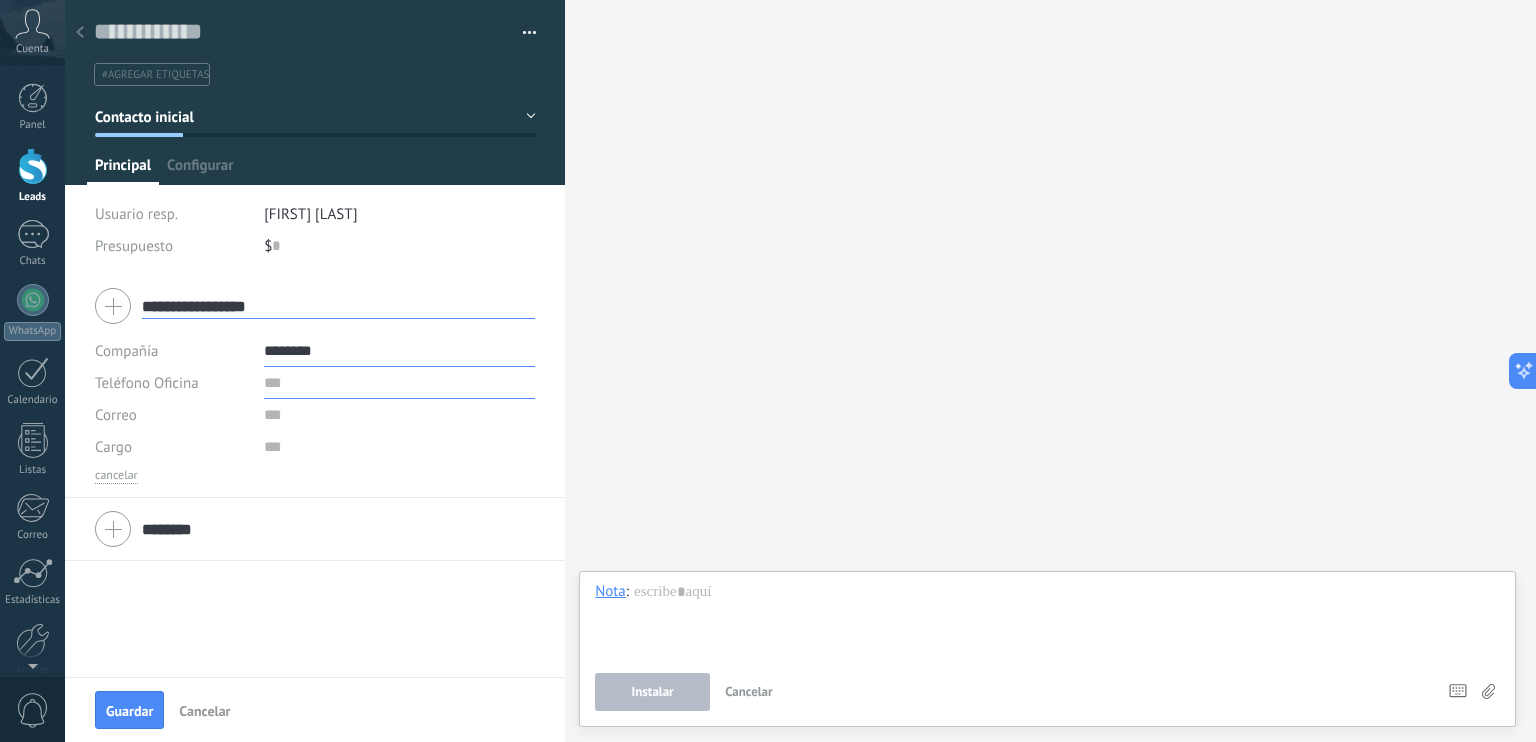 click at bounding box center [399, 383] 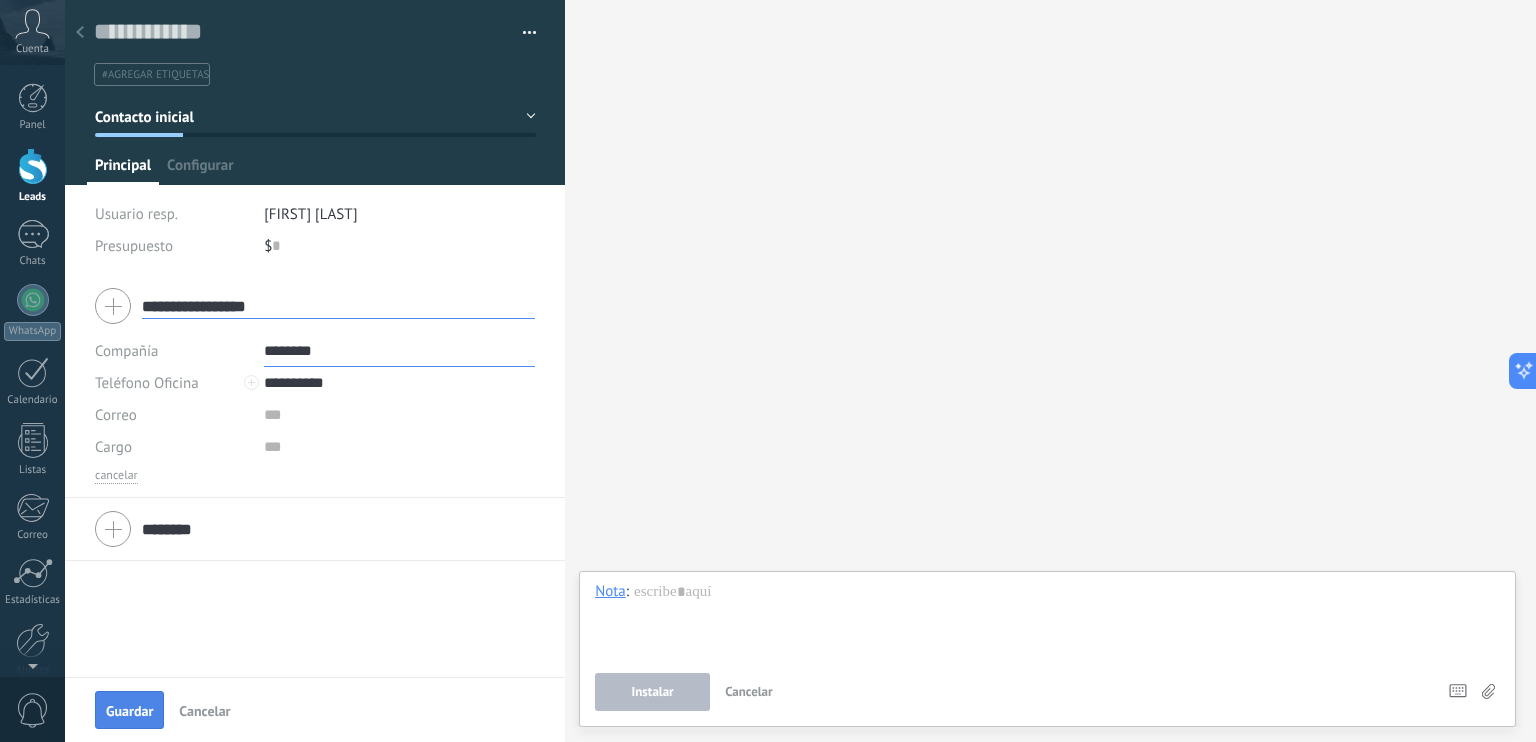 type on "**********" 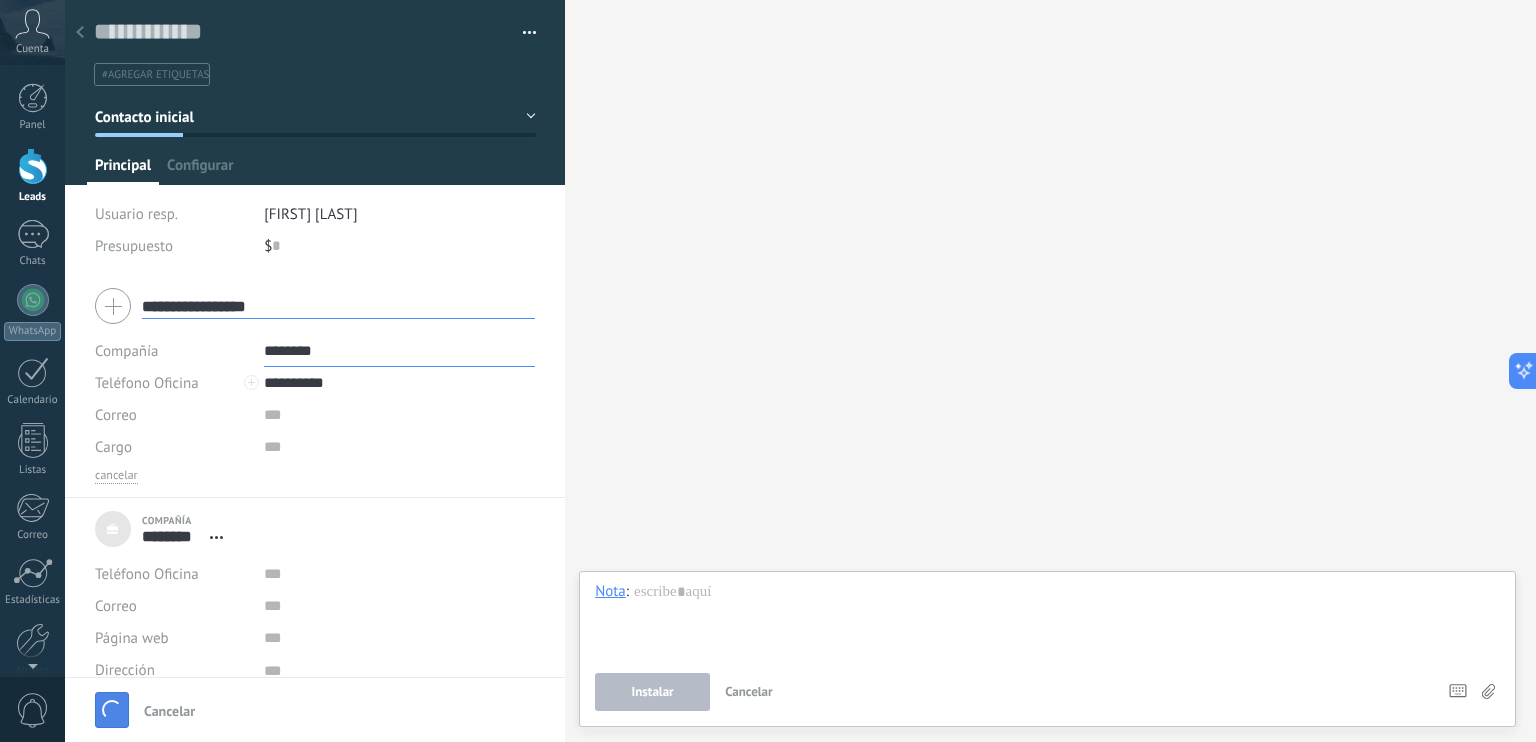 type 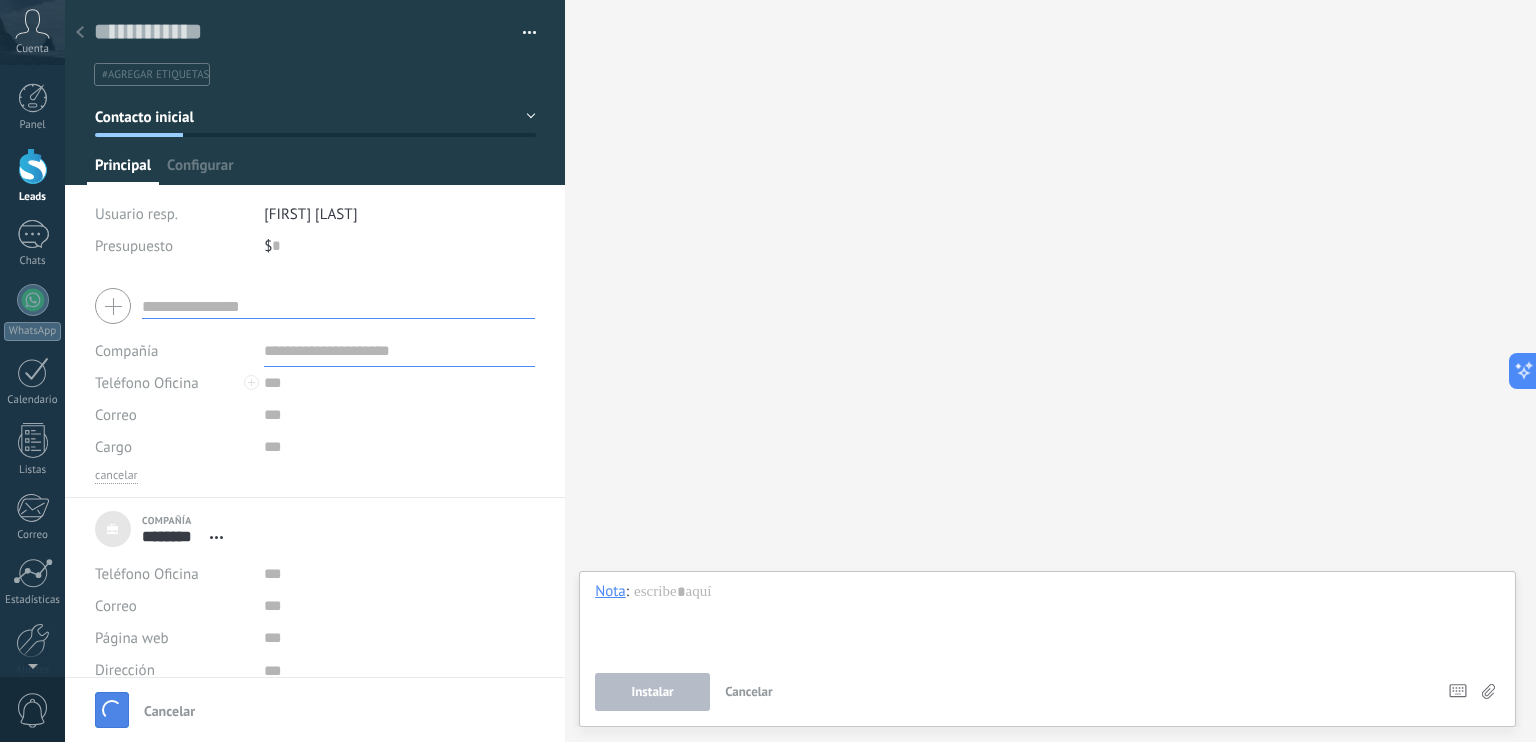 scroll, scrollTop: 20, scrollLeft: 0, axis: vertical 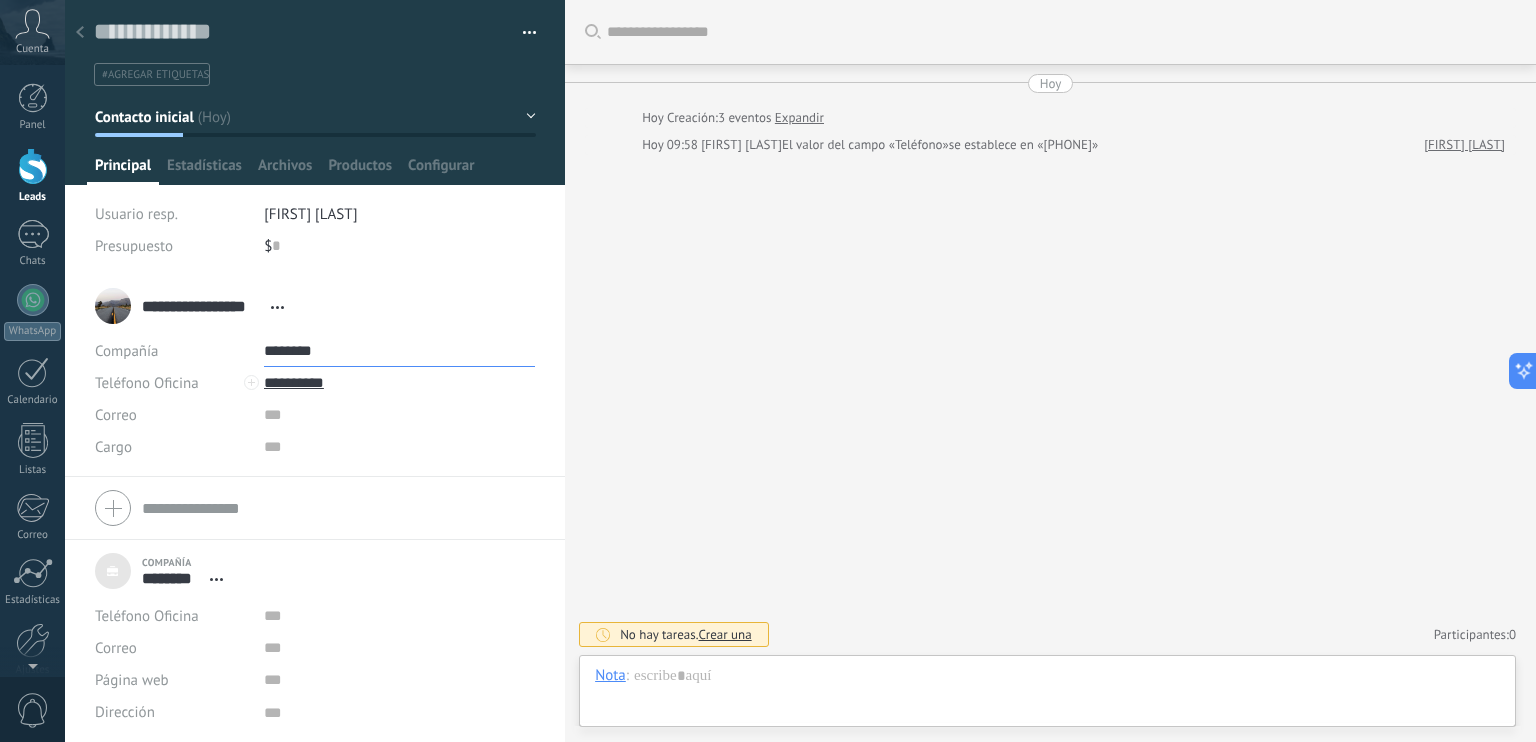 click on "********" at bounding box center [399, 351] 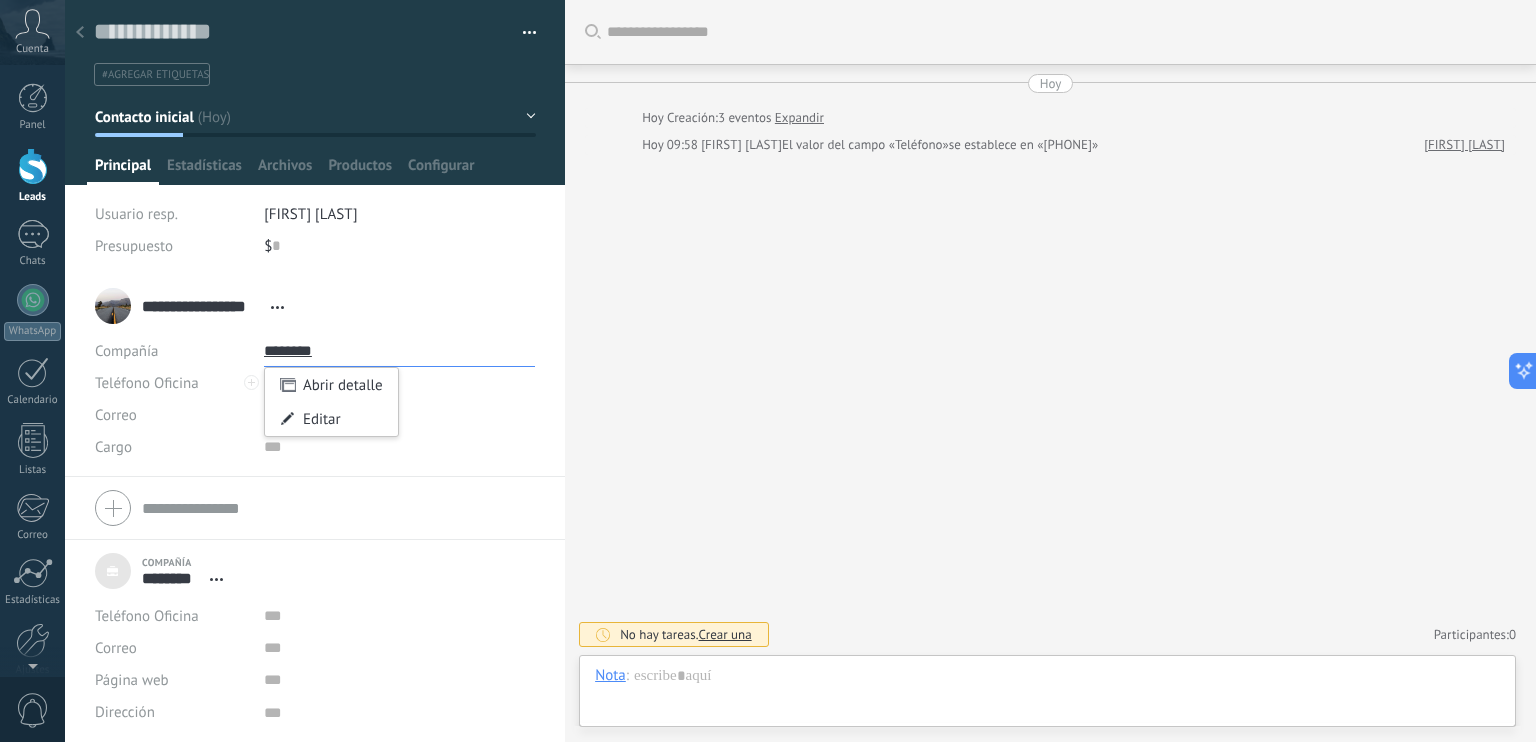 drag, startPoint x: 310, startPoint y: 348, endPoint x: 403, endPoint y: 341, distance: 93.26307 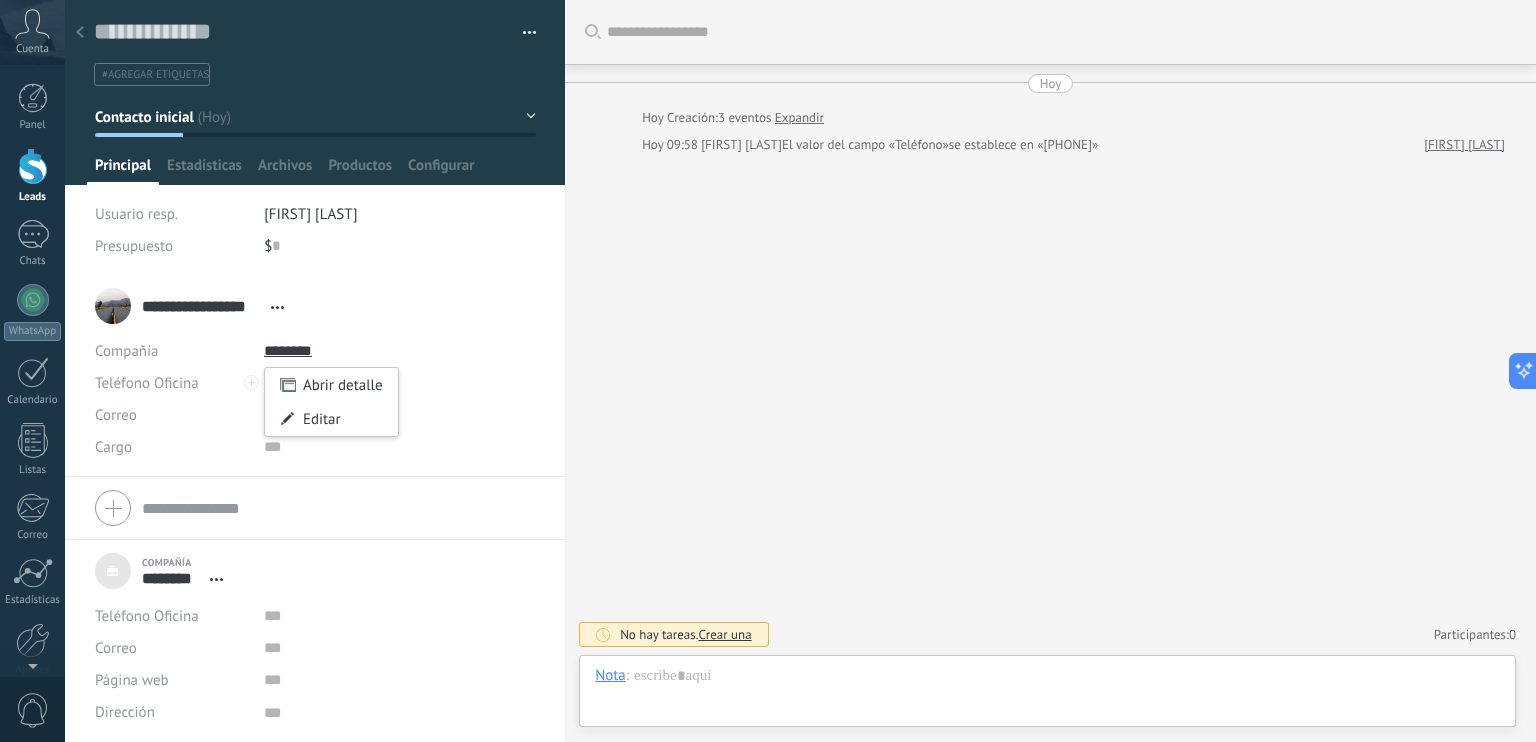 click on "**********" at bounding box center (315, 376) 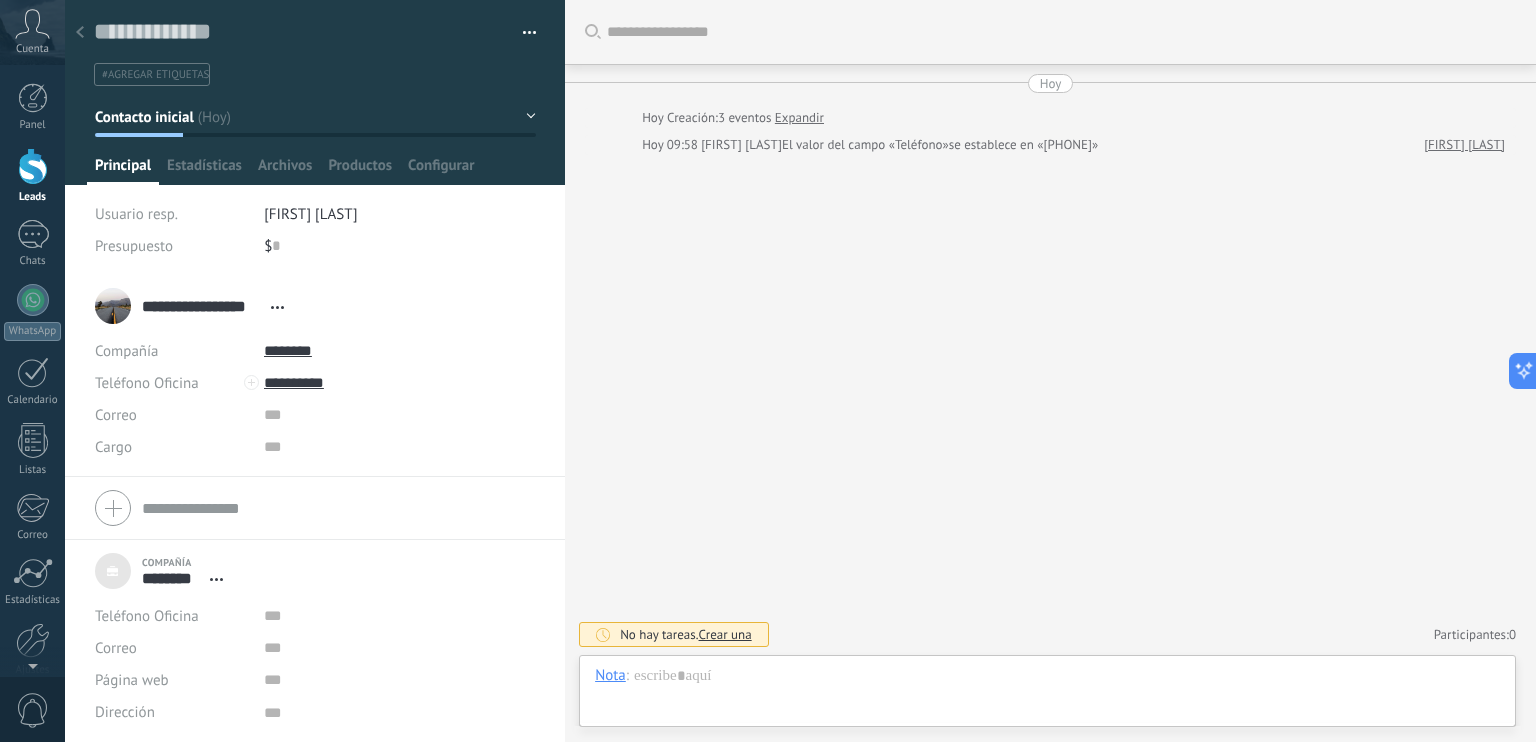 type on "***" 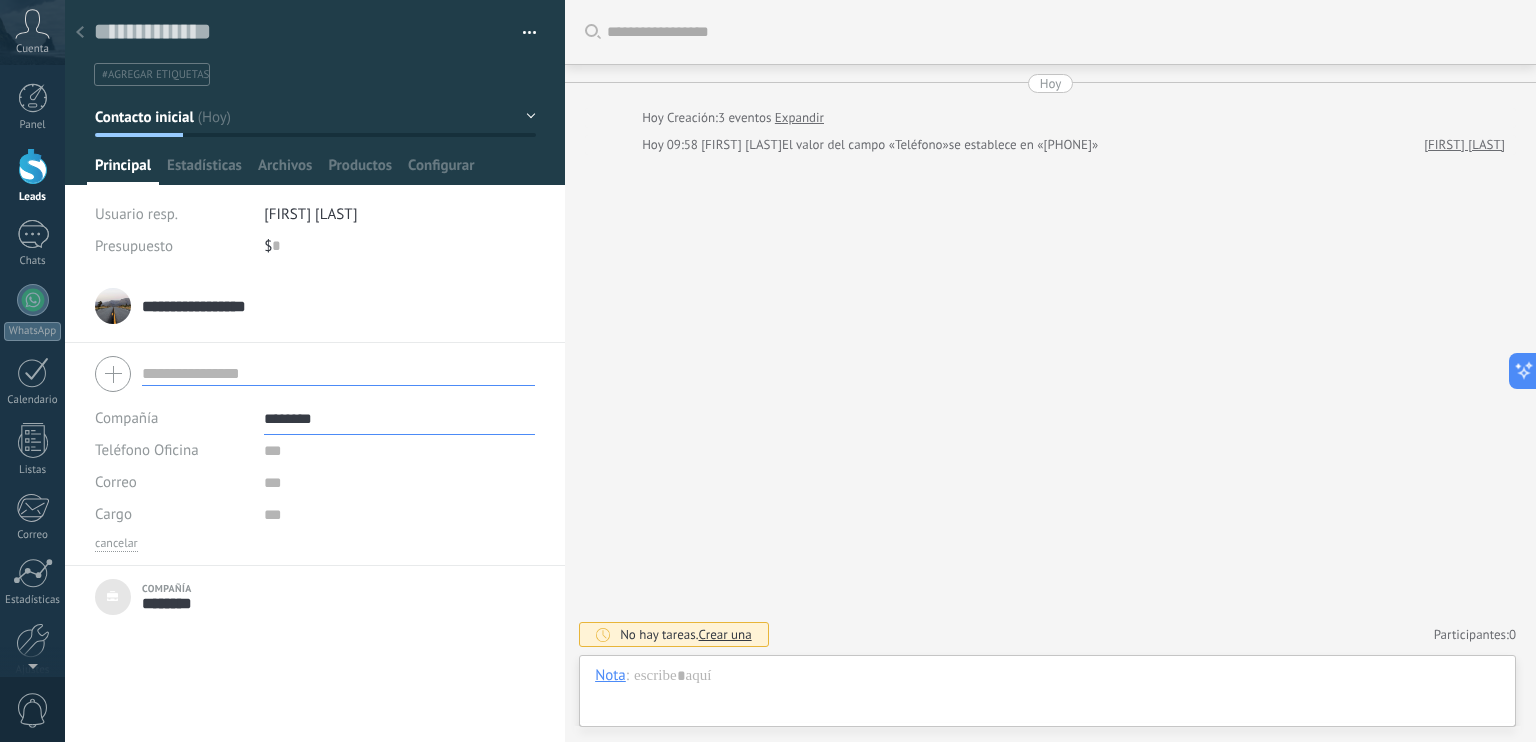 drag, startPoint x: 357, startPoint y: 509, endPoint x: 348, endPoint y: 477, distance: 33.24154 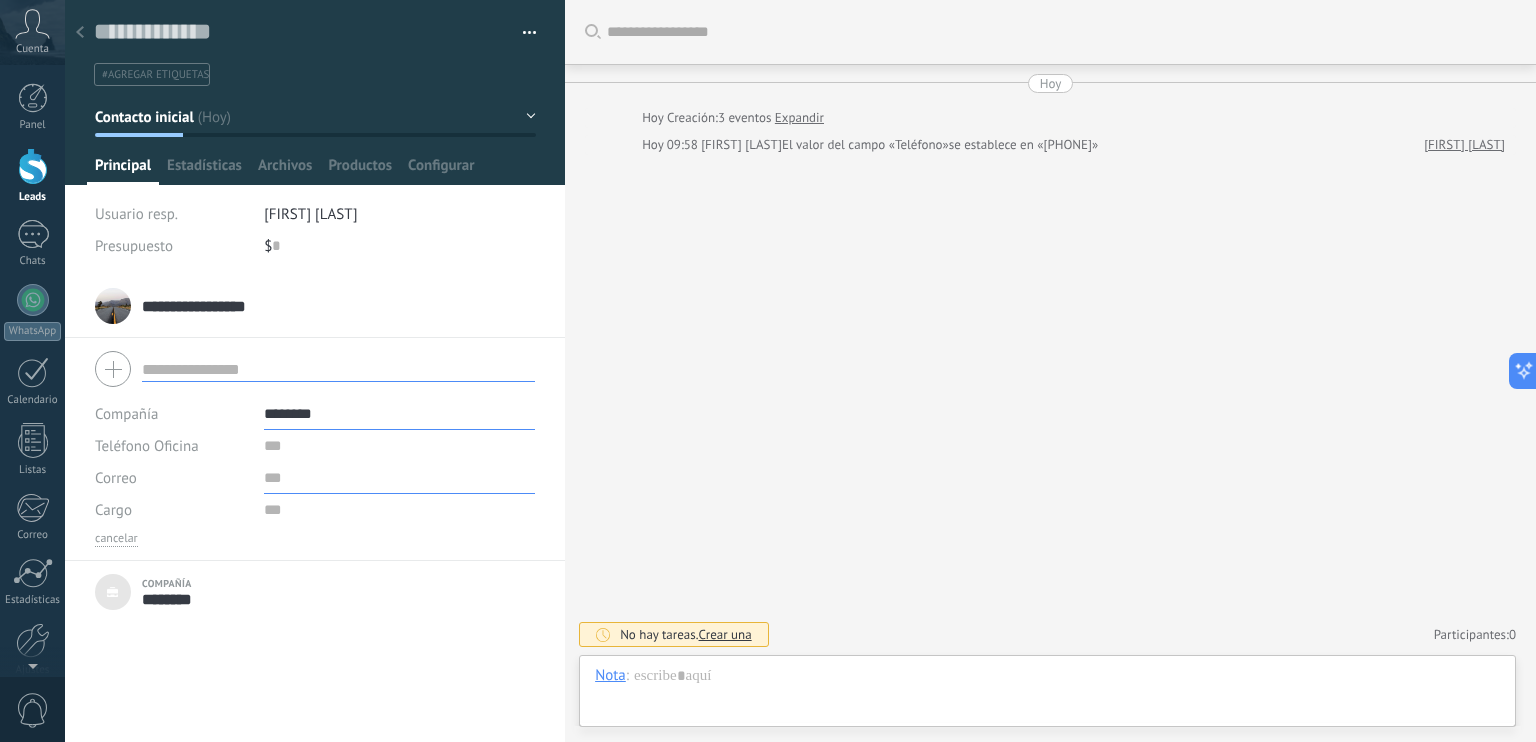 drag, startPoint x: 348, startPoint y: 477, endPoint x: 403, endPoint y: 638, distance: 170.13524 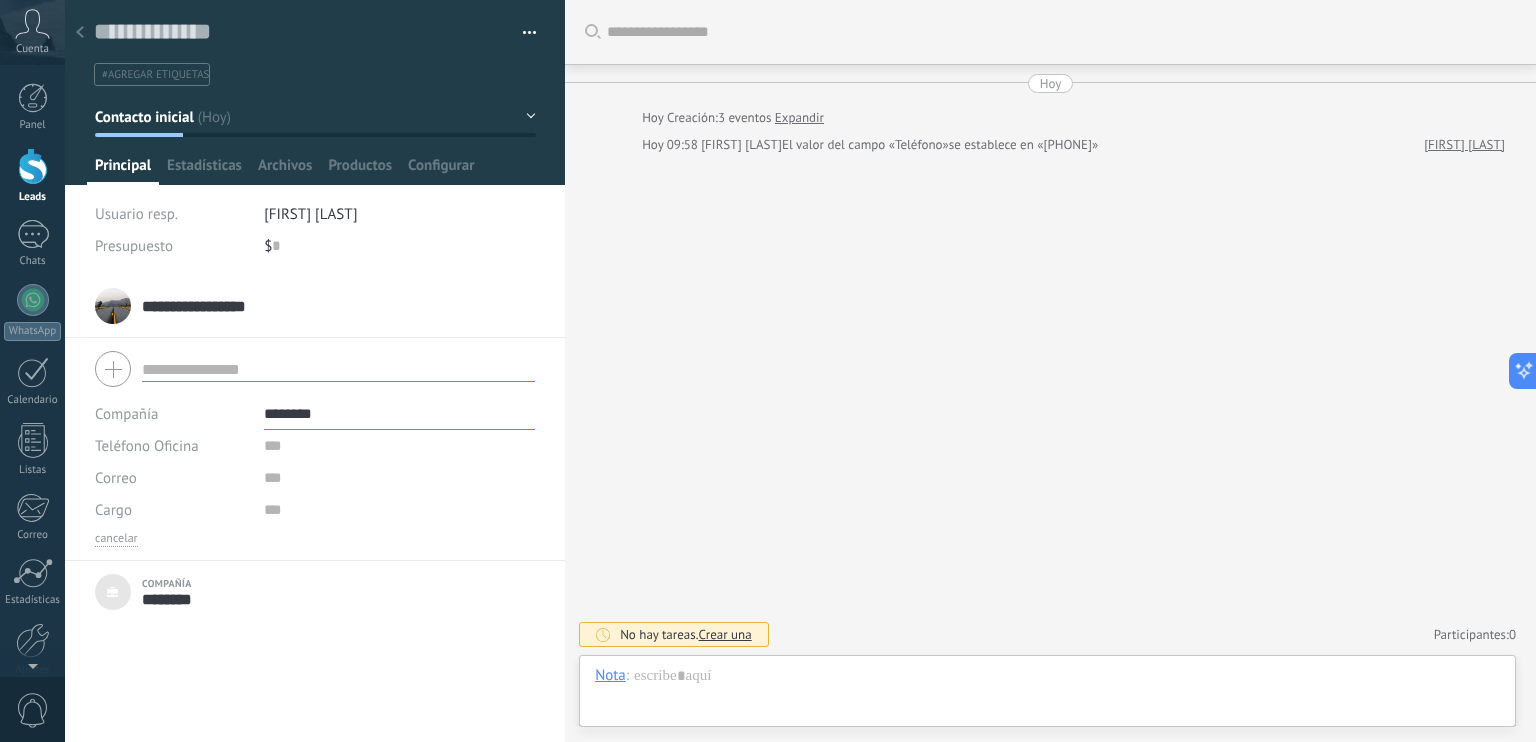 click on "Buscar Carga más Hoy Hoy Creación: 3 eventos Expandir Hoy 09:58 [FIRST] [LAST] El valor del campo «Teléfono» se establece en «[PHONE]» [FIRST] [LAST] No hay tareas. Crear una Participantes: 0 Agregar usuario Bots: 0" at bounding box center (1050, 371) 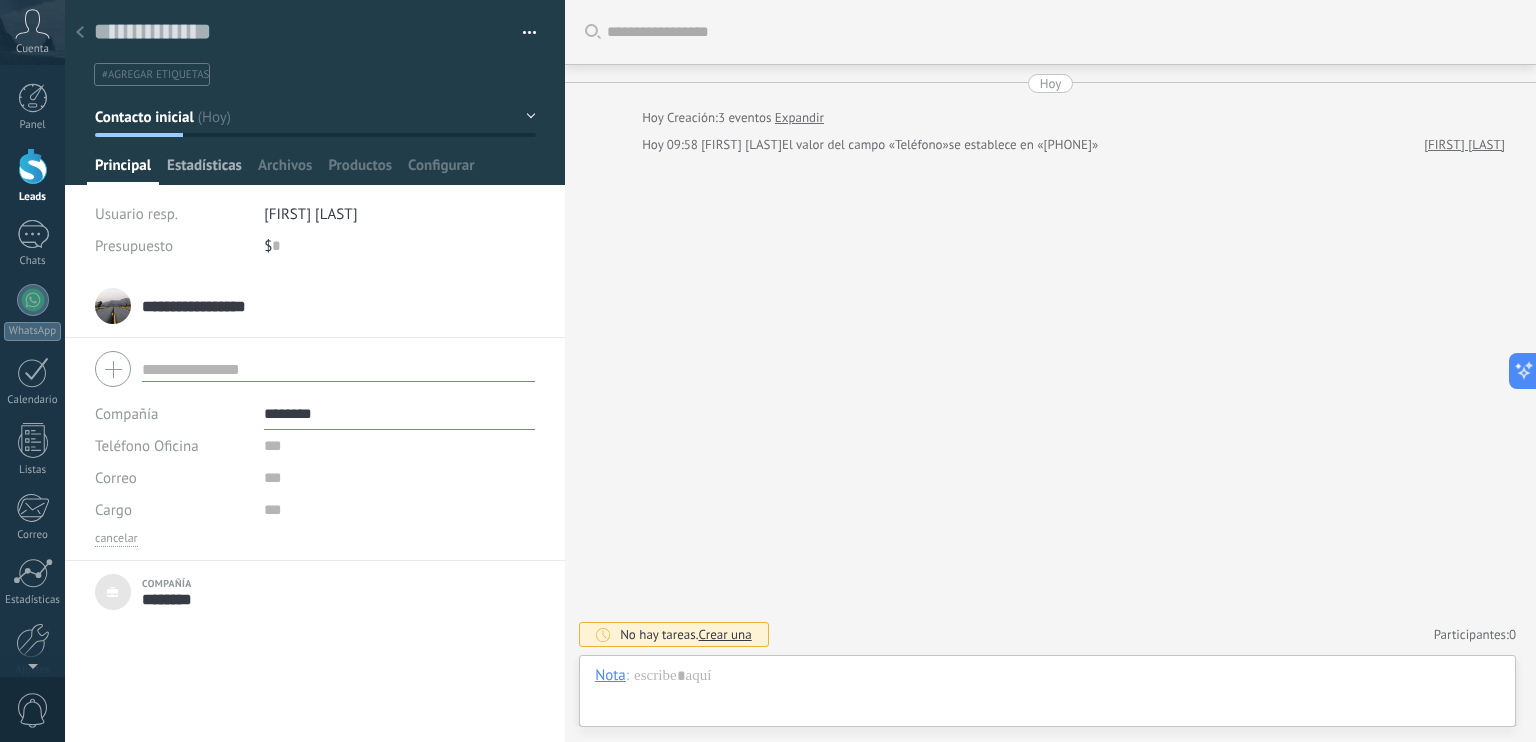 click on "Estadísticas" at bounding box center (204, 170) 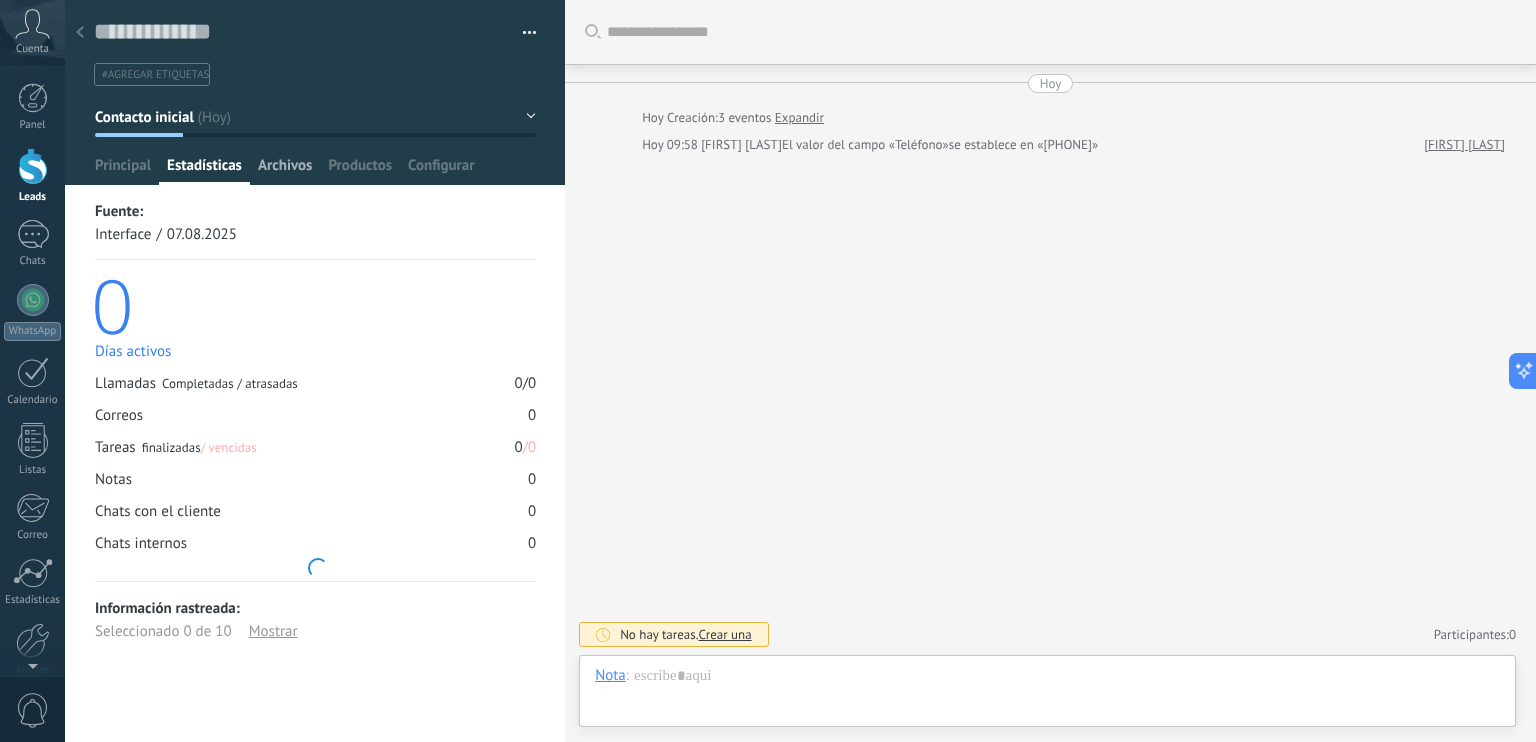 click on "Archivos" at bounding box center [285, 170] 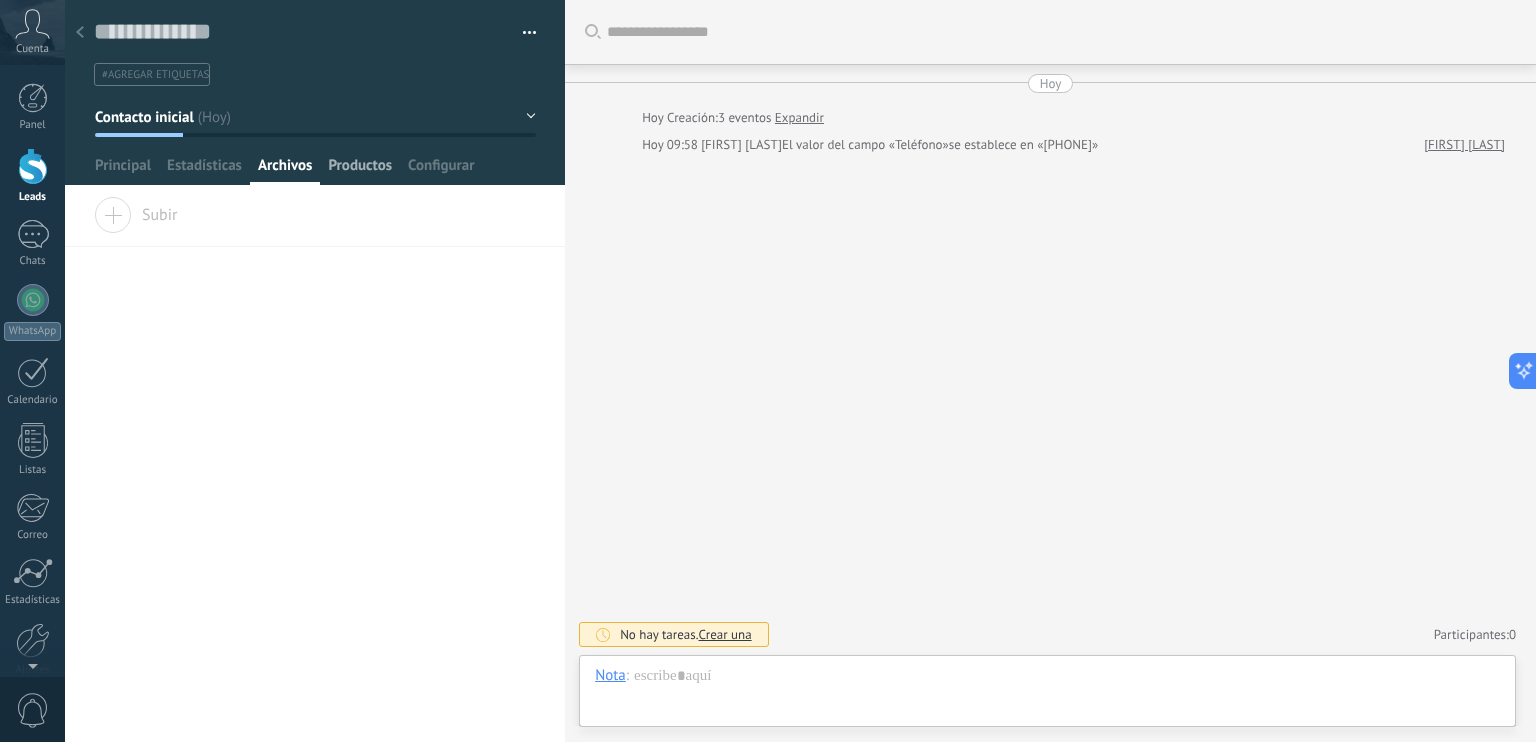 drag, startPoint x: 275, startPoint y: 169, endPoint x: 354, endPoint y: 163, distance: 79.22752 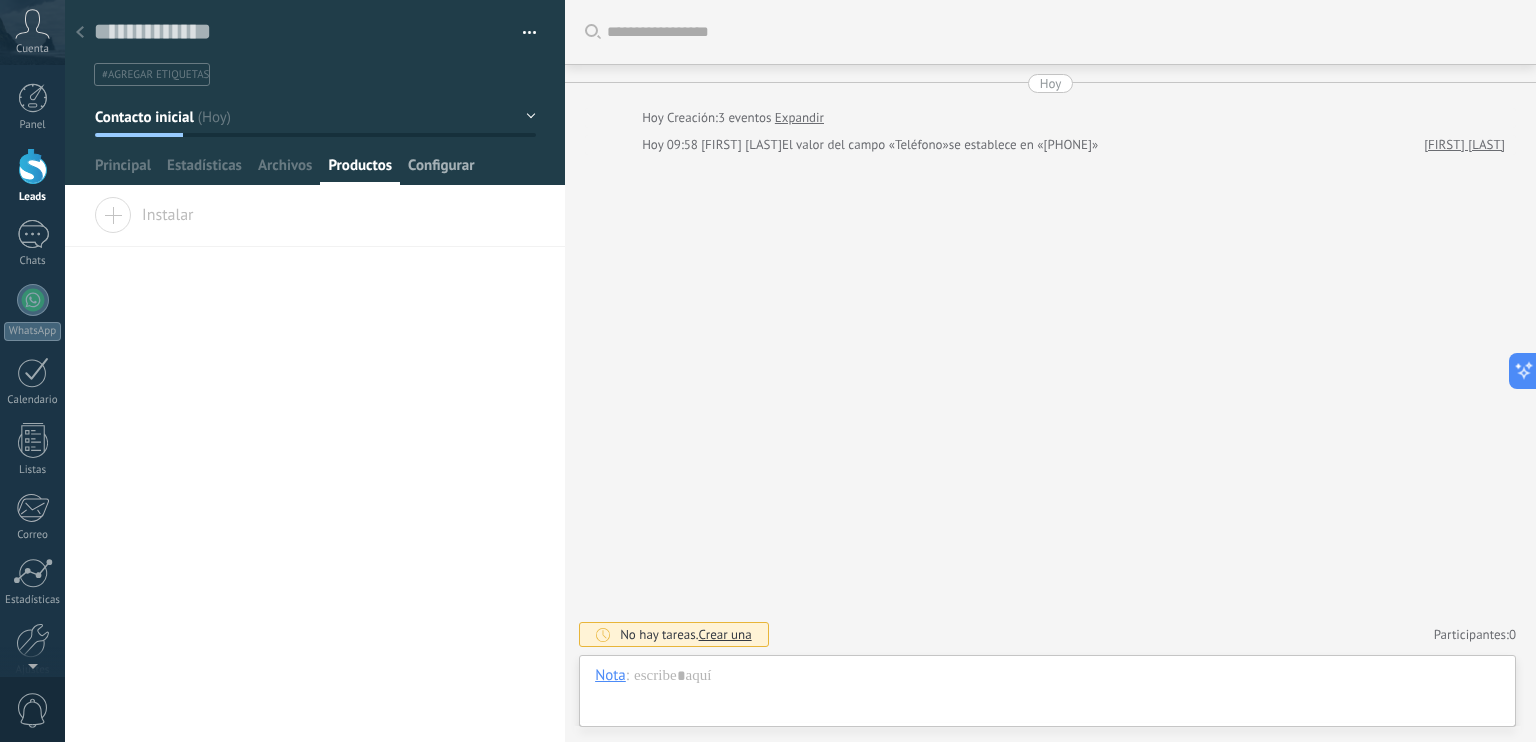 drag, startPoint x: 354, startPoint y: 163, endPoint x: 445, endPoint y: 164, distance: 91.00549 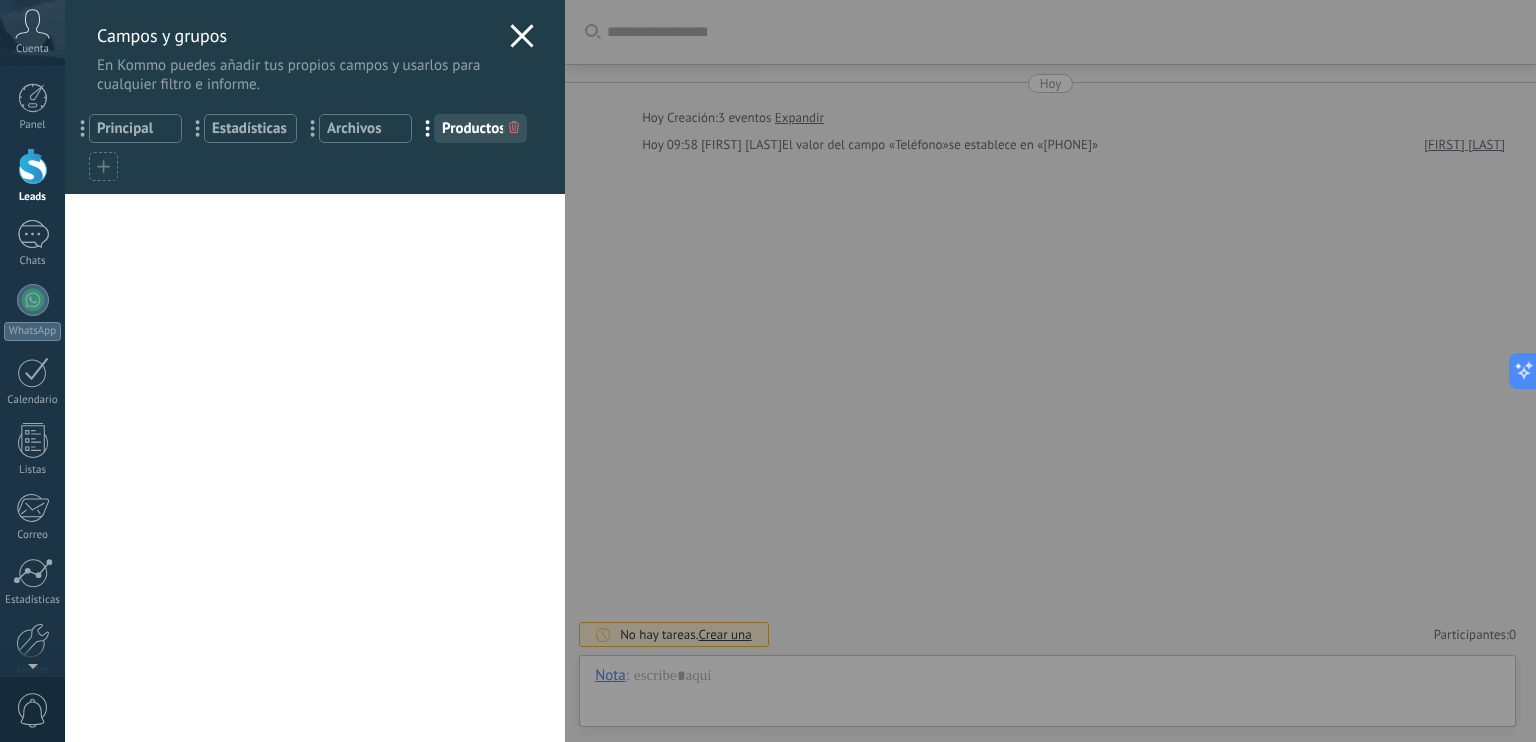 click 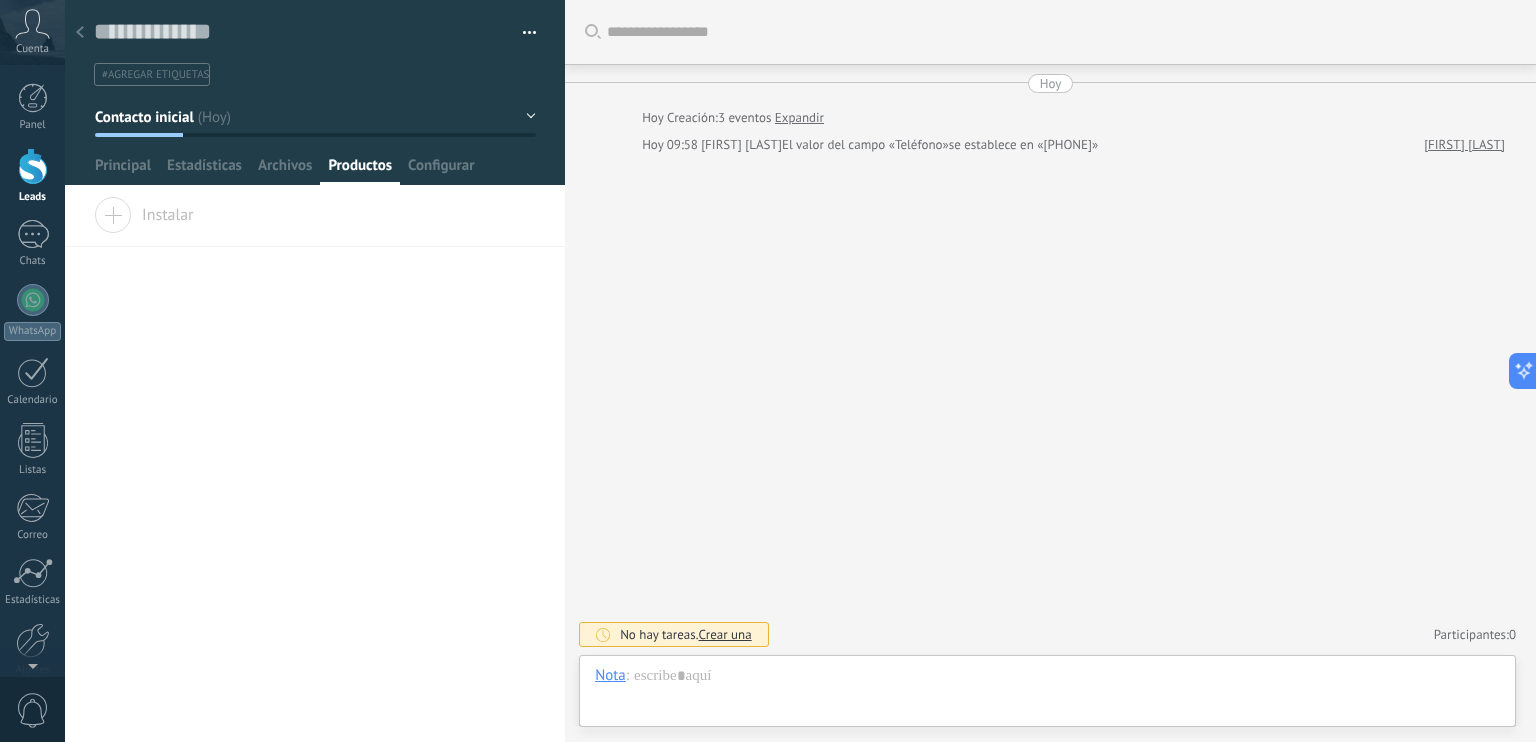 drag, startPoint x: 511, startPoint y: 35, endPoint x: 540, endPoint y: 257, distance: 223.88614 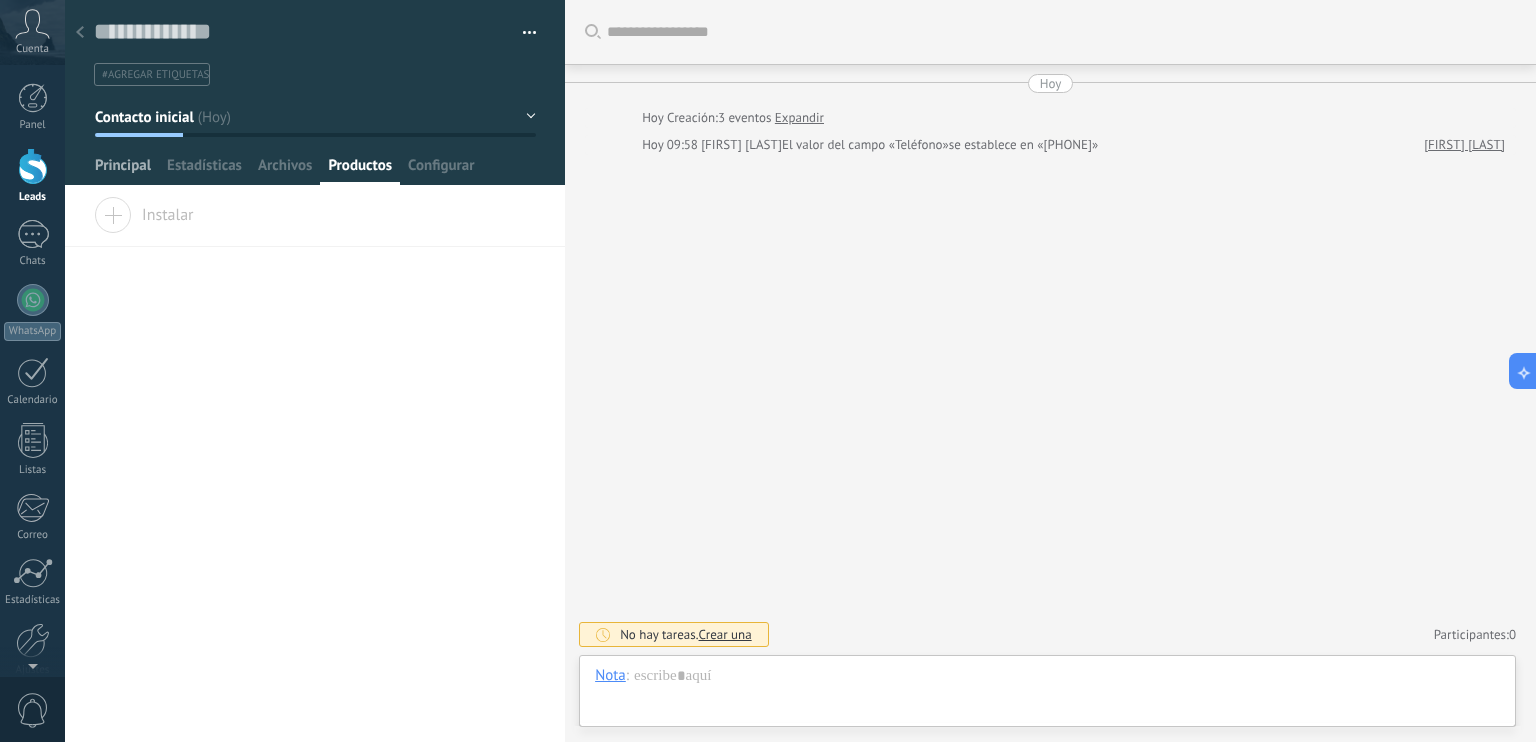click on "Principal" at bounding box center (123, 170) 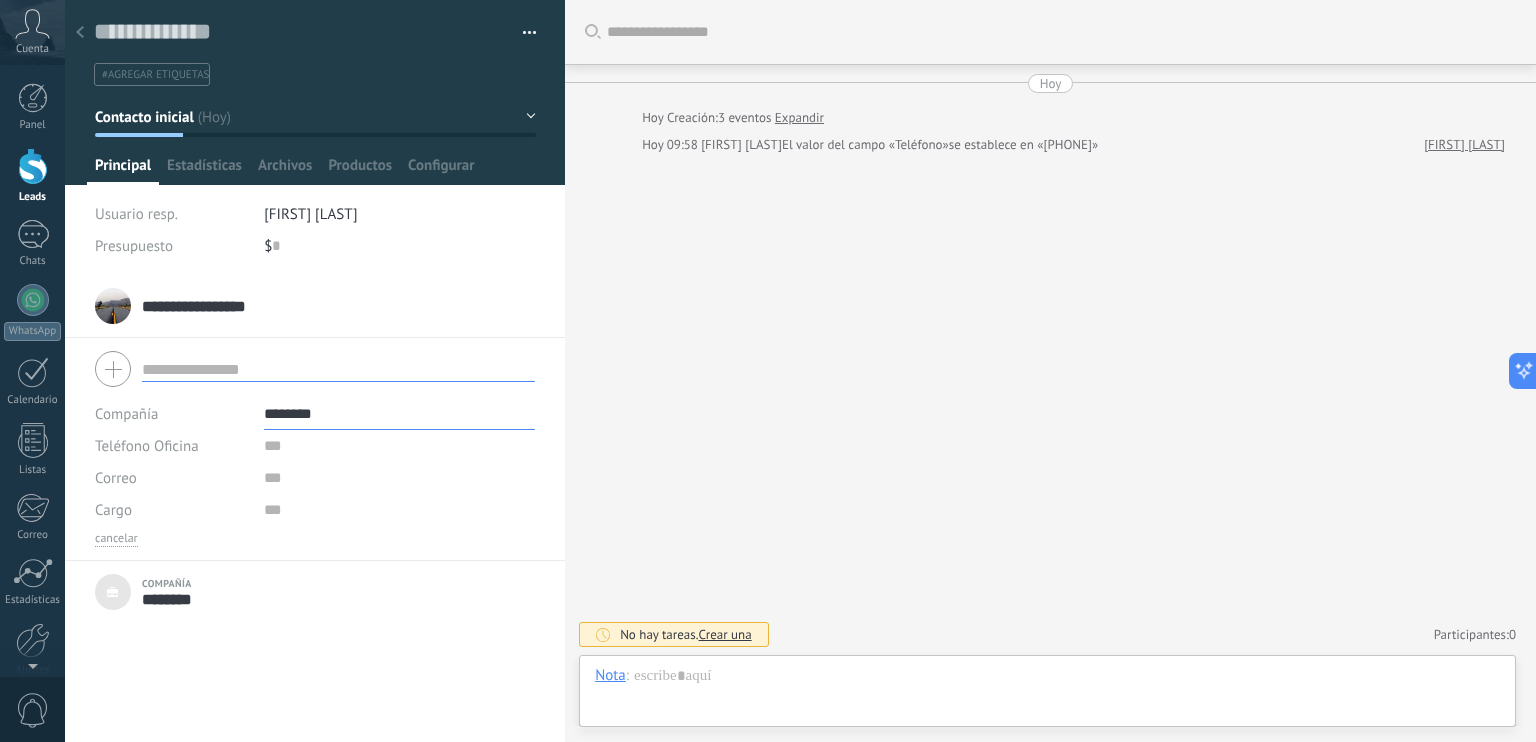 click on "#agregar etiquetas" at bounding box center (152, 74) 